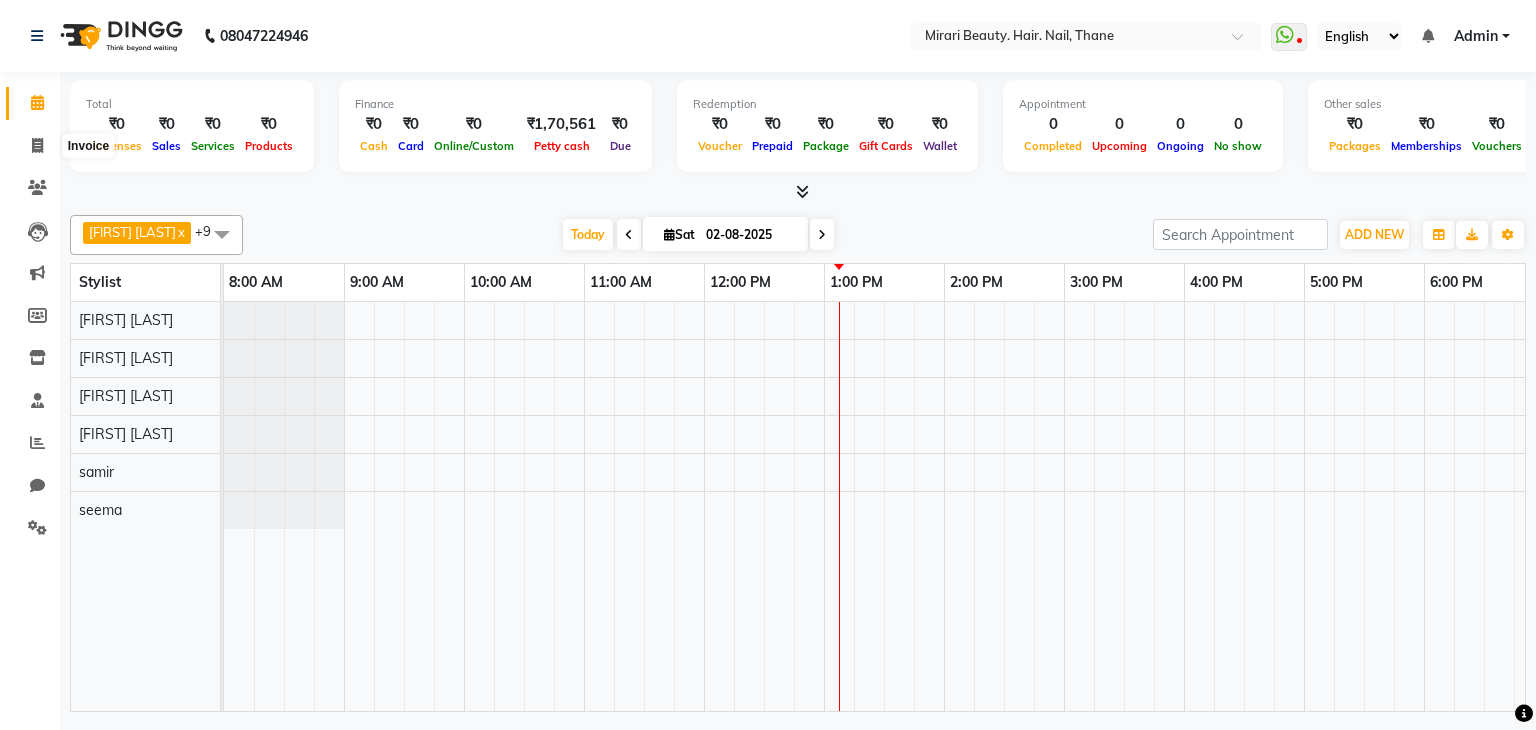 click 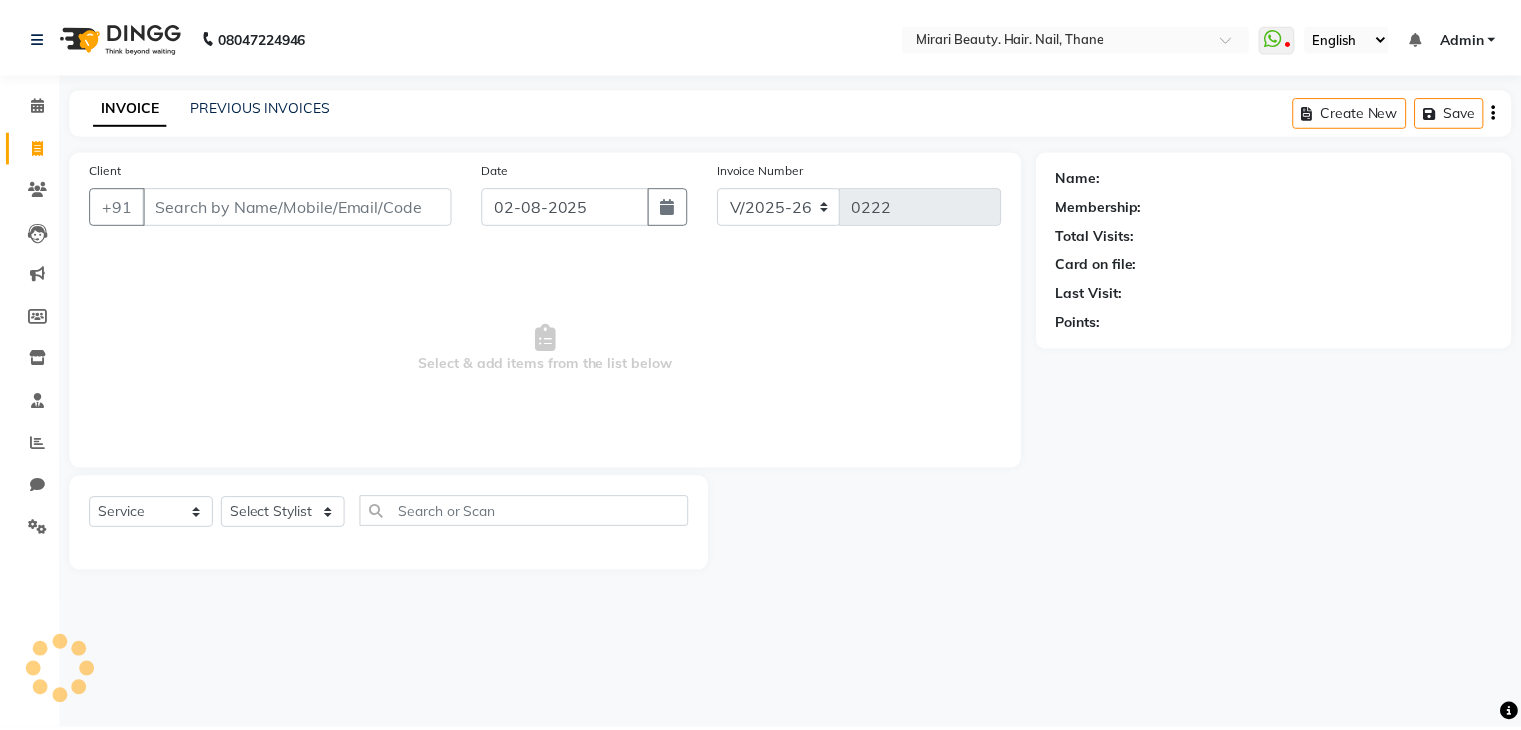 scroll, scrollTop: 0, scrollLeft: 0, axis: both 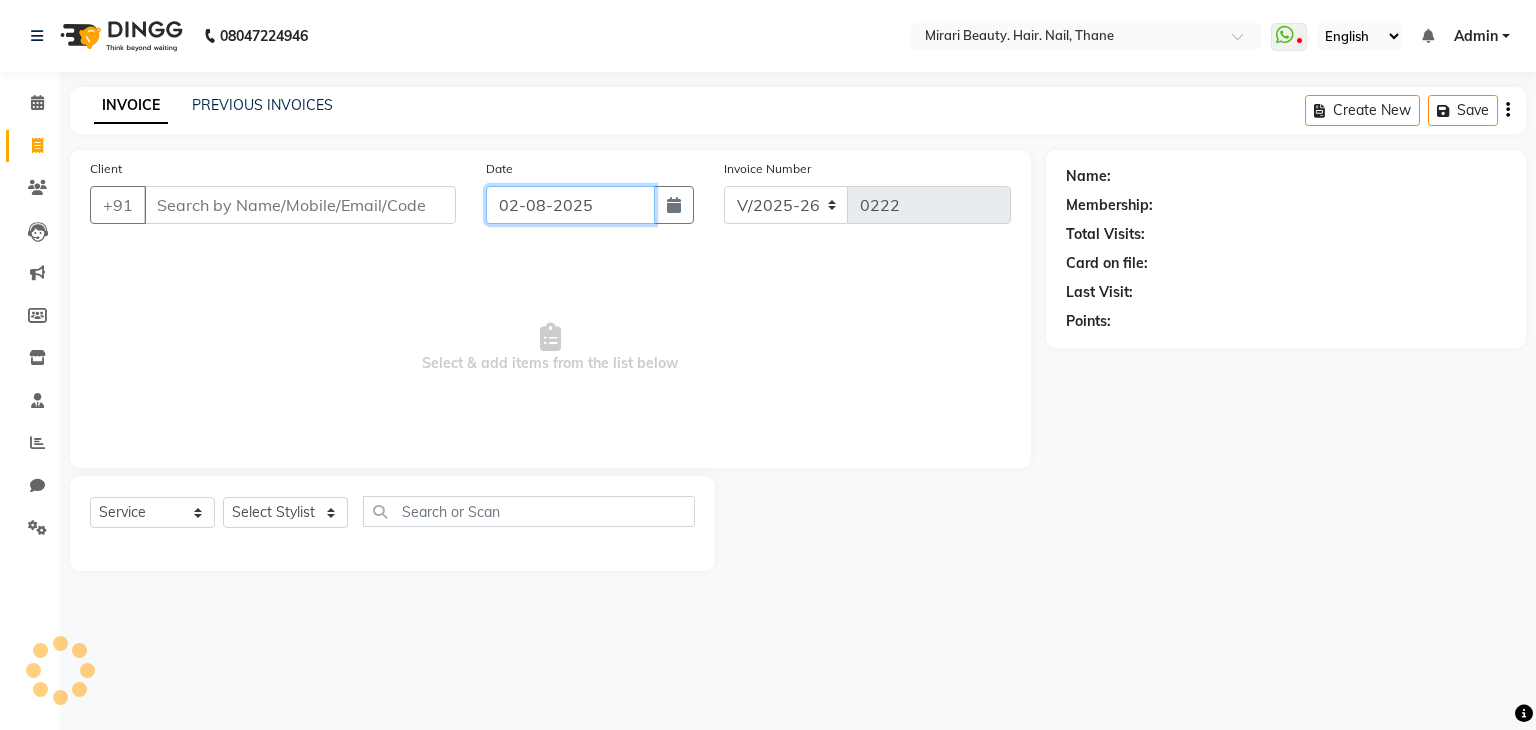click on "02-08-2025" 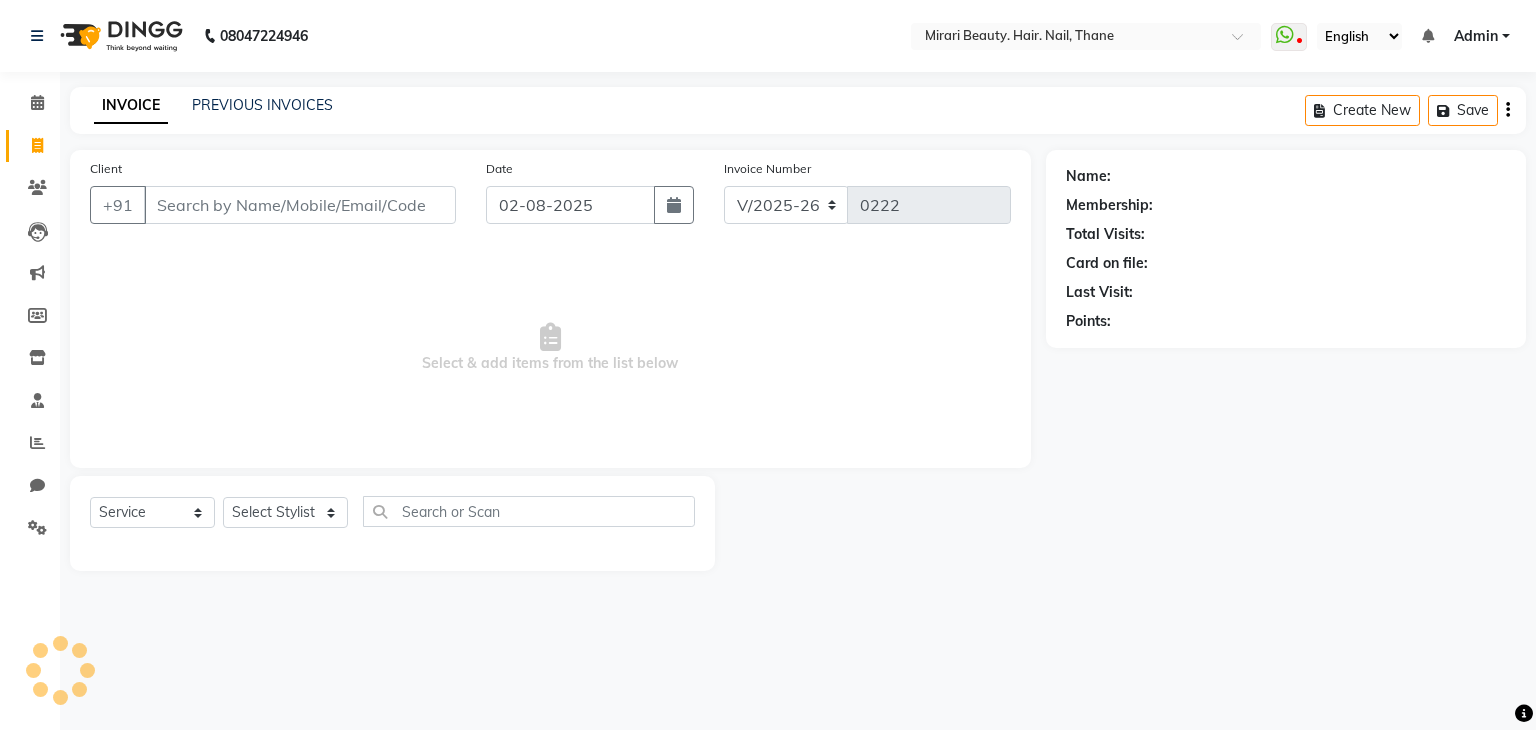 select on "8" 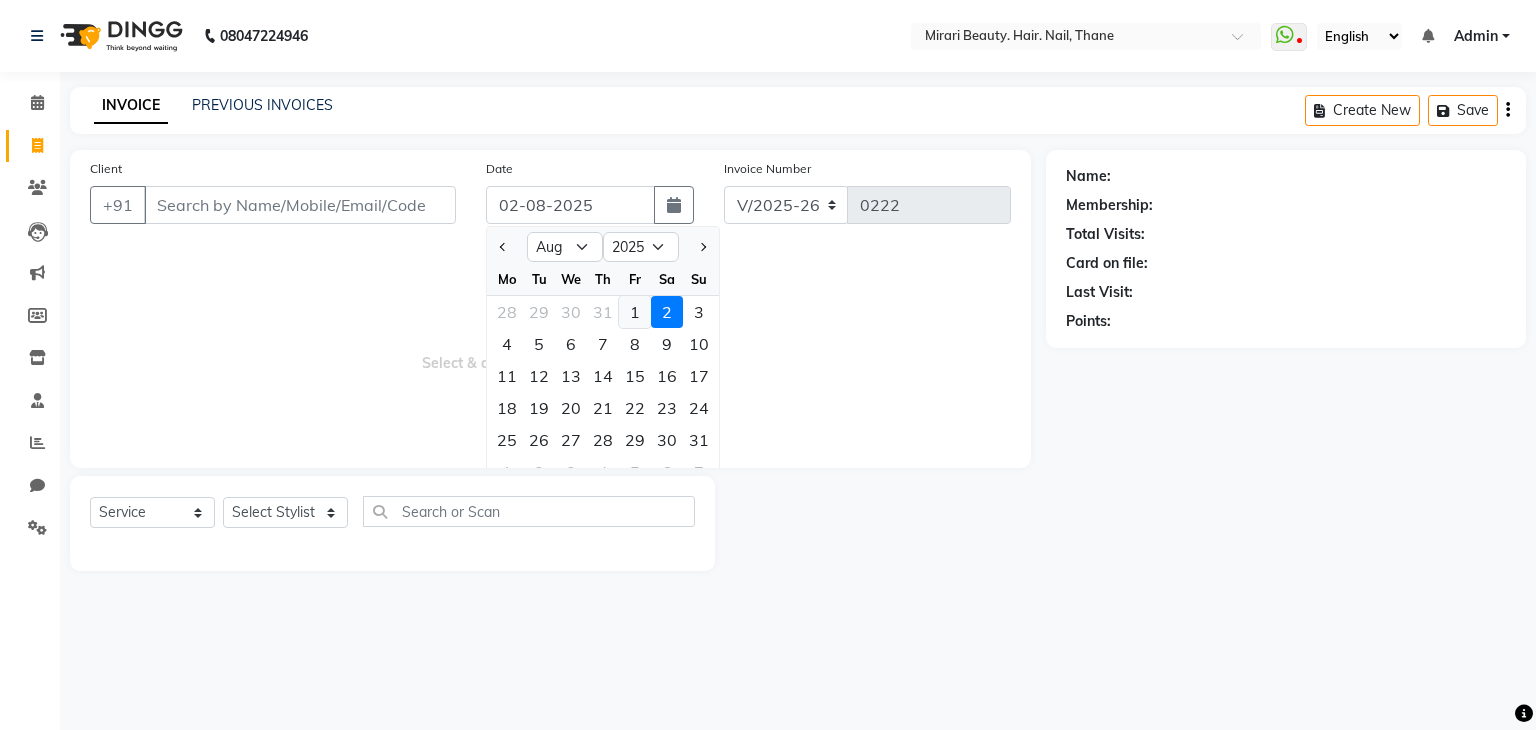 click on "1" 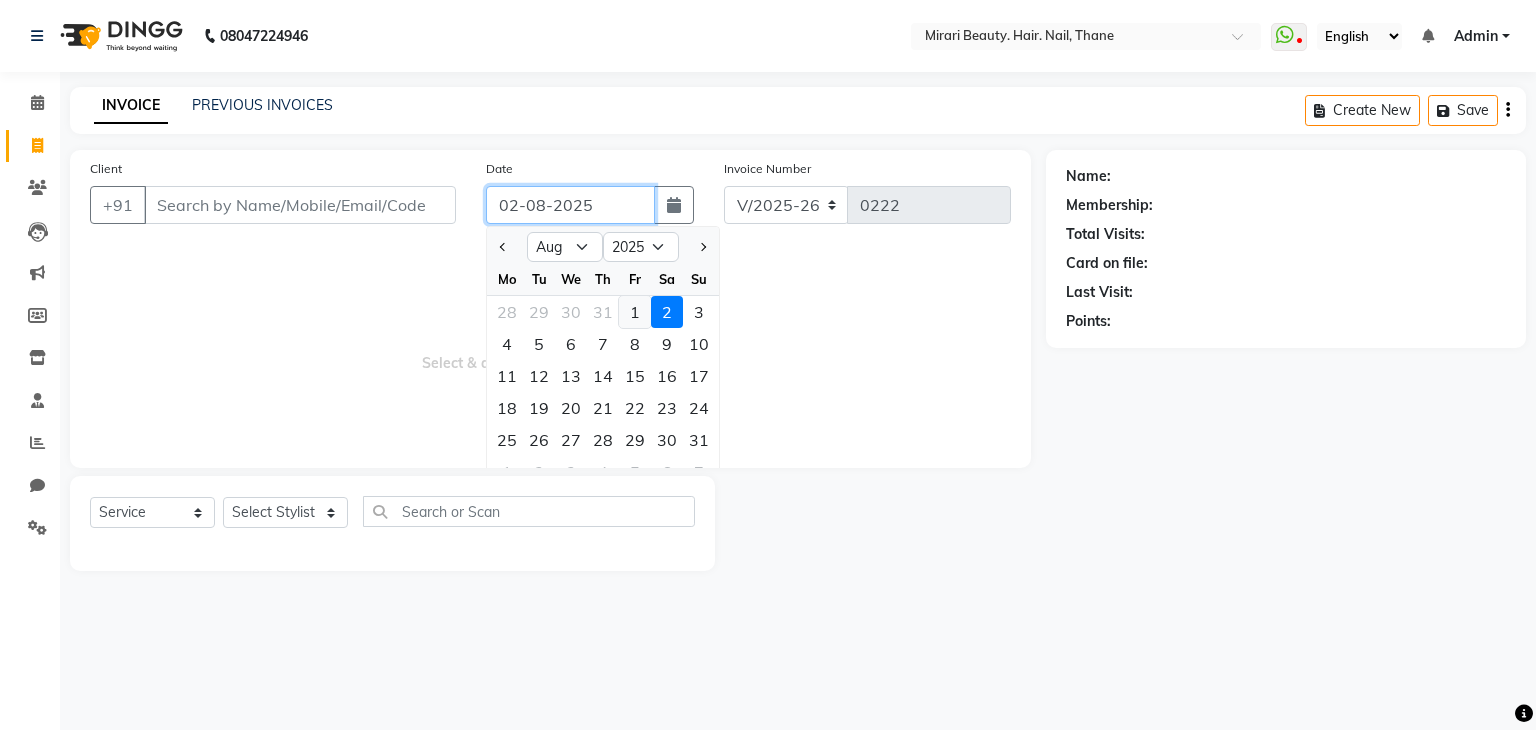 type on "01-08-2025" 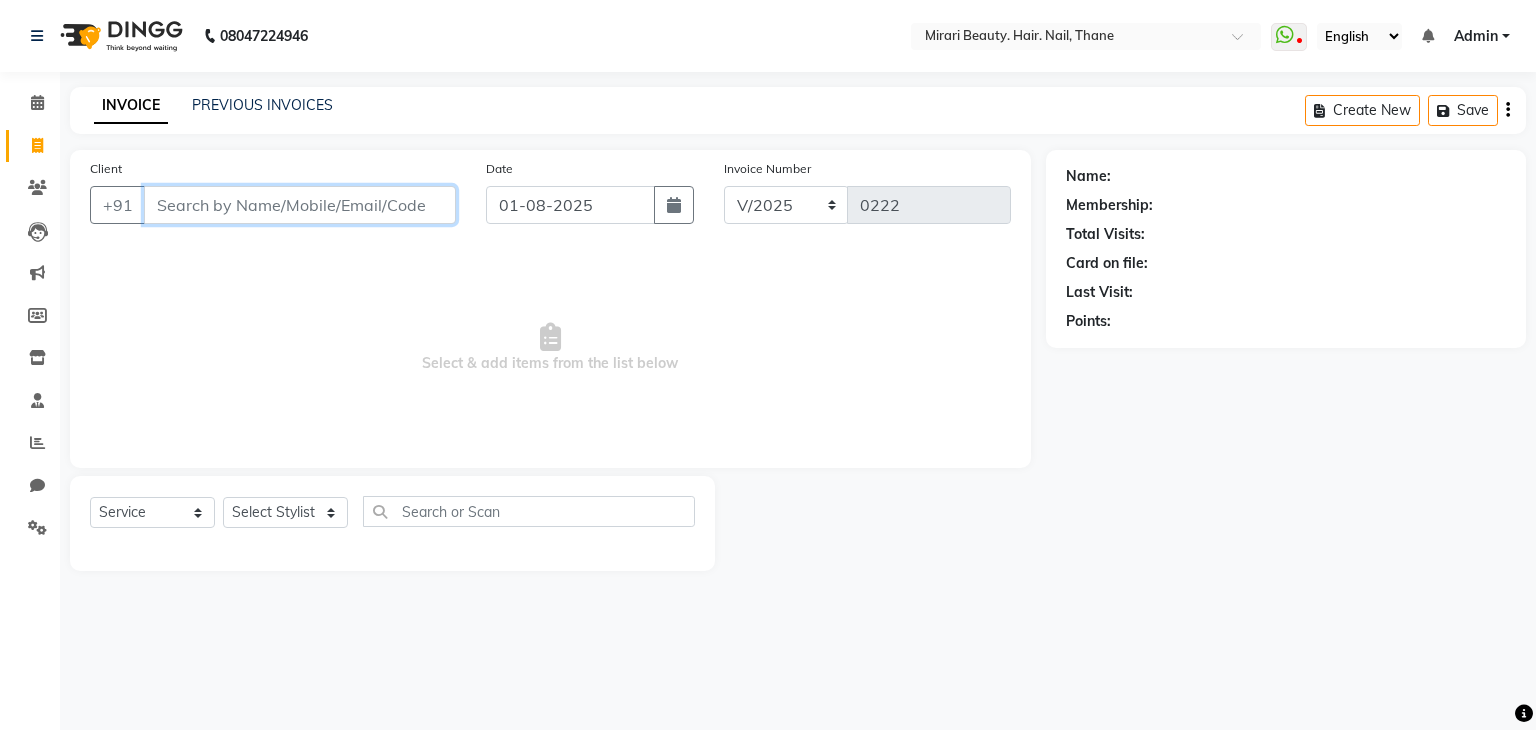 click on "Client" at bounding box center [300, 205] 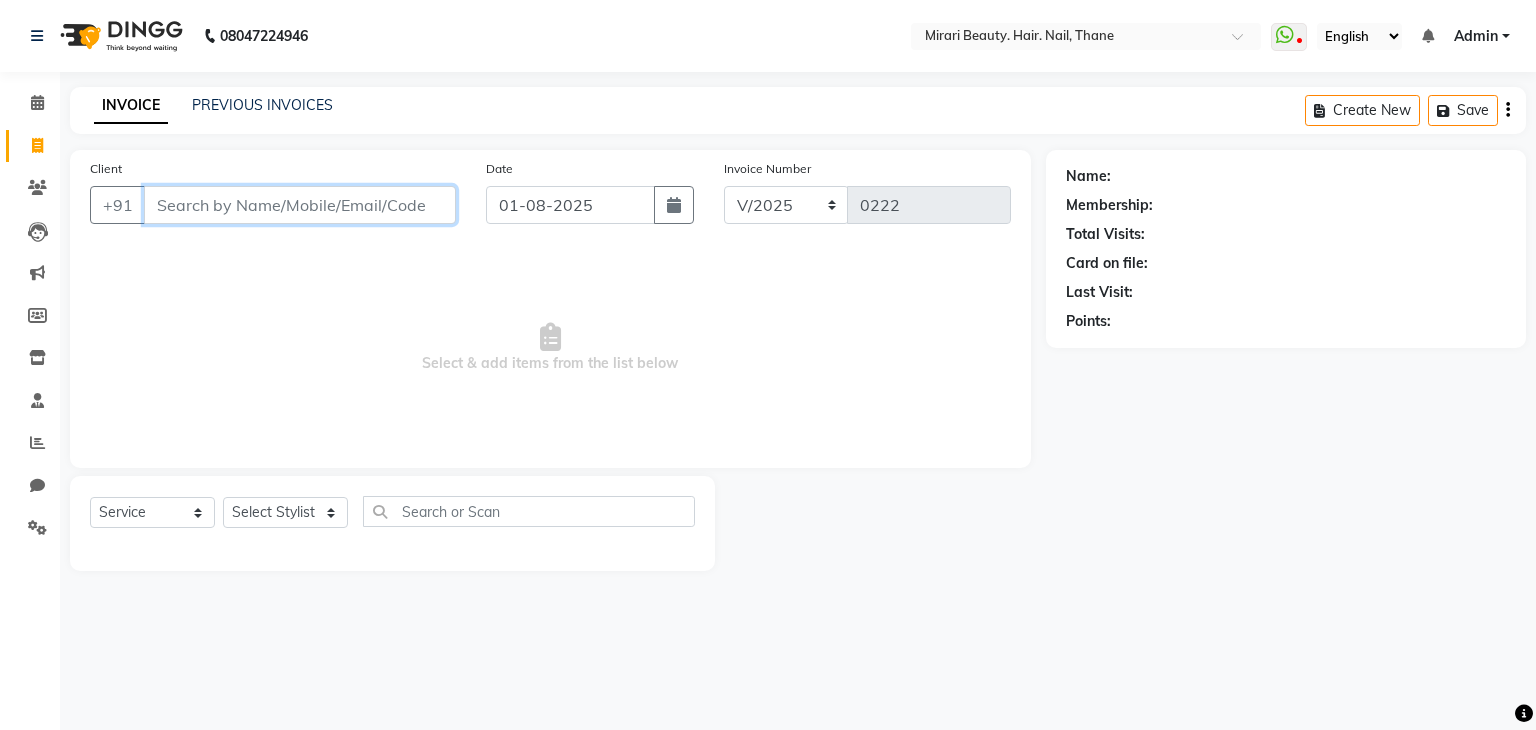 type on "z" 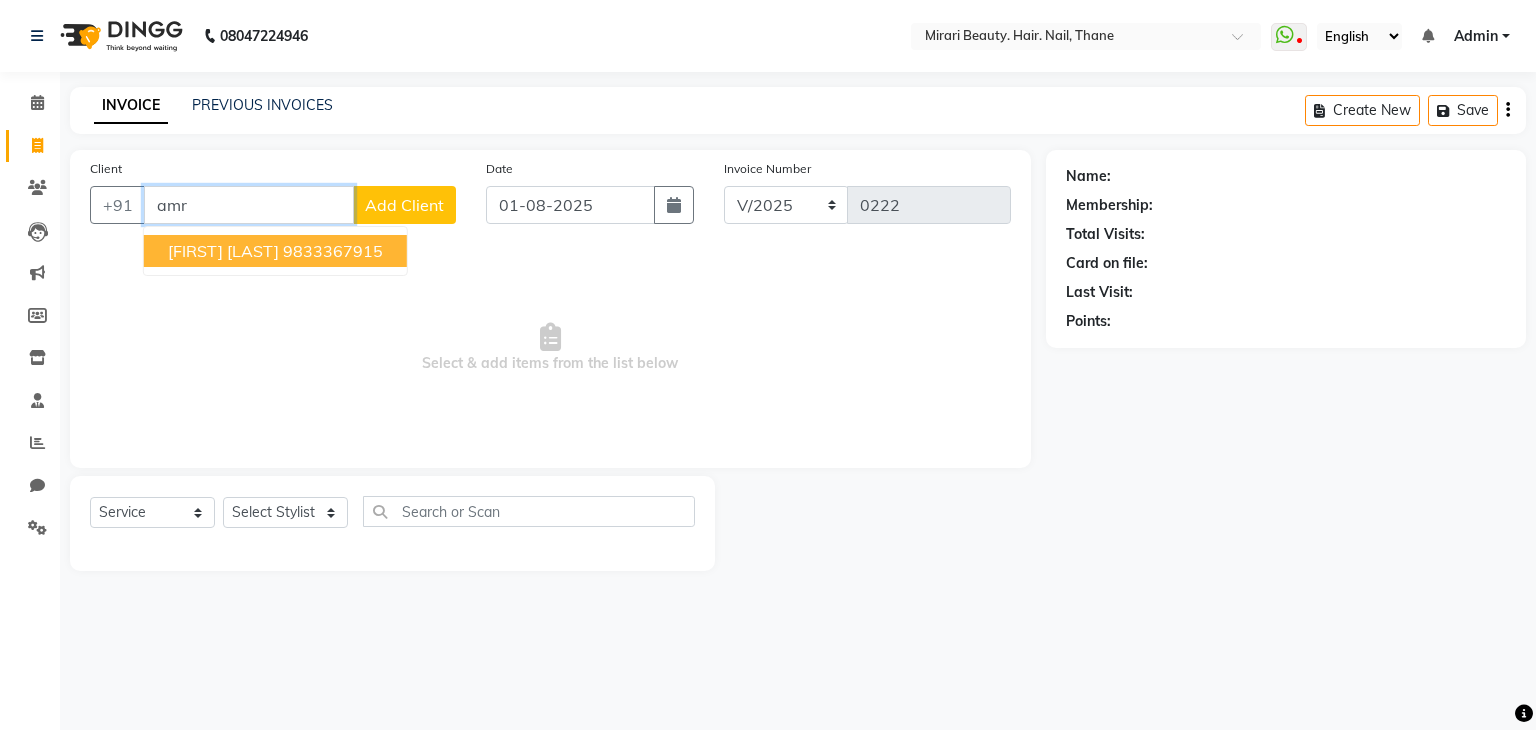 click on "[FIRST] [LAST]" at bounding box center [223, 251] 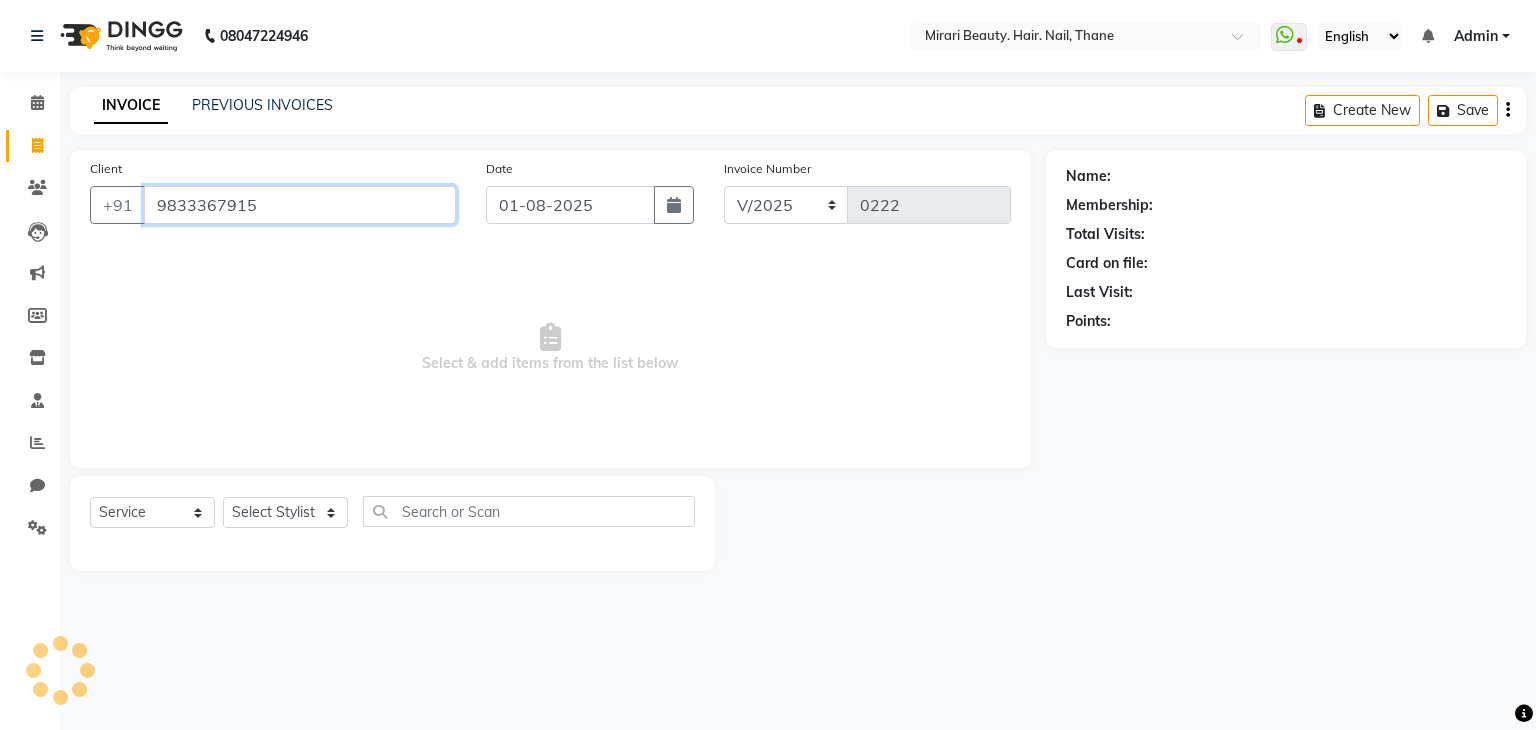 type on "9833367915" 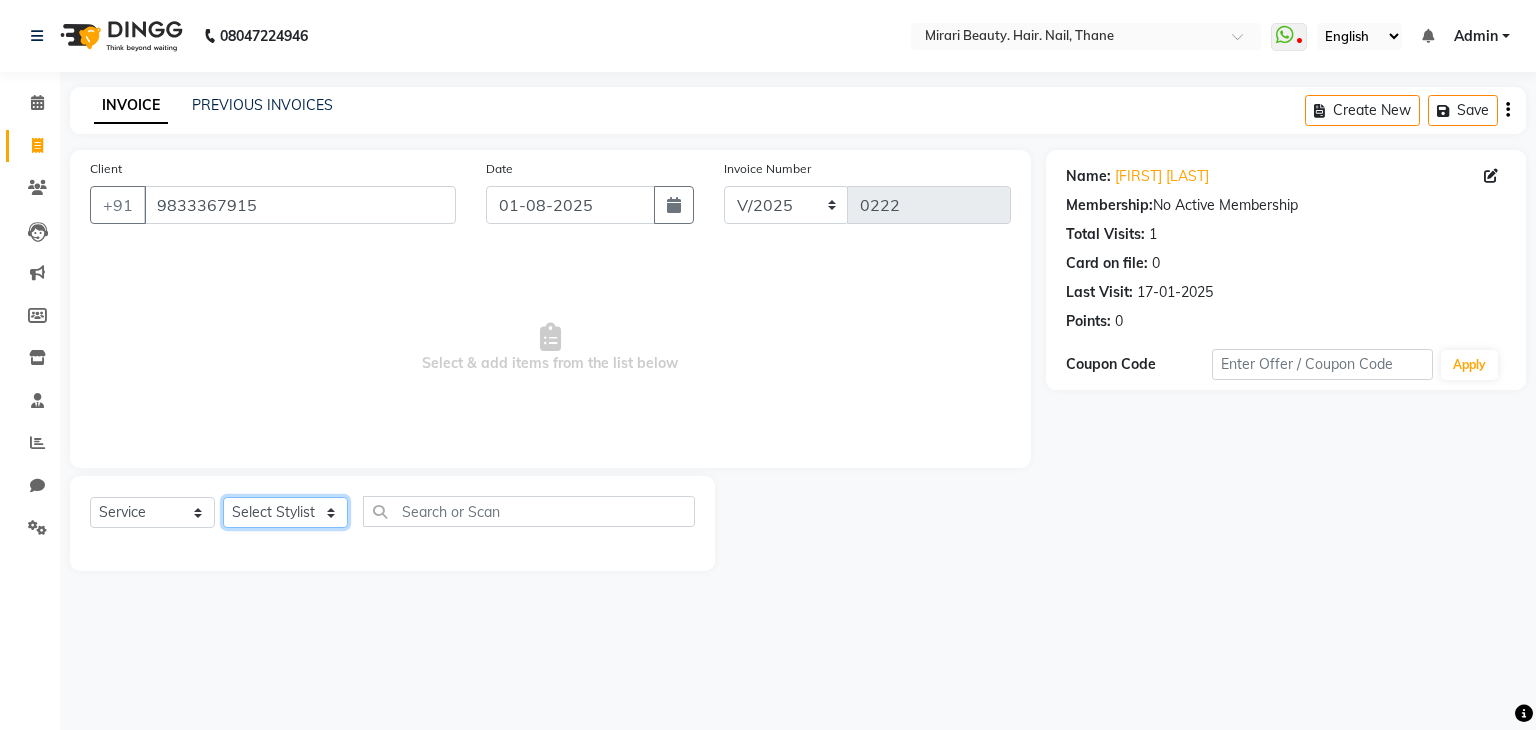 click on "Select Stylist General [FIRST] [LAST] [FIRST] [LAST] [FIRST]  [FIRST] [LAST]  [FIRST] [LAST]  [FIRST] [LAST]  [FIRST]" 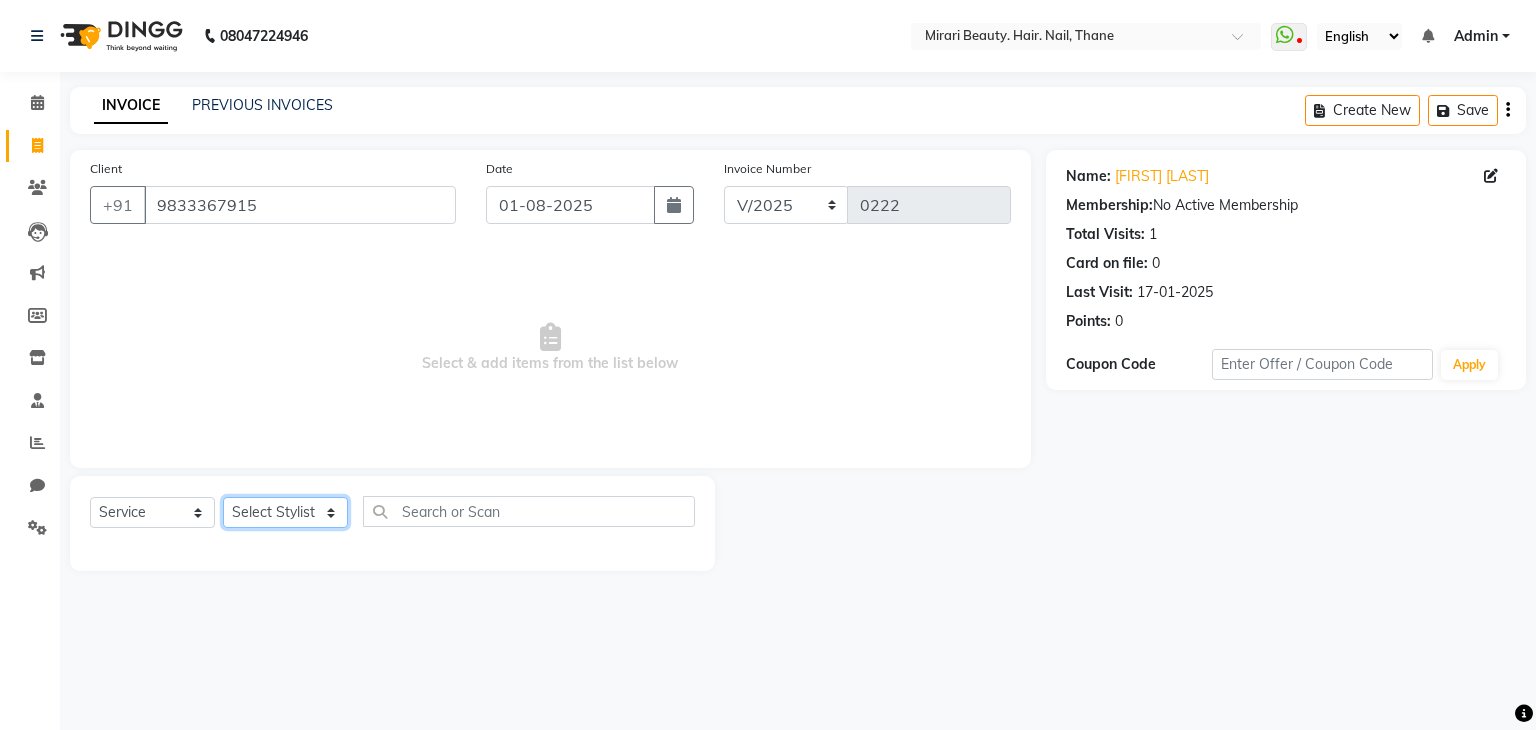 select on "80060" 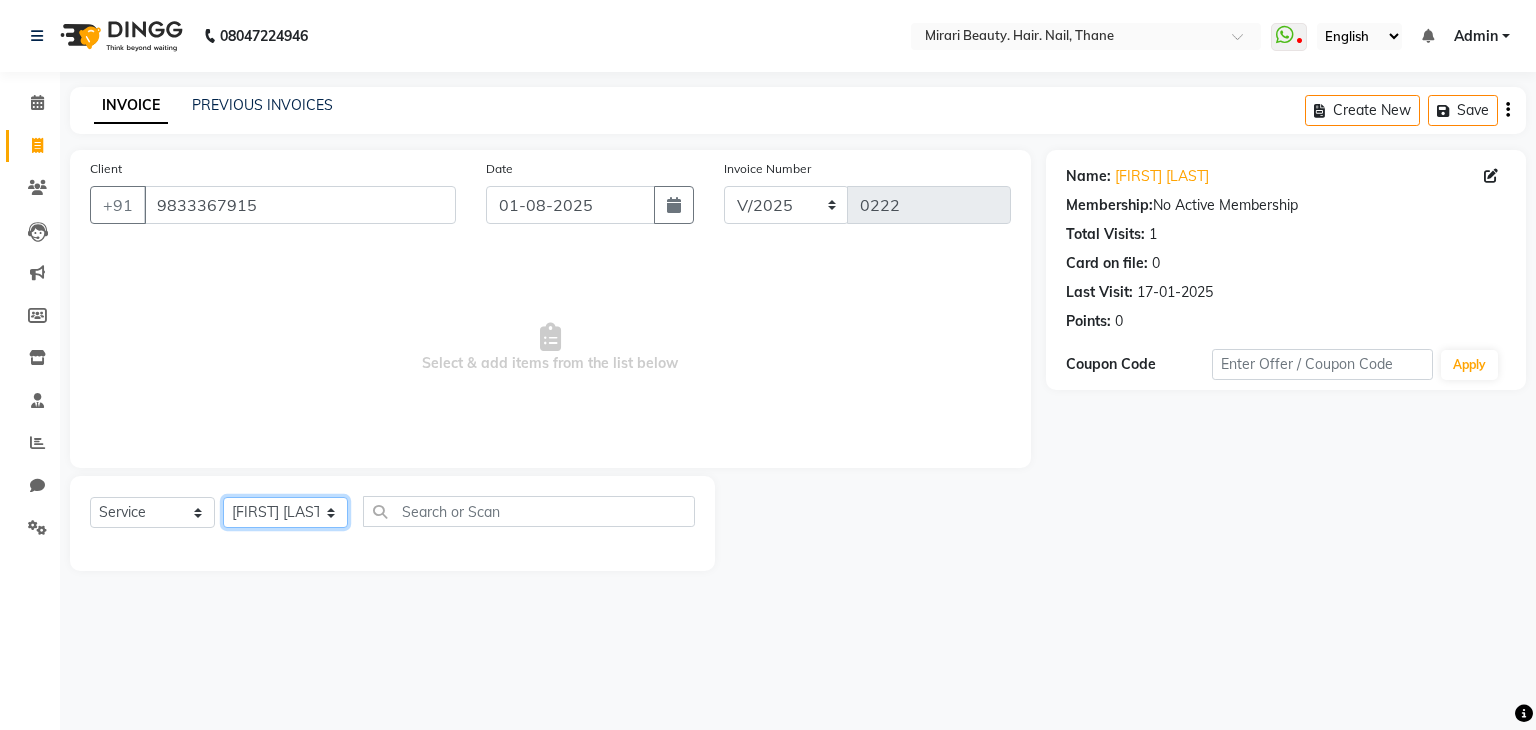 click on "Select Stylist General [FIRST] [LAST] [FIRST] [LAST] [FIRST]  [FIRST] [LAST]  [FIRST] [LAST]  [FIRST] [LAST]  [FIRST]" 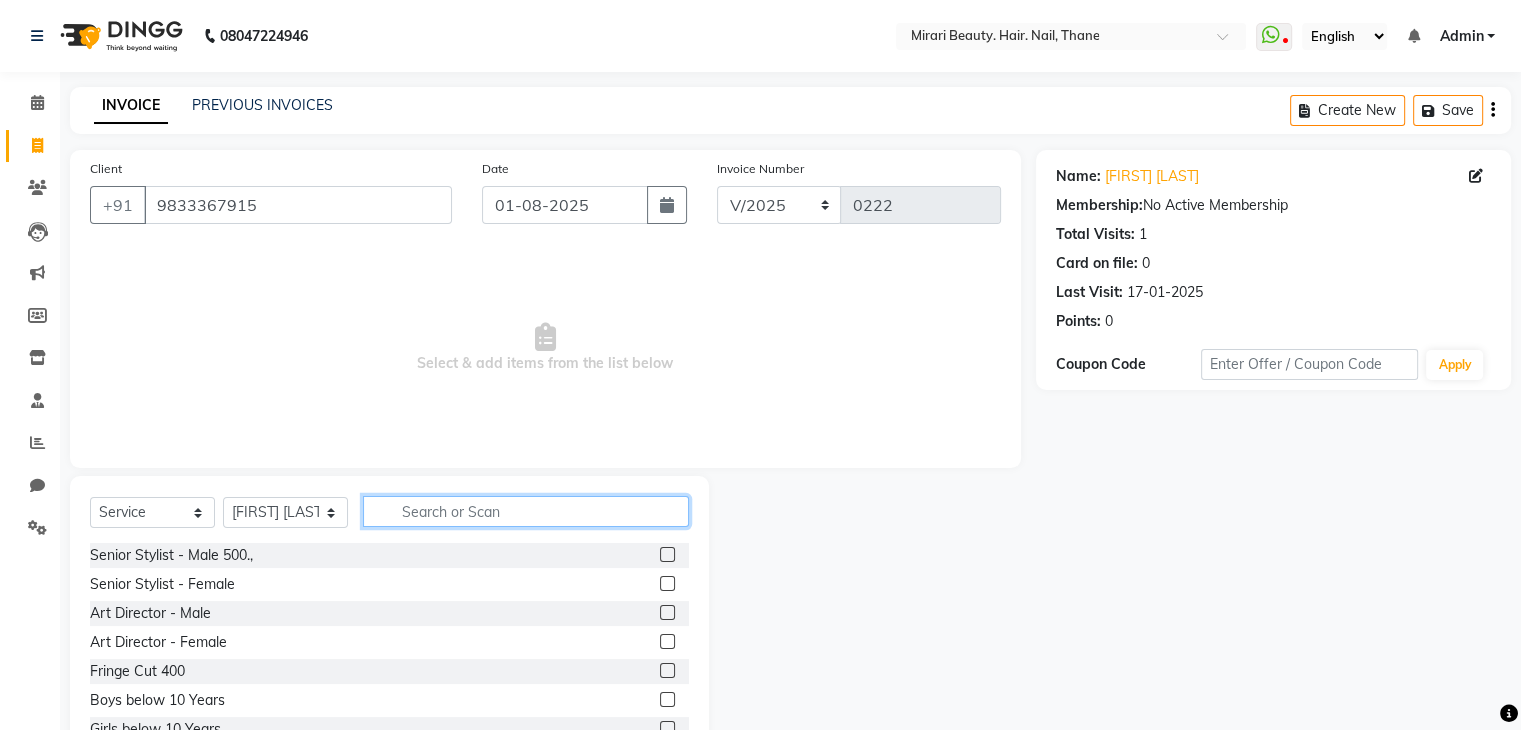 click 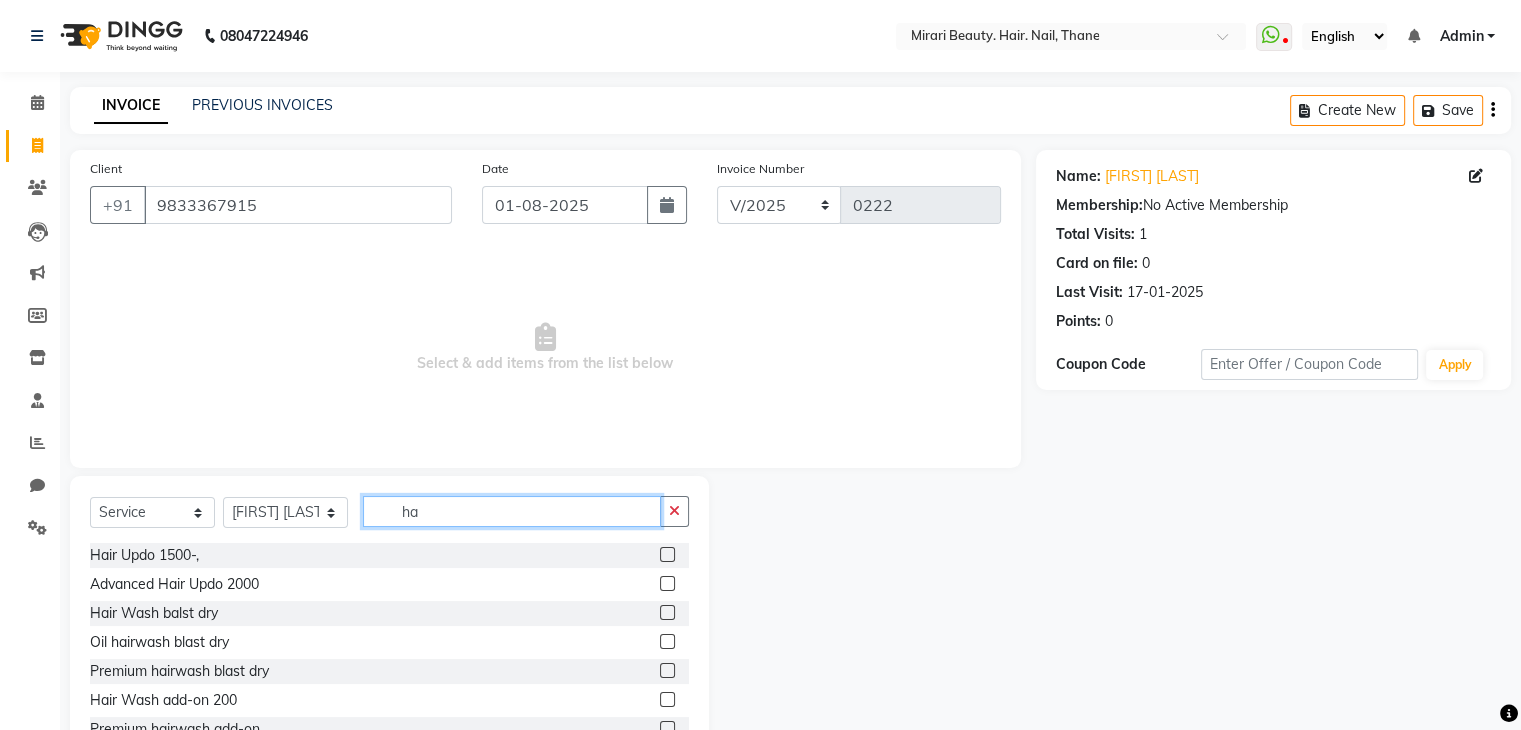 type on "h" 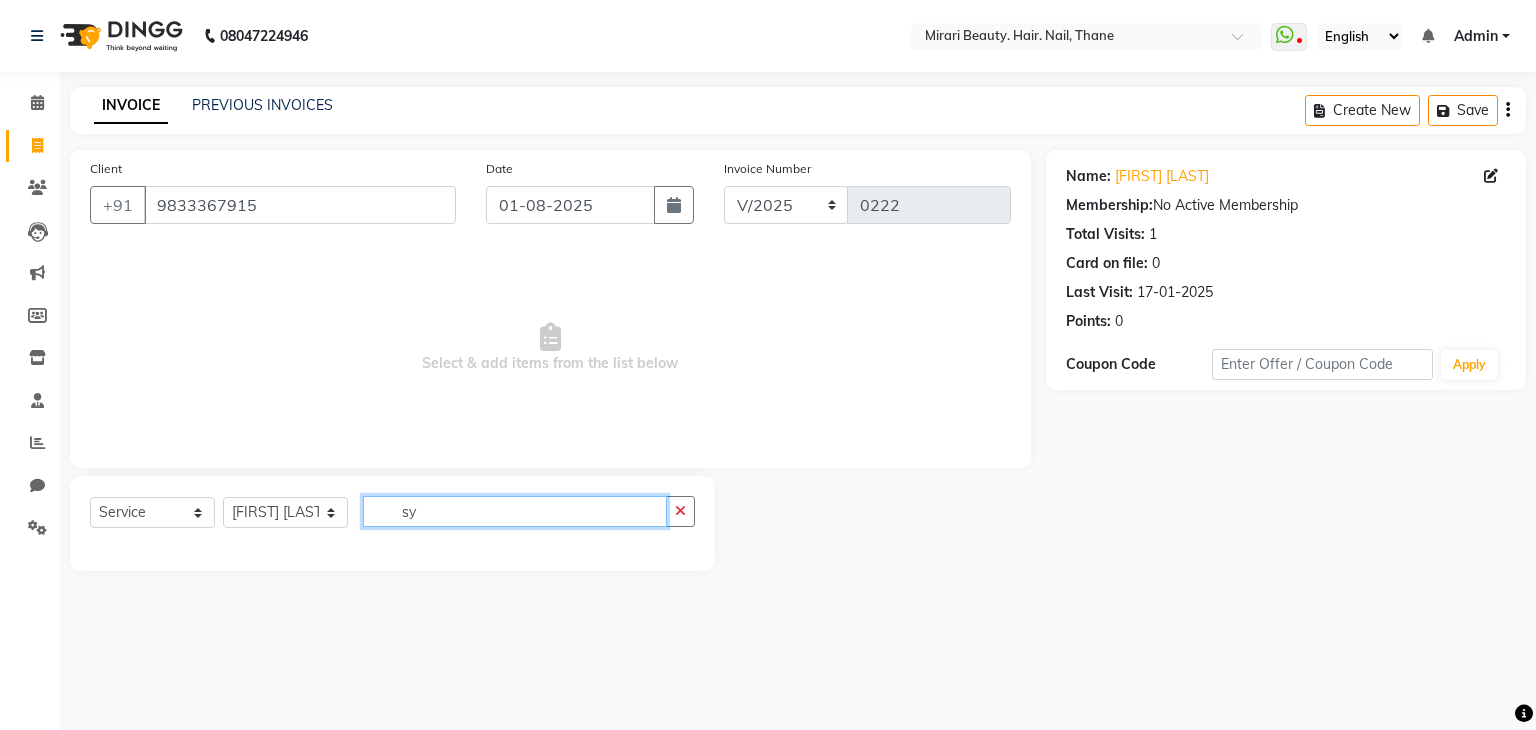 type on "s" 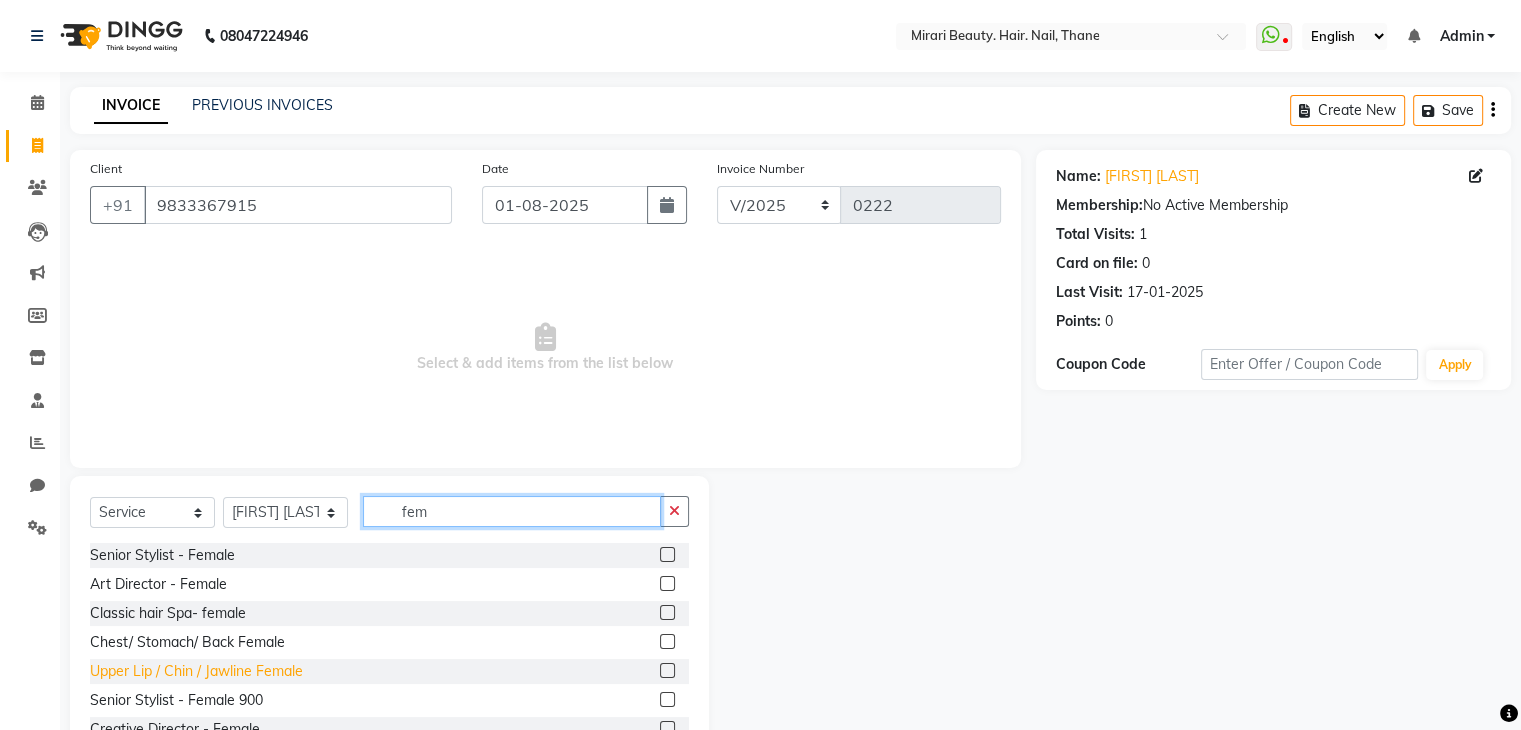 scroll, scrollTop: 3, scrollLeft: 0, axis: vertical 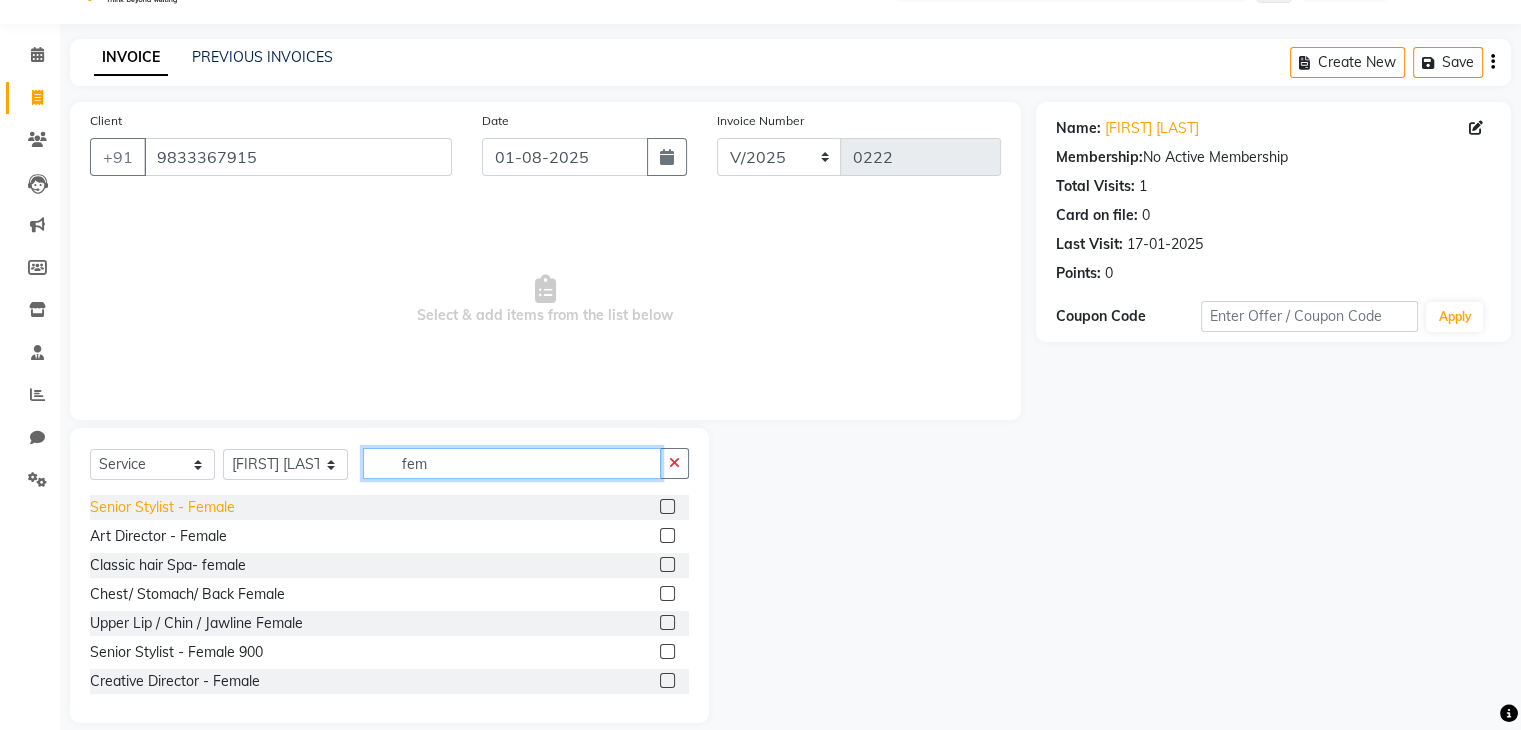 type on "fem" 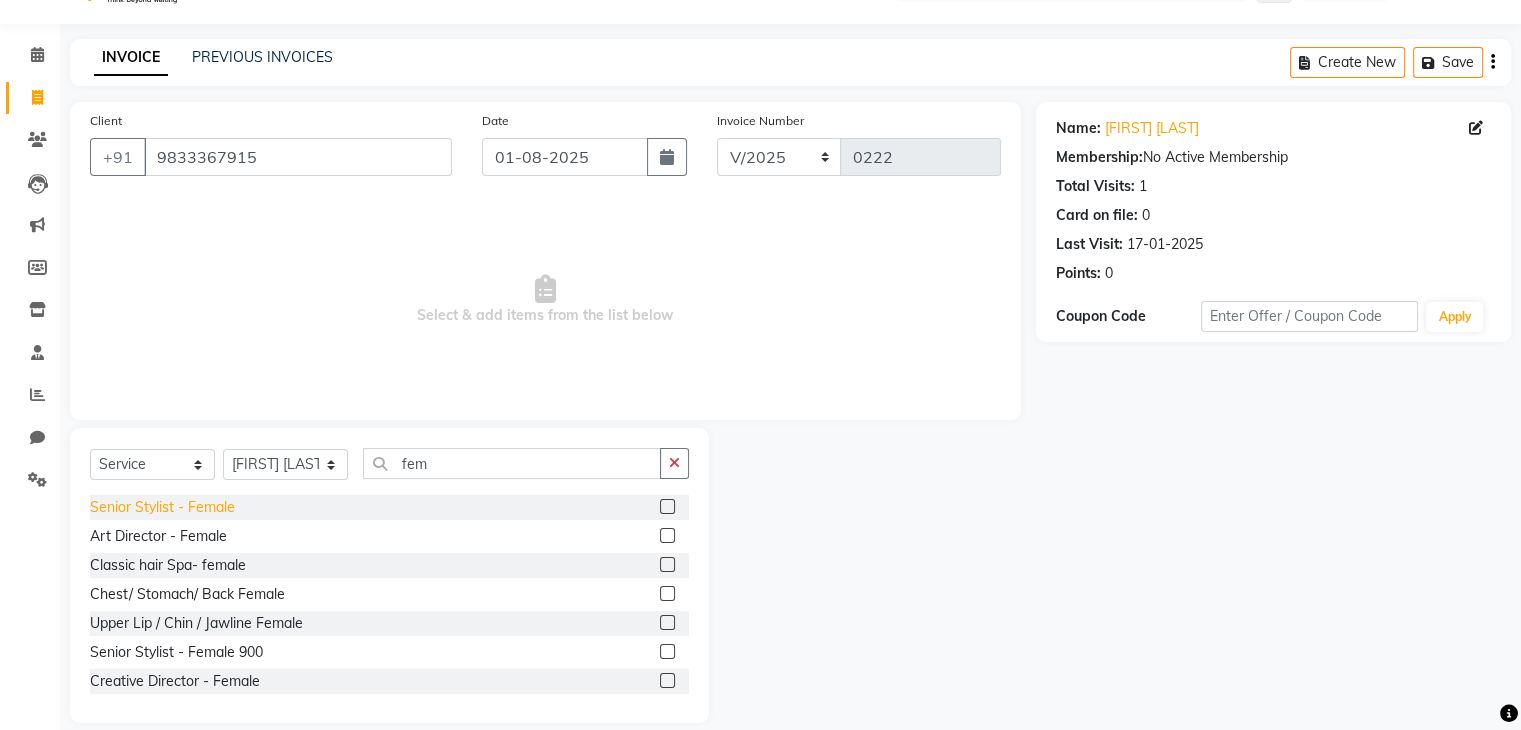 click on "Senior Stylist - Female" 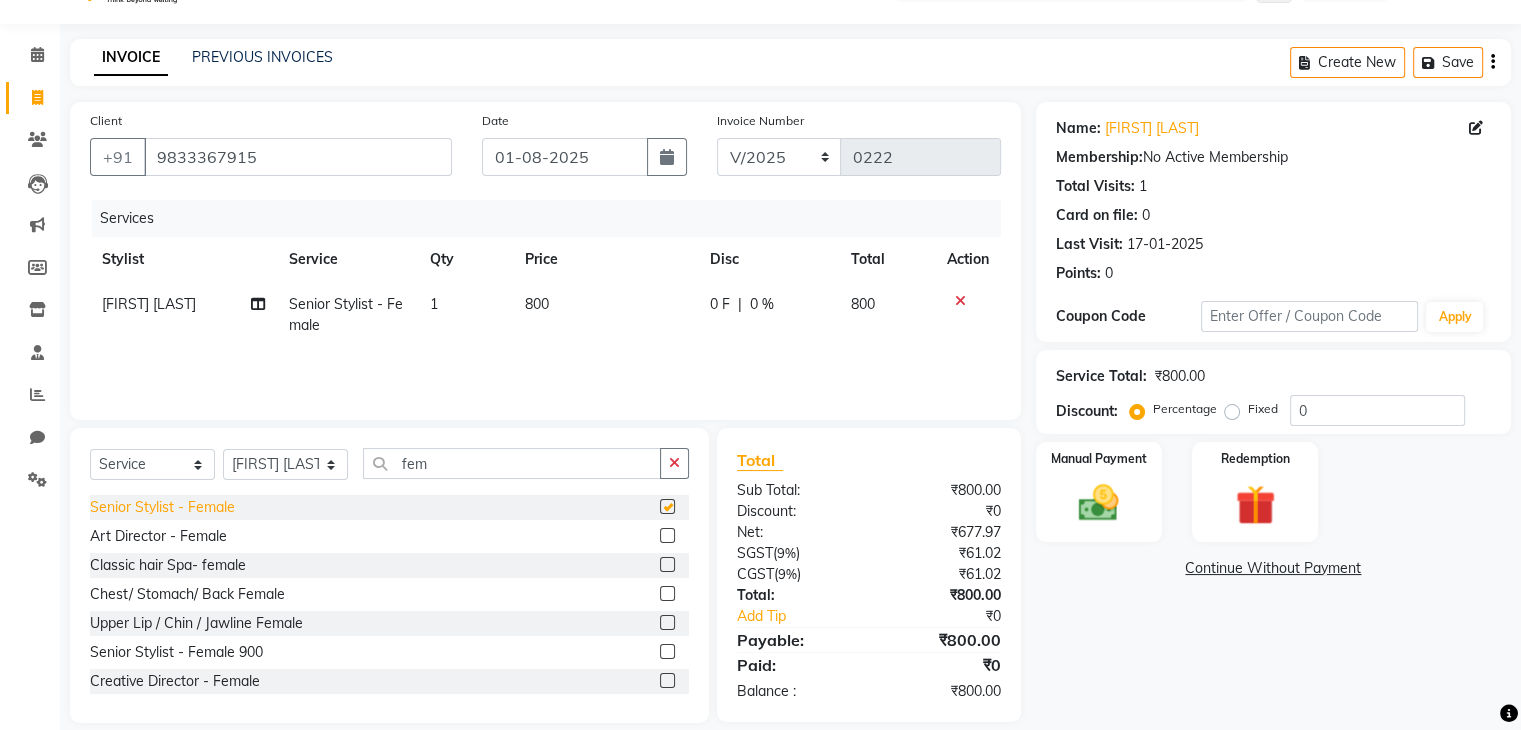 checkbox on "false" 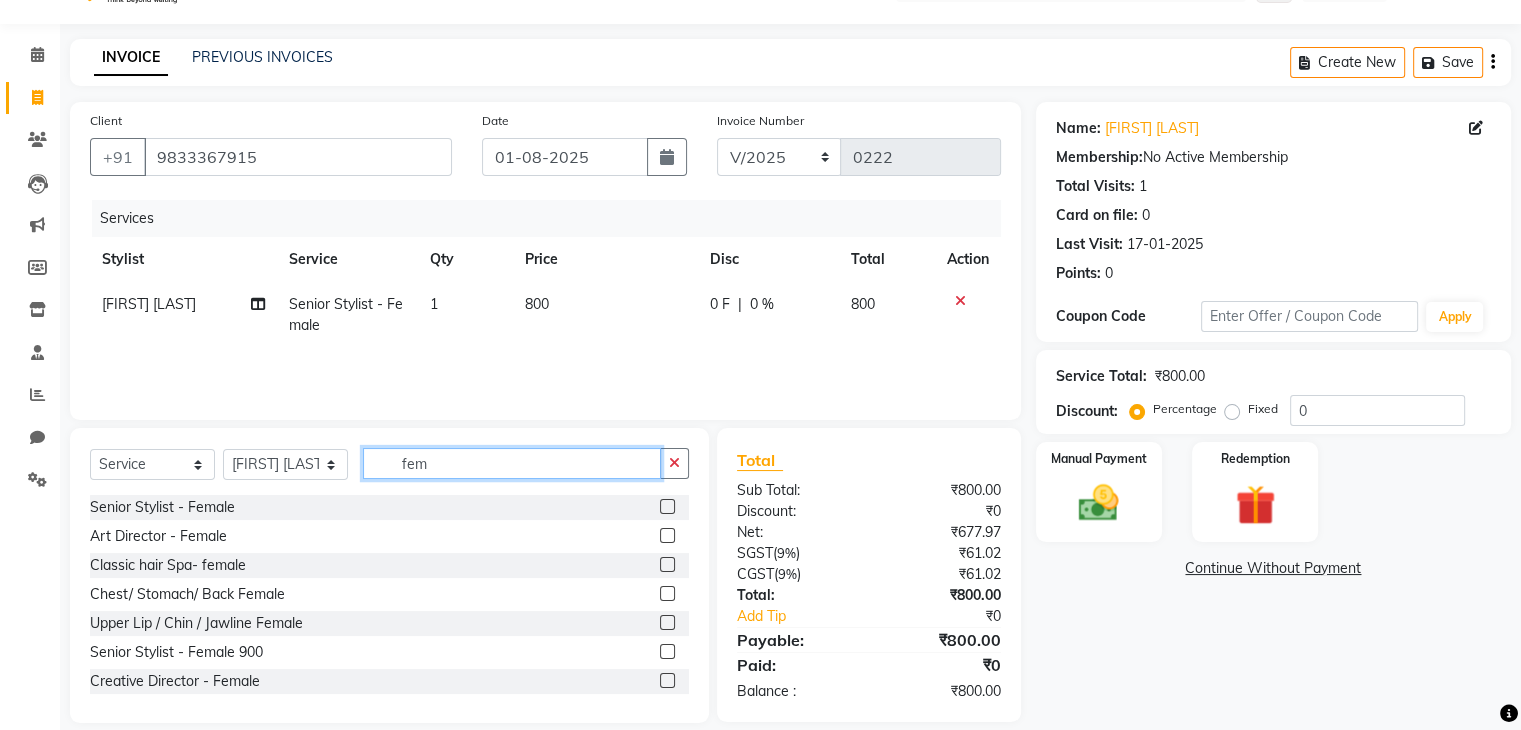 click on "fem" 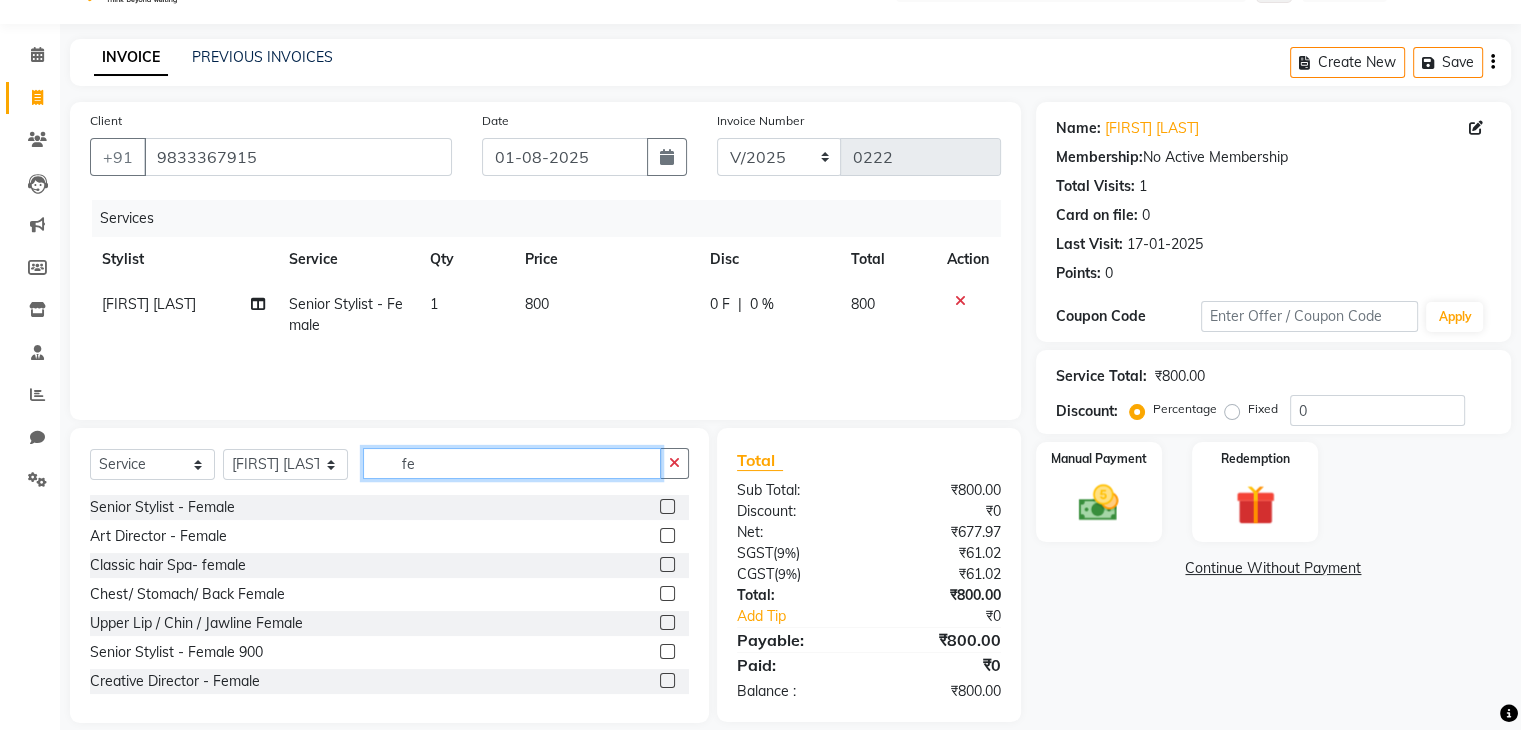 type on "f" 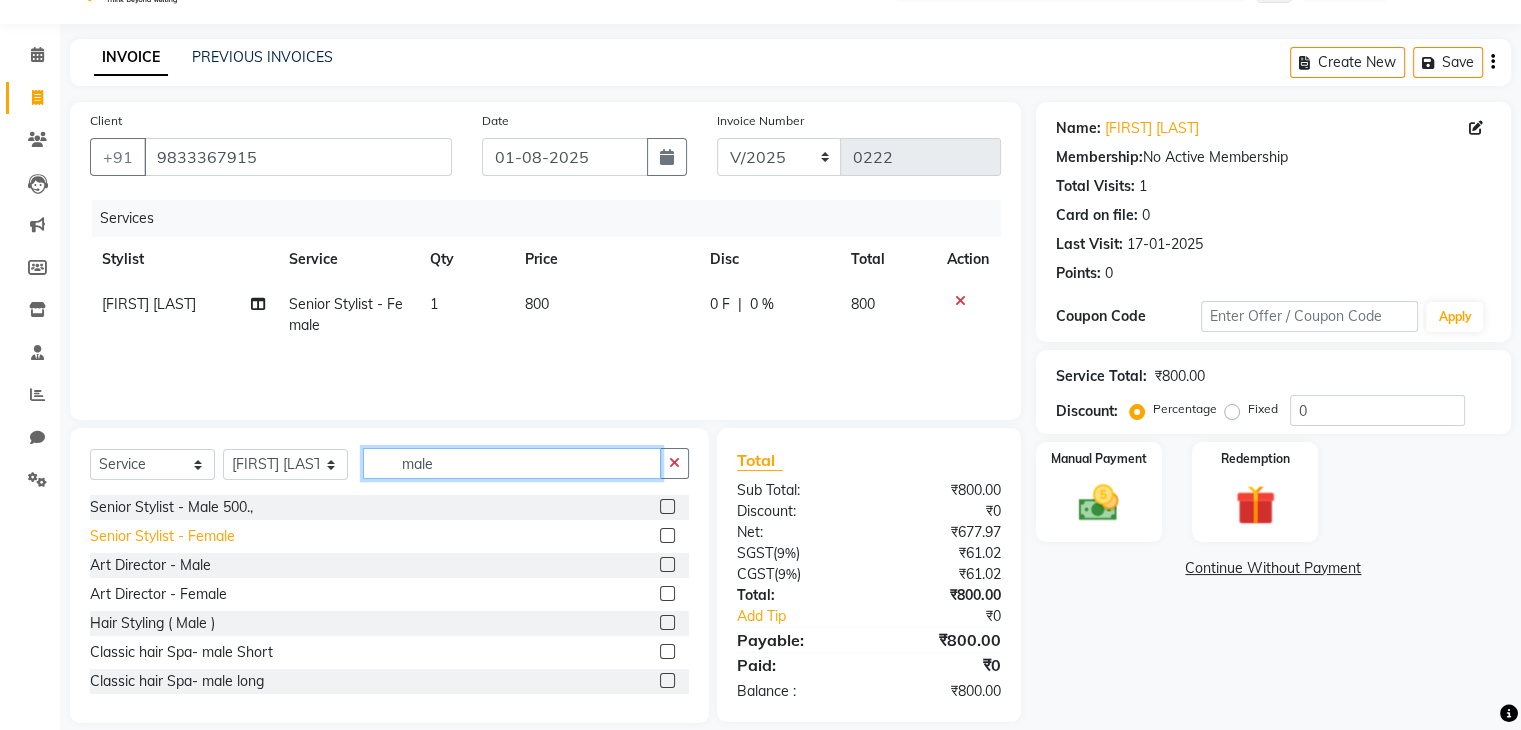 type on "male" 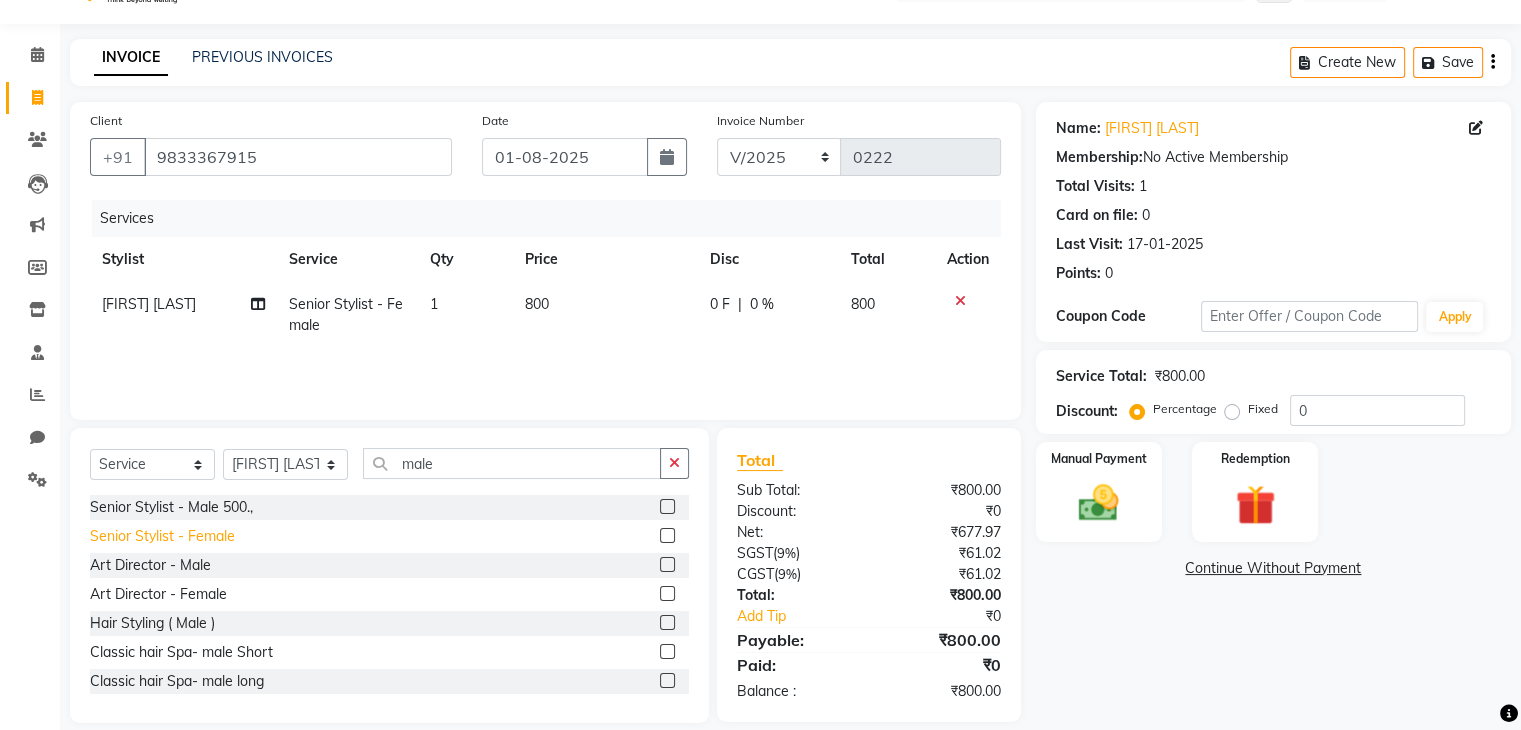 click on "Senior Stylist - Female" 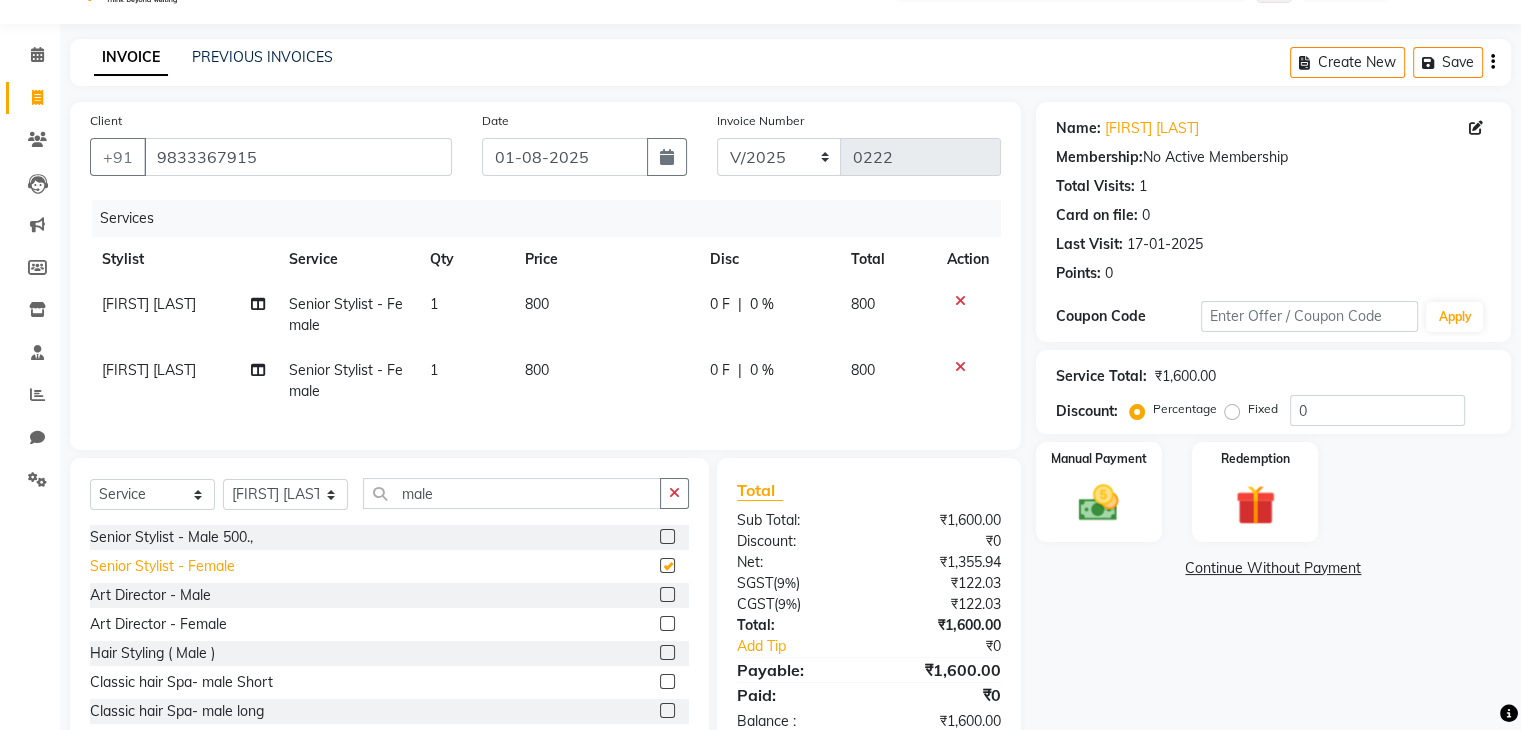 checkbox on "false" 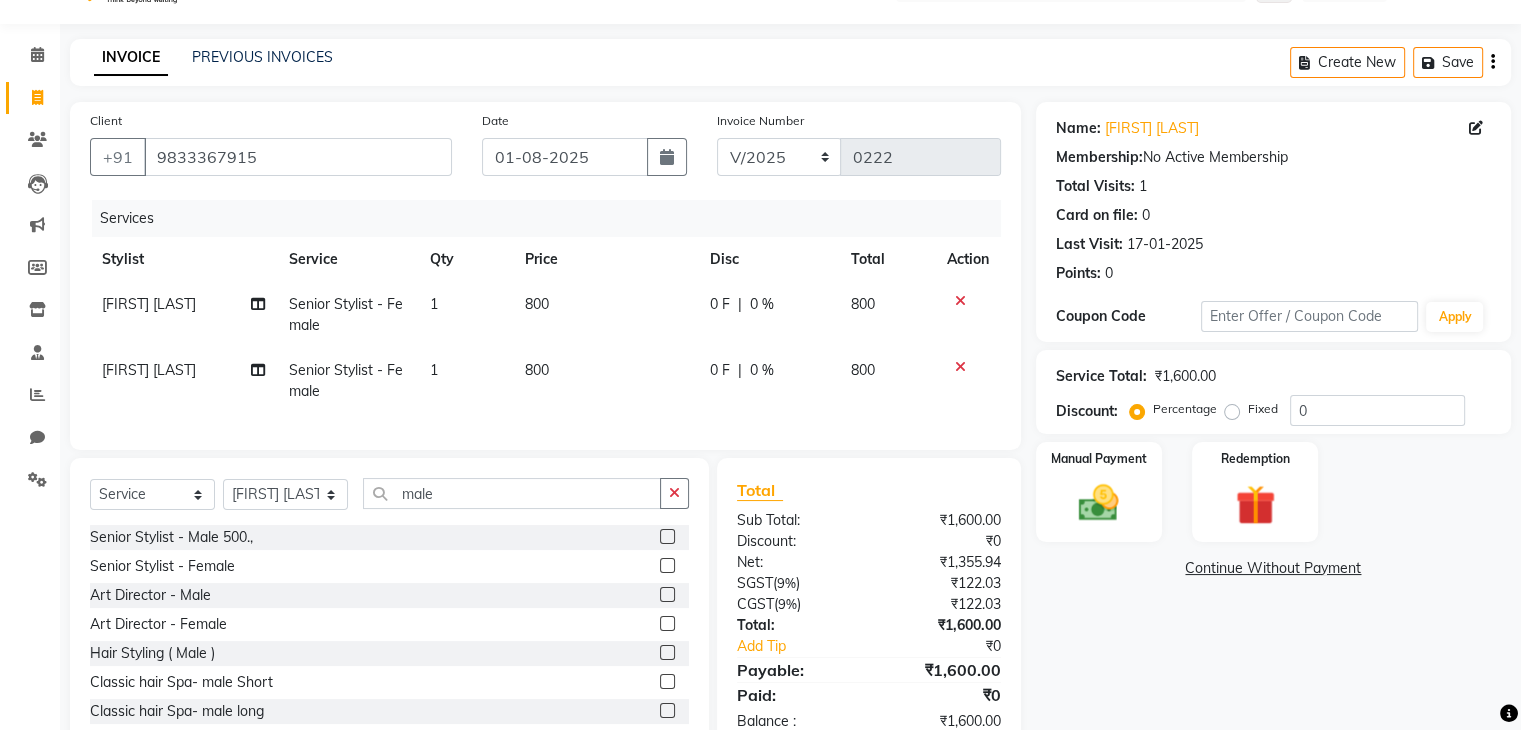 click 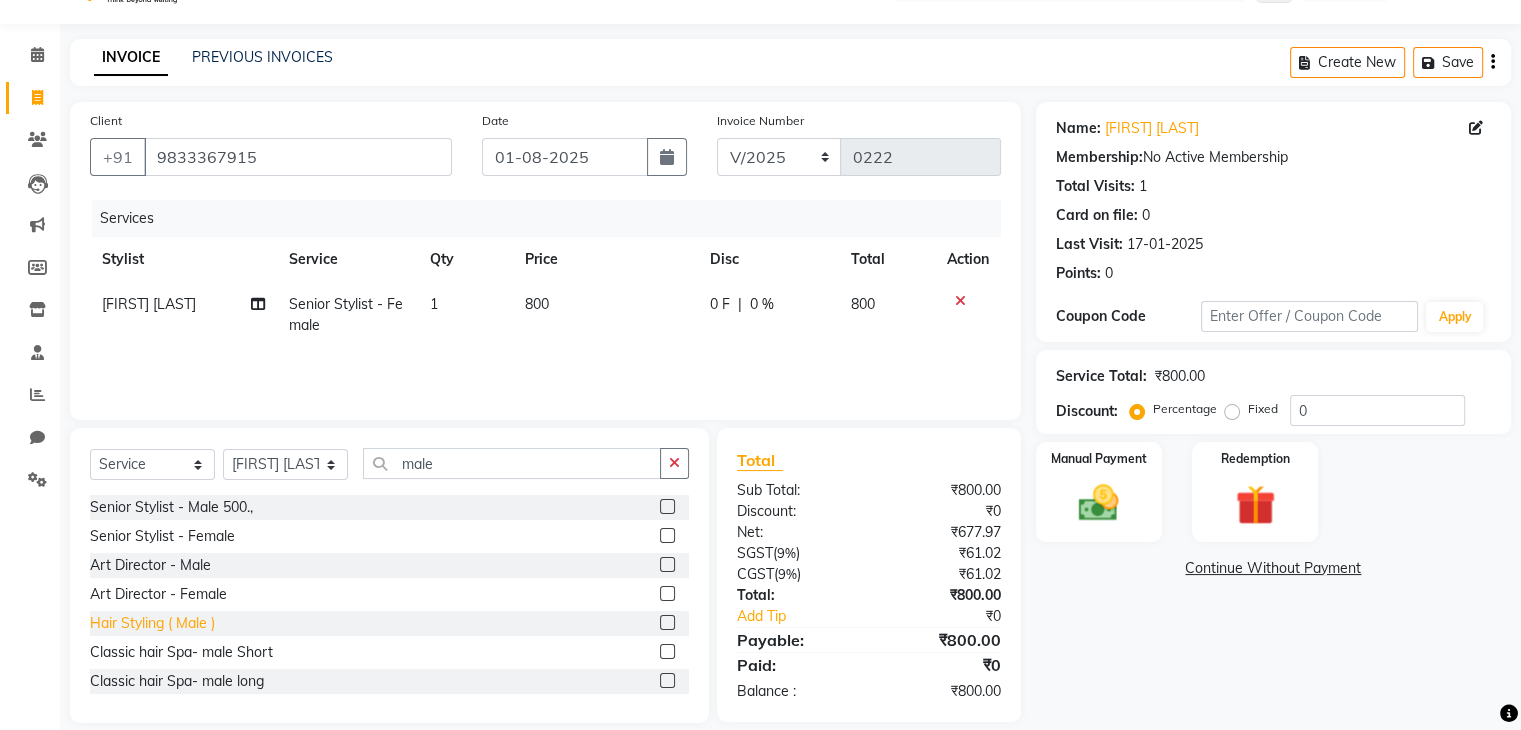 click on "Hair Styling ( Male )" 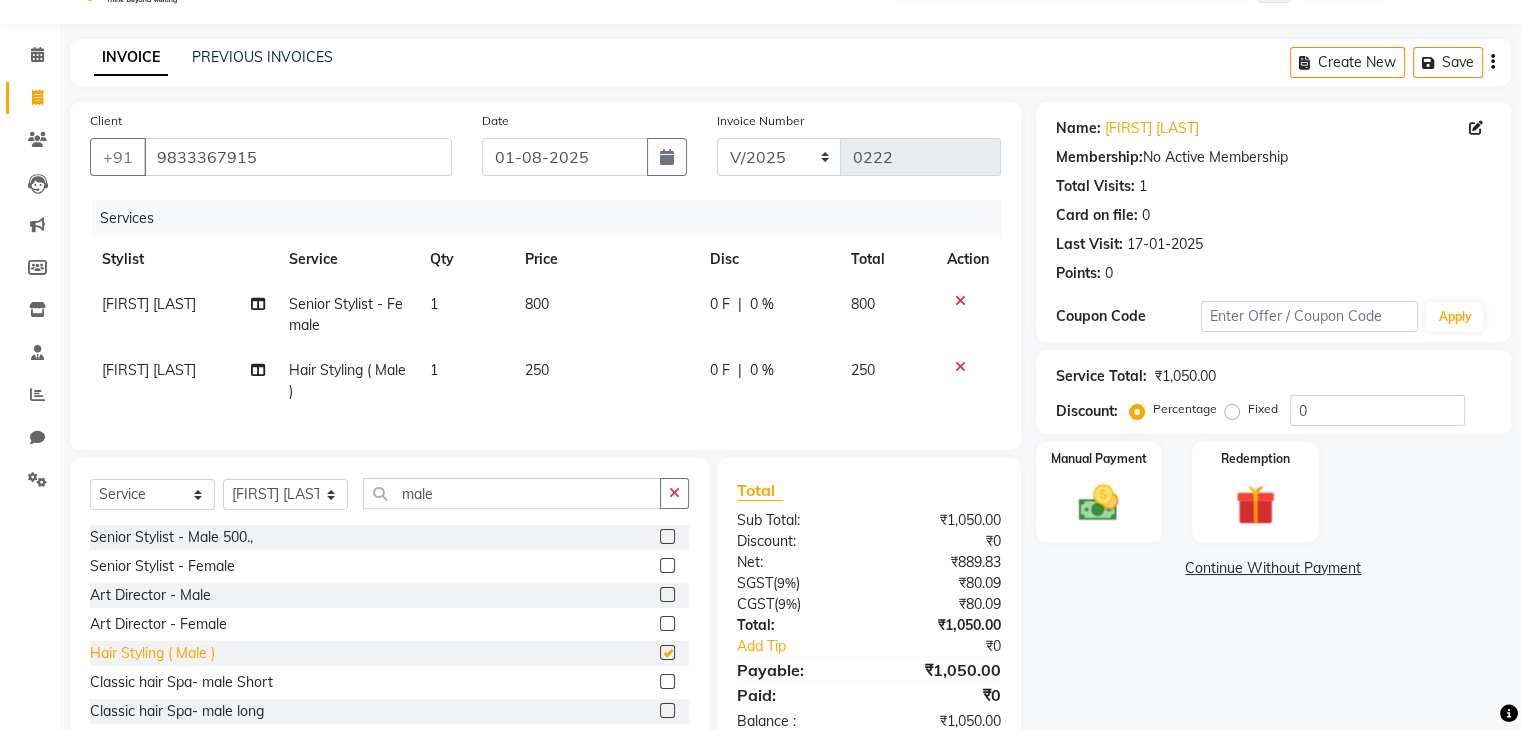 checkbox on "false" 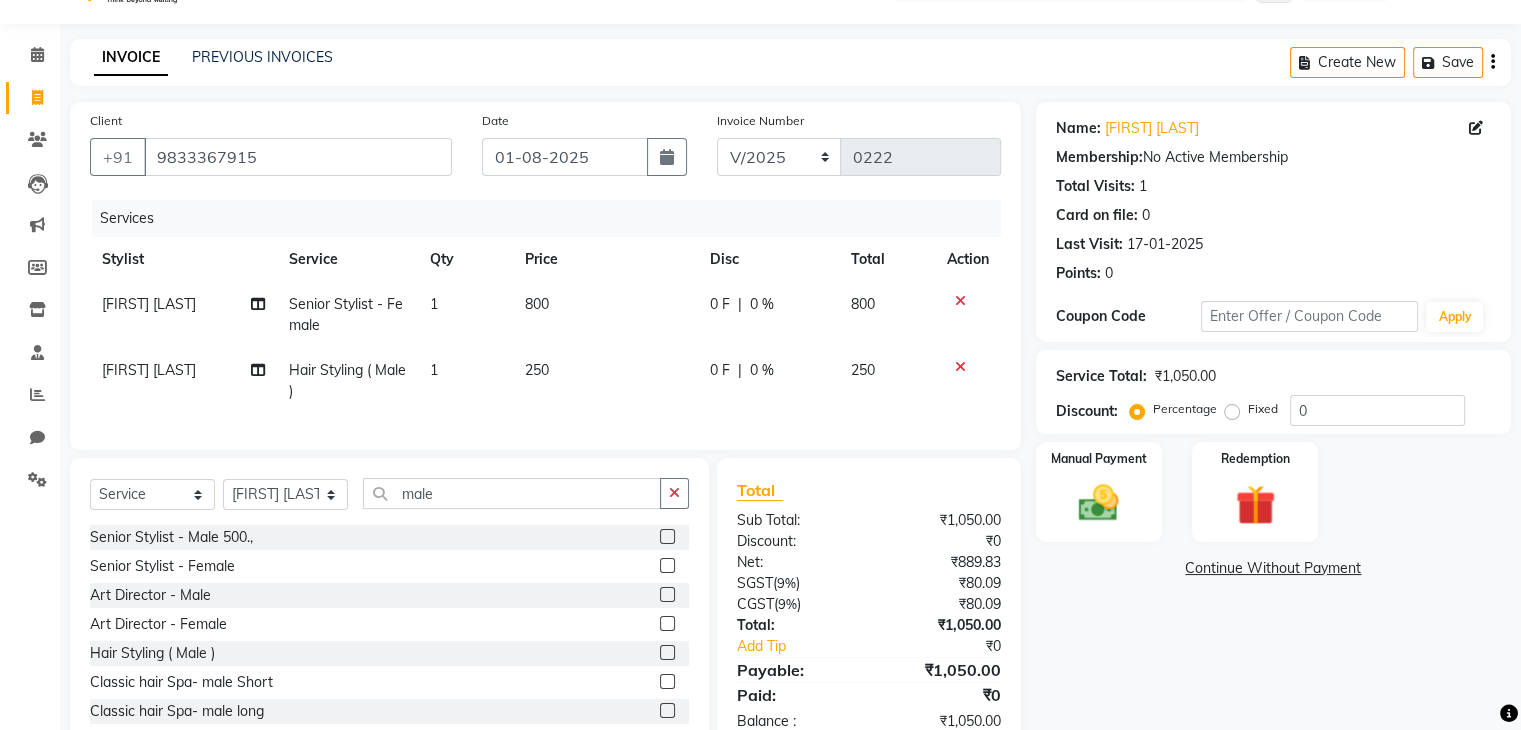 click on "250" 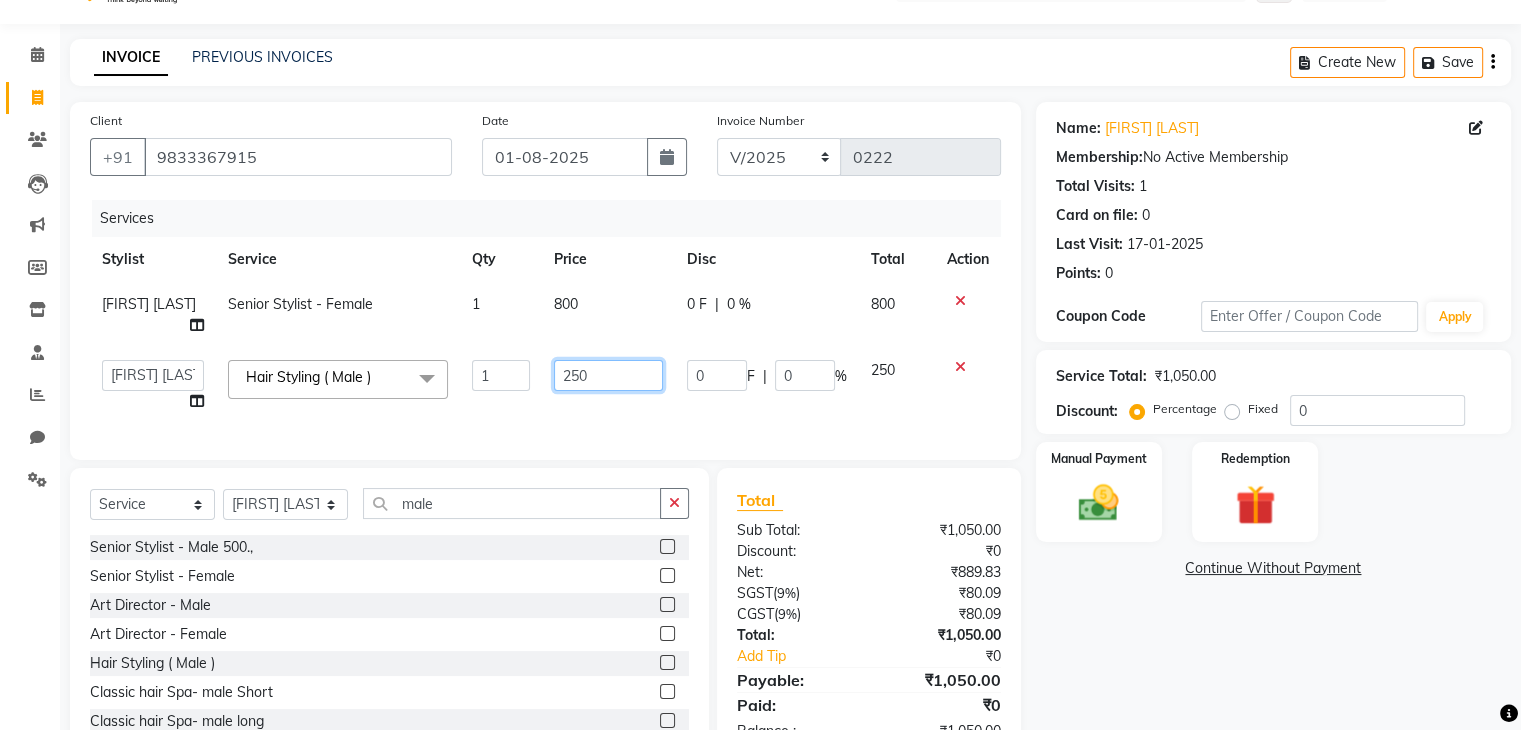 click on "250" 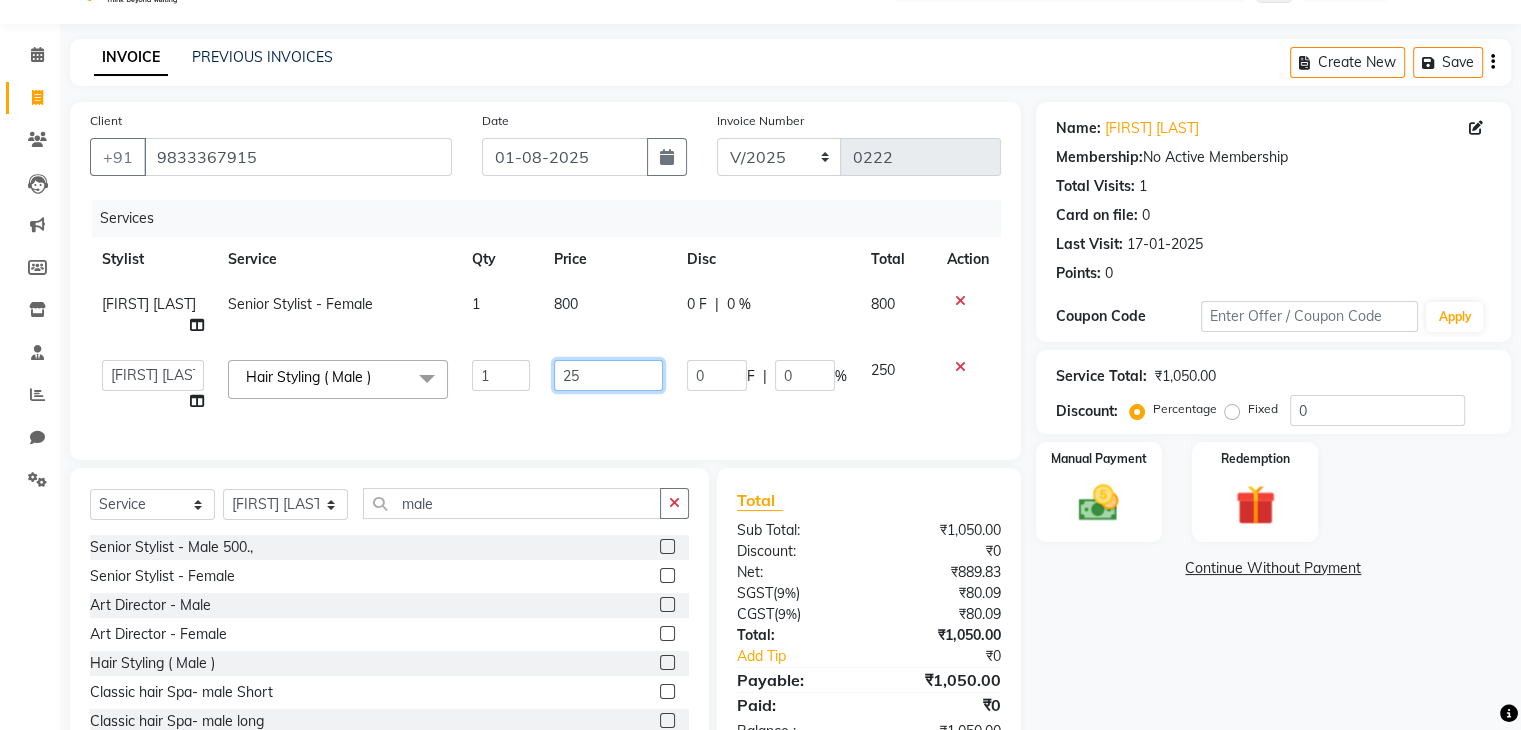 type on "2" 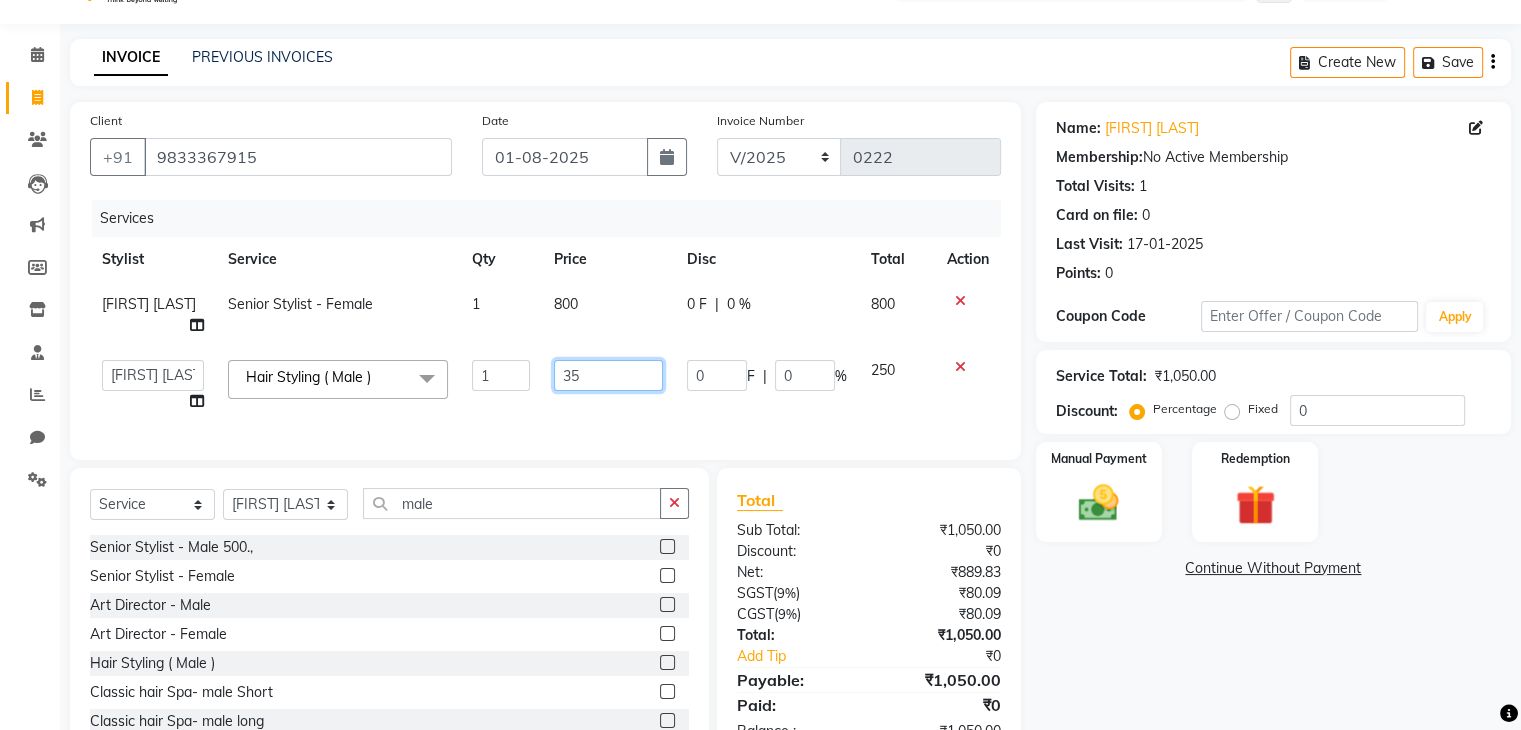 type on "350" 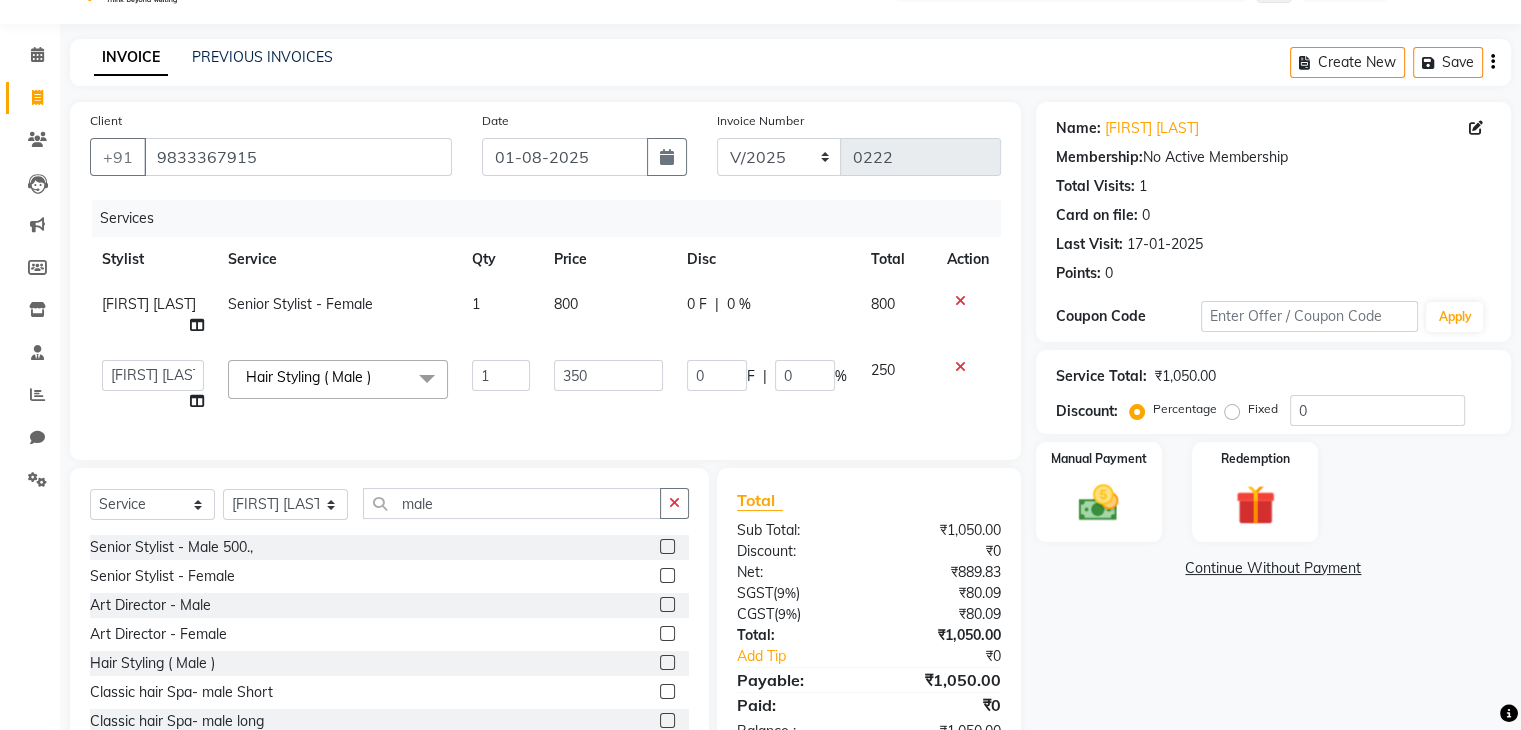 click on "Services Stylist Service Qty Price Disc Total Action [FIRST] [LAST] Senior Stylist - Female  [NUMBER] [NUMBER] [NUMBER] [NUMBER] [NUMBER]  General   [FIRST] [LAST]   [FIRST] [LAST]   [FIRST]    [FIRST] [LAST]   [FIRST]  [FIRST] [LAST]  Hair Styling ( Male )  x Senior Stylist - Male [NUMBER]., Senior Stylist - Female  Art Director - Male Art Director - Female Fringe Cut [NUMBER] [FIRST] below [NUMBER] Years [FIRST] below [NUMBER] Years Hair Updo  [NUMBER]-, Advanced Hair Updo [NUMBER] Braiding Hair Wash balst dry Oil hairwash blast dry Premium hairwash blast dry Hair Wash add-on [NUMBER] Premium hairwash add-on Ironing - Short Hair Ironing- mid Hair Tonging- Short hair Tonging- Long Hair Straight Blowdry Outcurls/ Flipouts Head massage ( [NUMBER] mins) Premium Head massage ( [NUMBER]mins) Hair extensions Hair Styling ( Male ) Hair Updo   Advanced Hair Updo   Classic Hair Wash  & Blast Dry Hair Wash add-on [NUMBER] Ironing short Ironing long hair Tonging Tonging mid Hair Oil Hair Wash  & Blast Dry Blowdry Straight Blowdry Outcurls/ Flipouts Beard Trim / Shaving Beard Styling [NUMBER] Beard color" 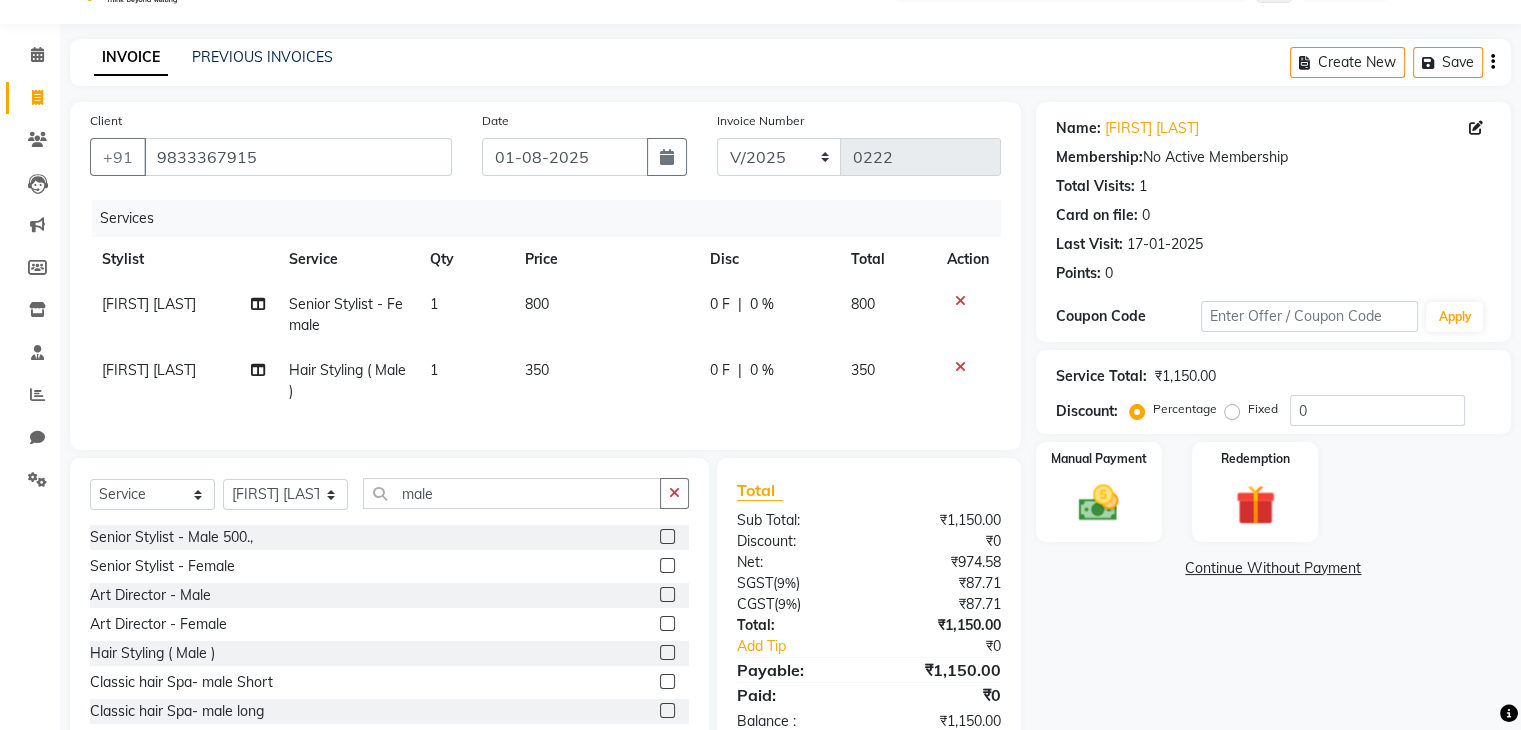 scroll, scrollTop: 117, scrollLeft: 0, axis: vertical 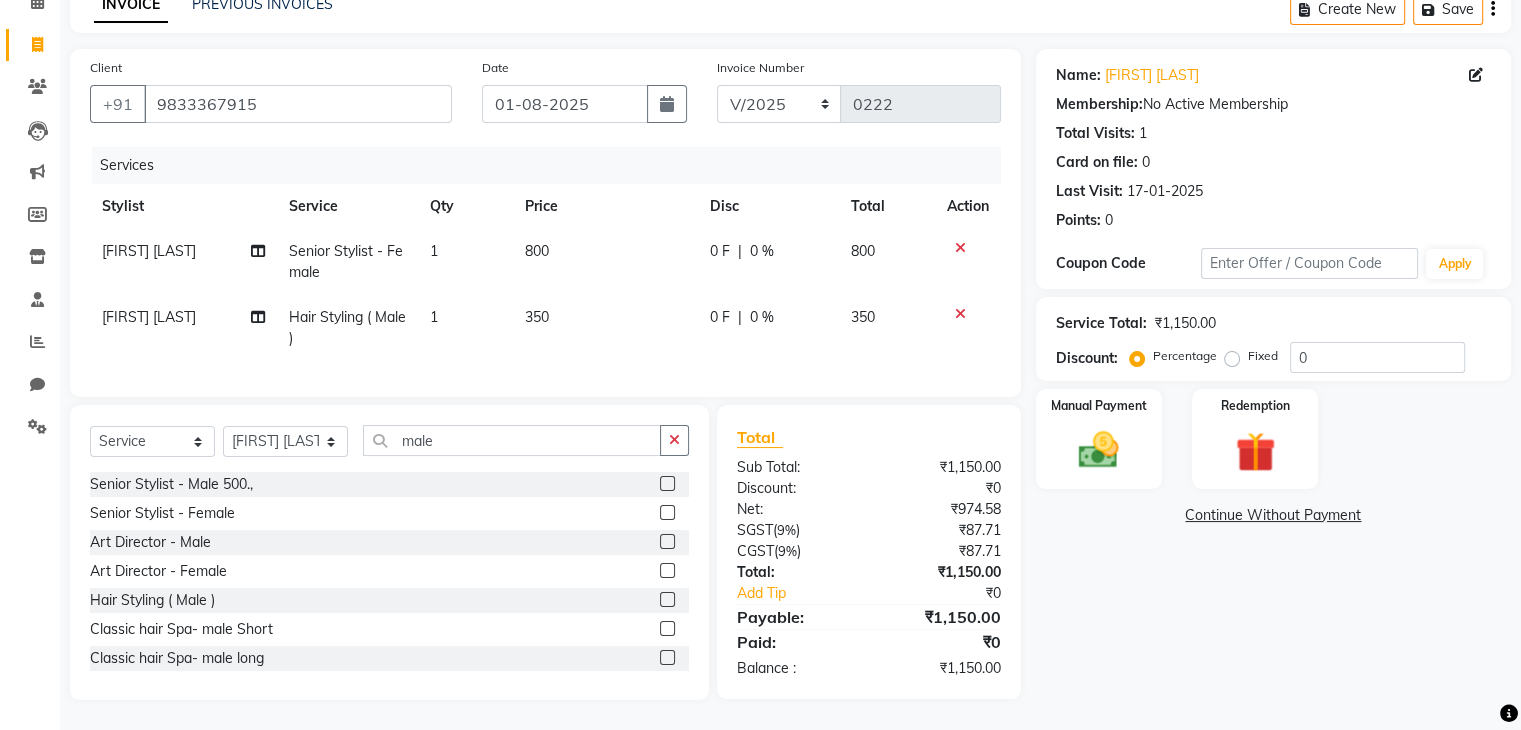 click on "Name: [FIRST] [LAST] Membership:  No Active Membership  Total Visits:  [NUMBER] Card on file:  [NUMBER] Last Visit:   [DATE] Points:   [NUMBER]  Coupon Code Apply Service Total:  [CURRENCY][NUMBER]  Discount:  Percentage   Fixed  [NUMBER] Manual Payment Redemption  Continue Without Payment" 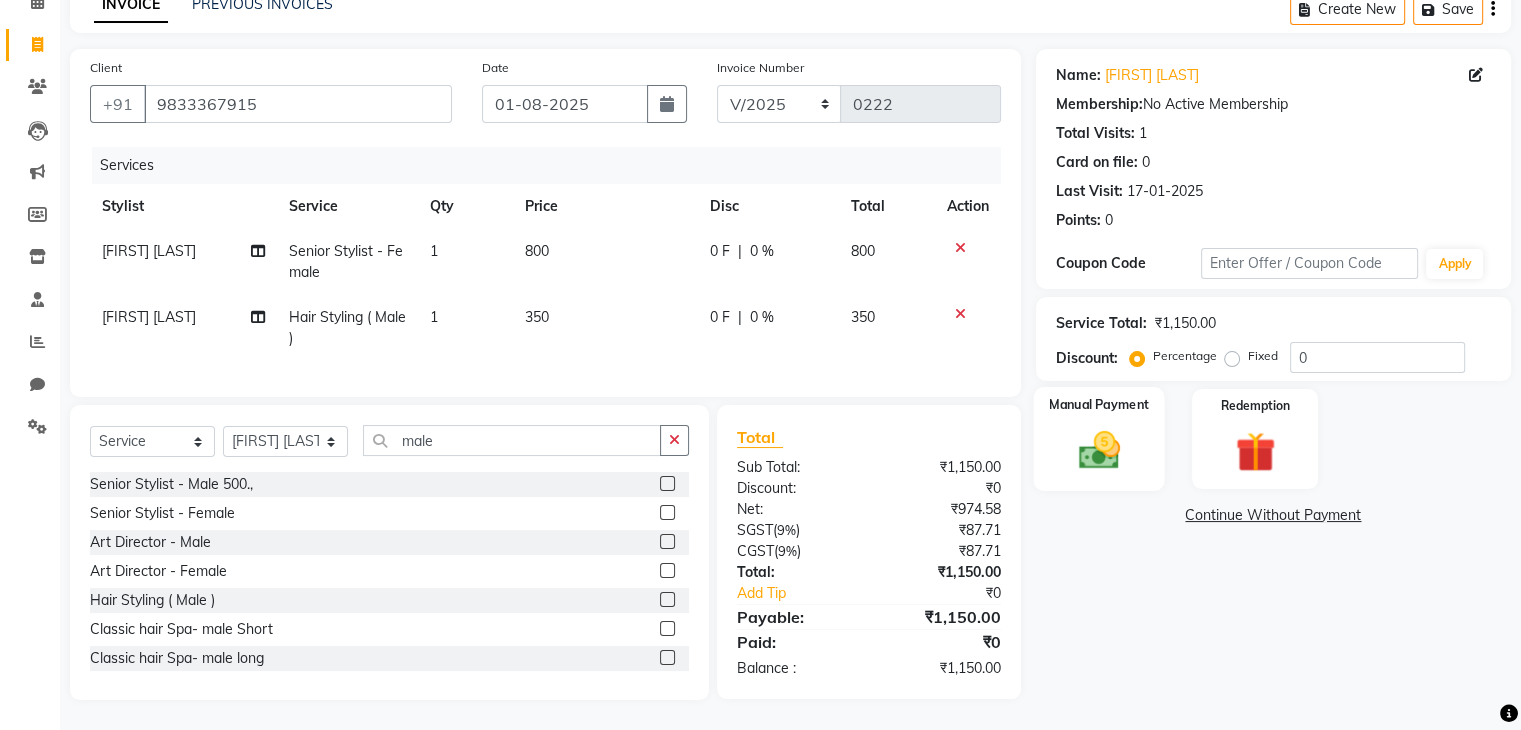 click 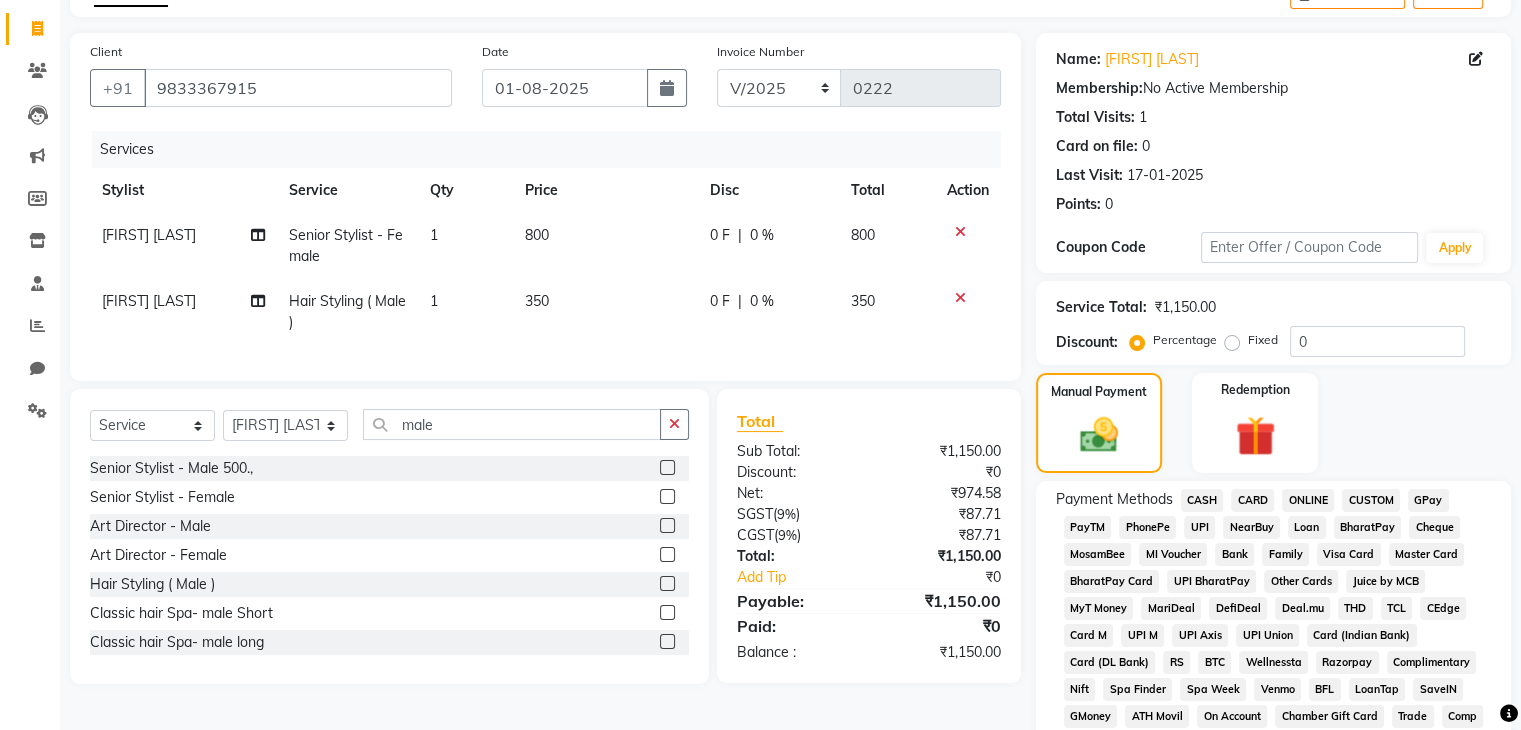 click on "CASH" 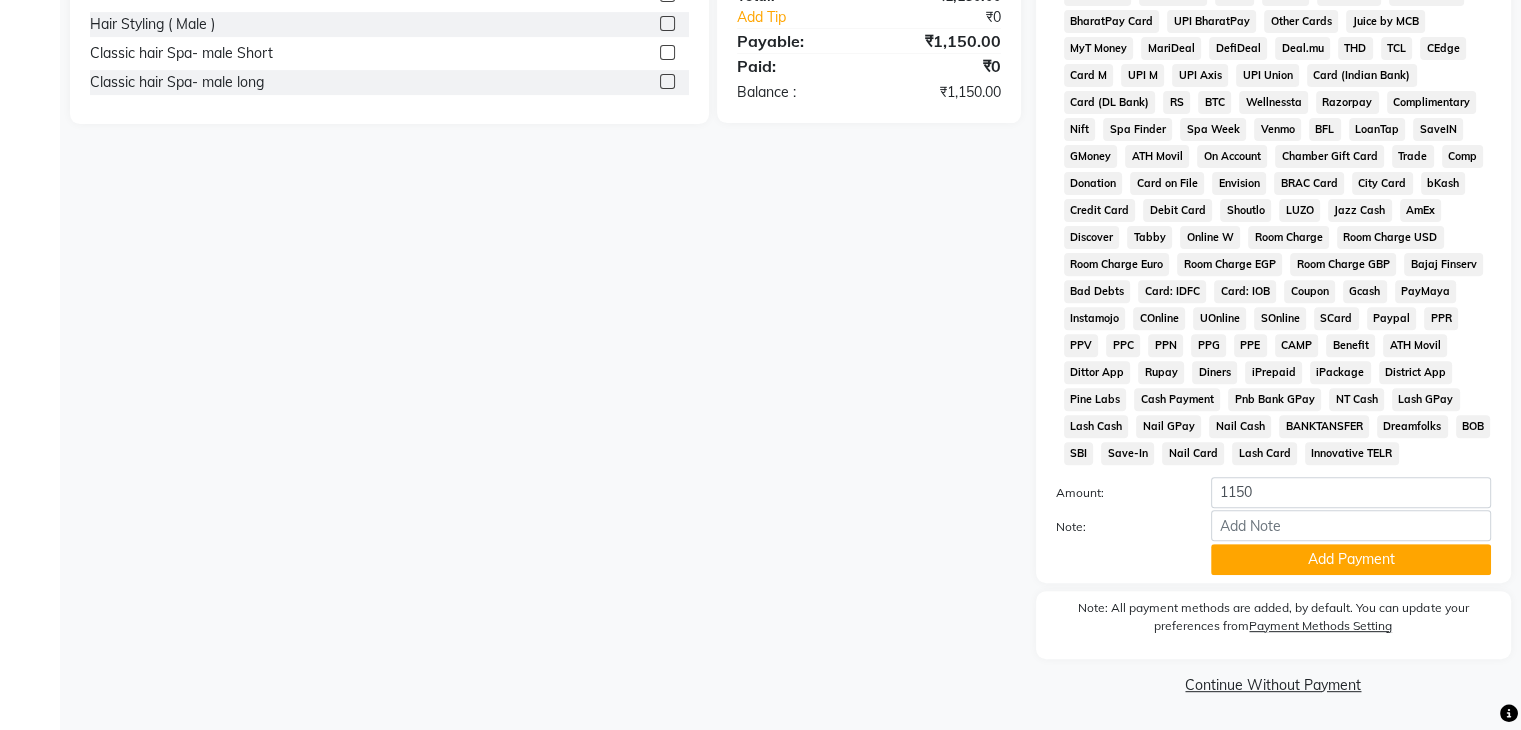 scroll, scrollTop: 693, scrollLeft: 0, axis: vertical 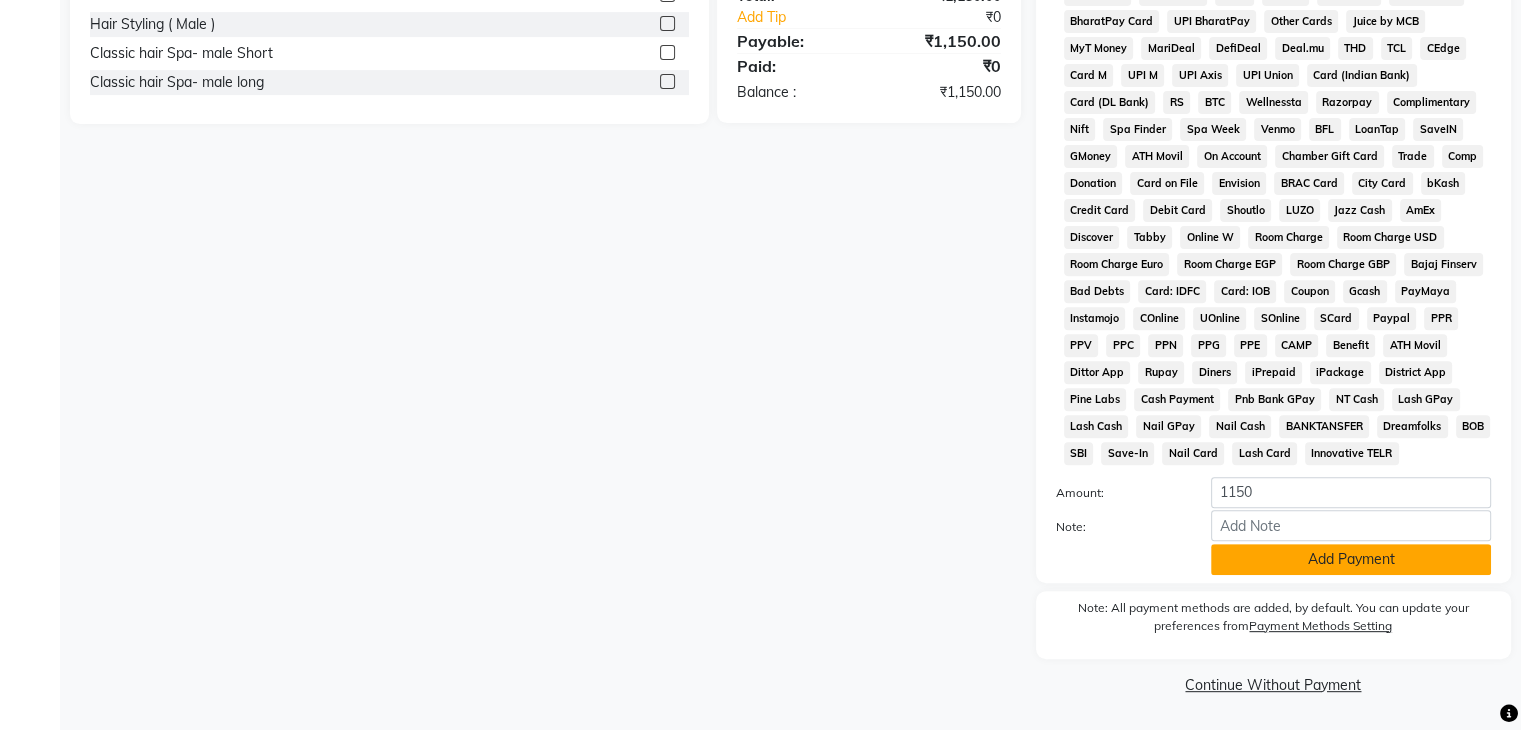 click on "Add Payment" 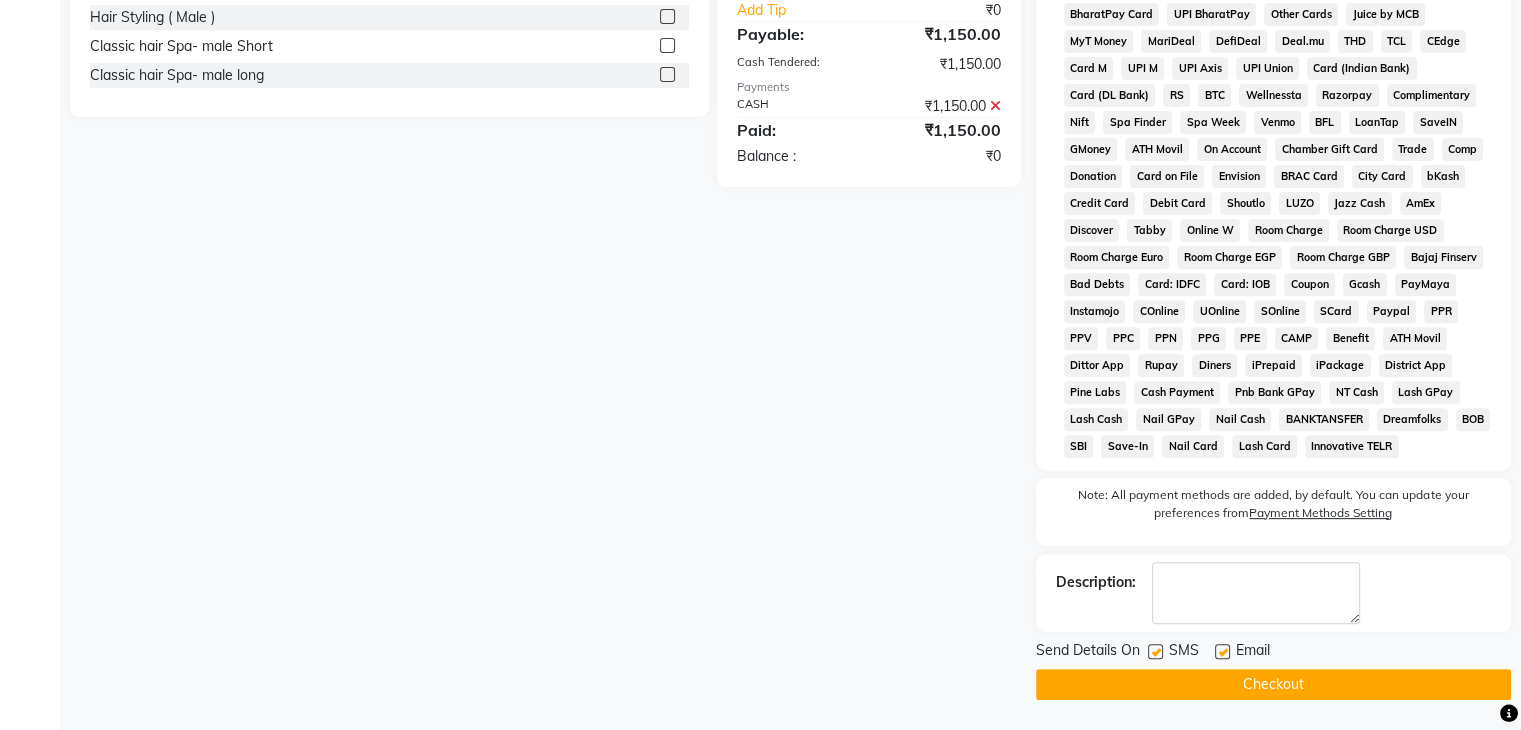 click on "Checkout" 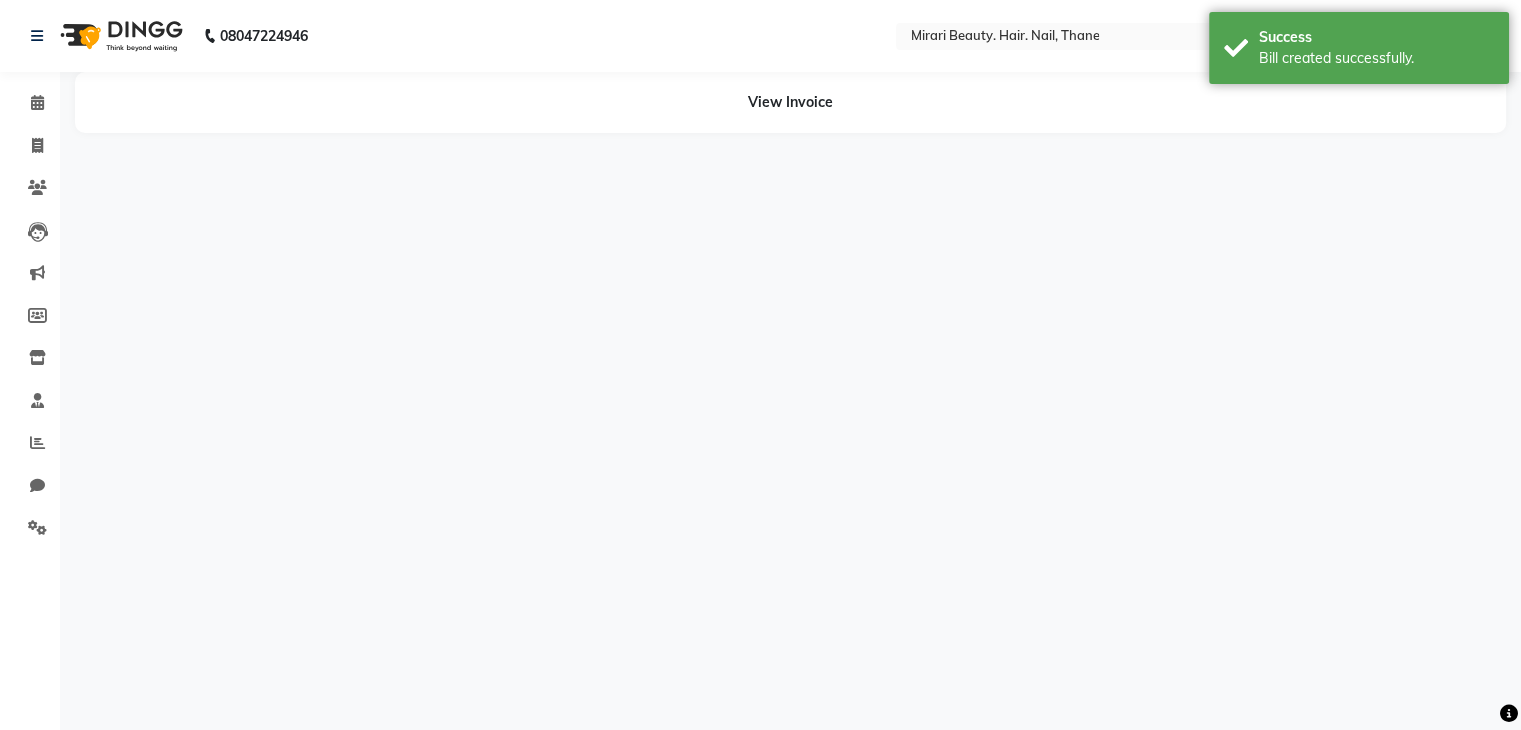 scroll, scrollTop: 0, scrollLeft: 0, axis: both 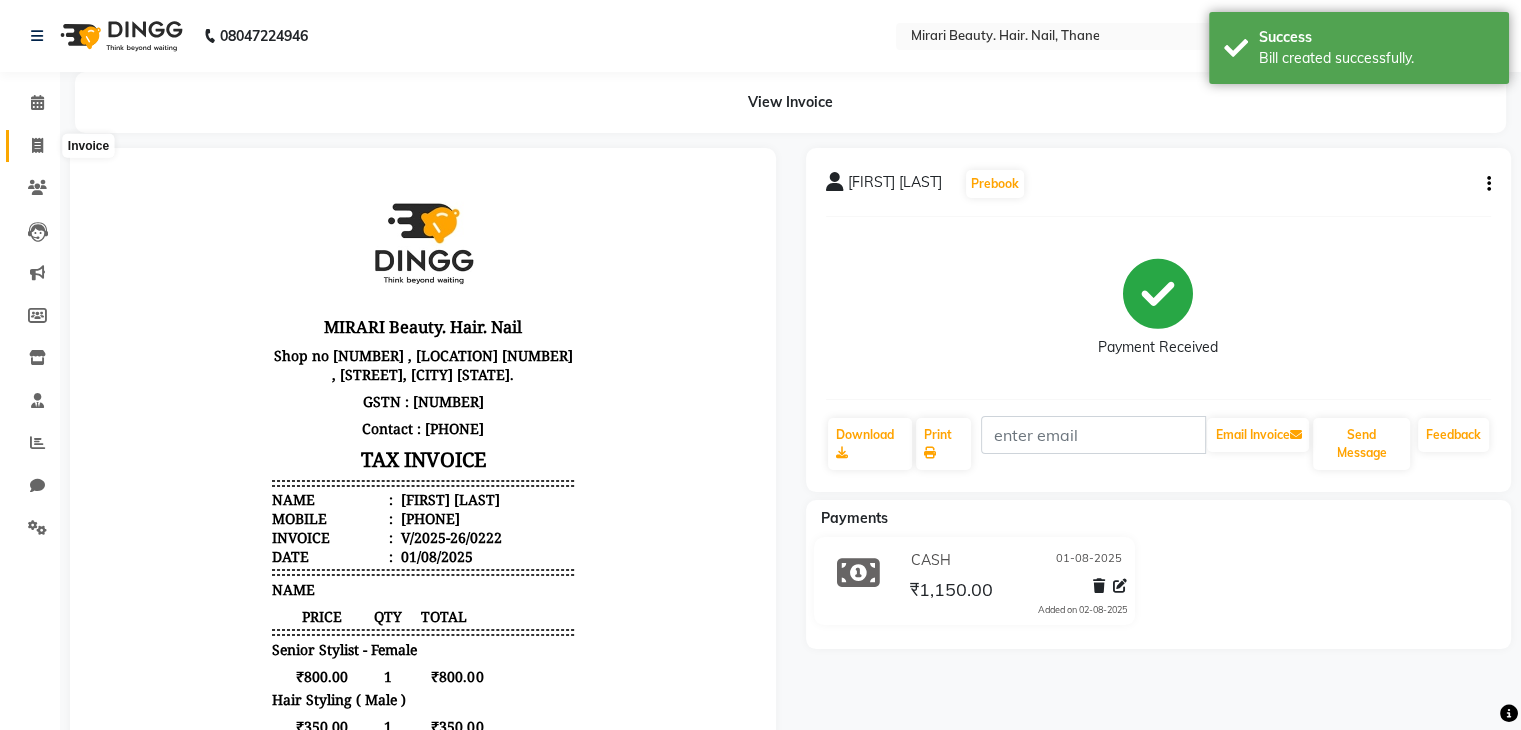 click 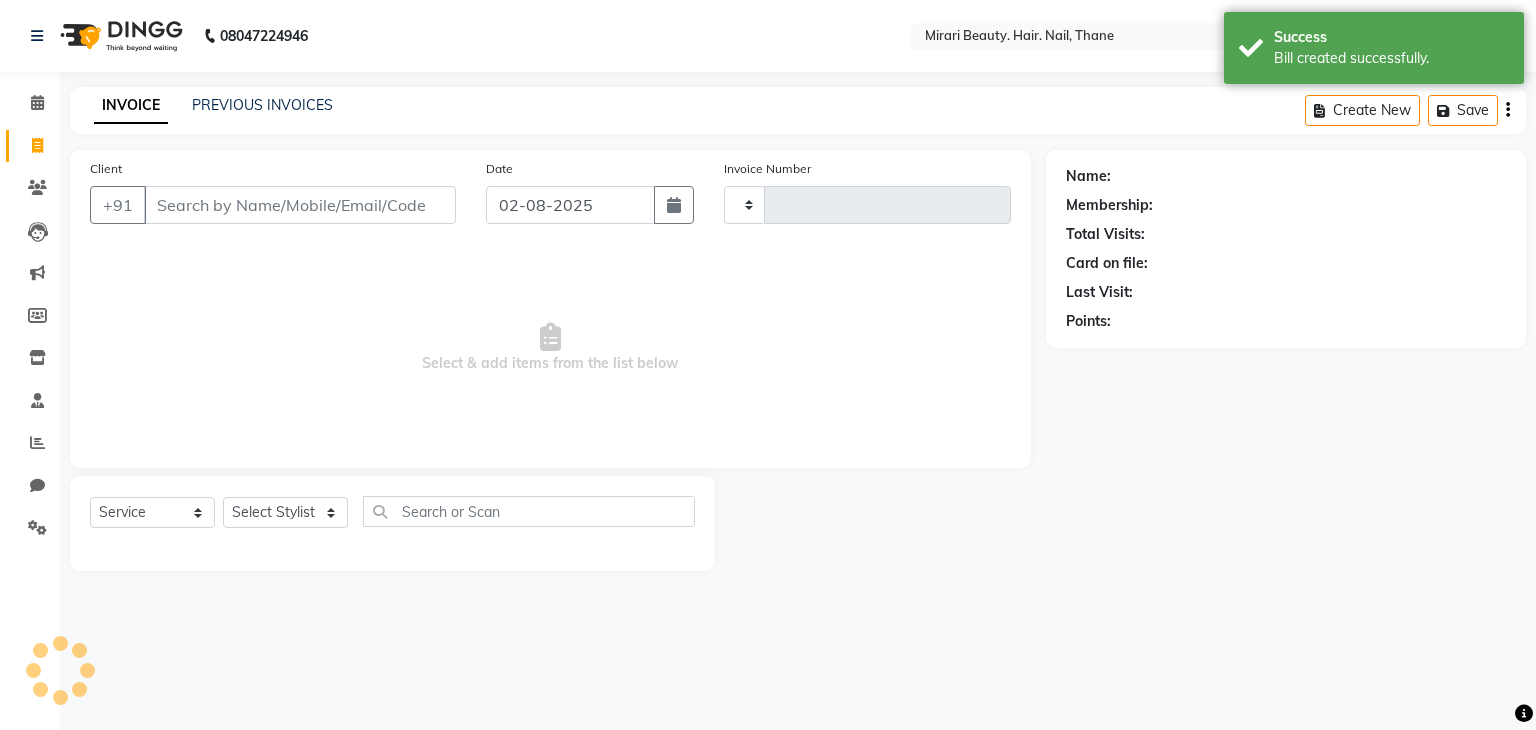 type on "0223" 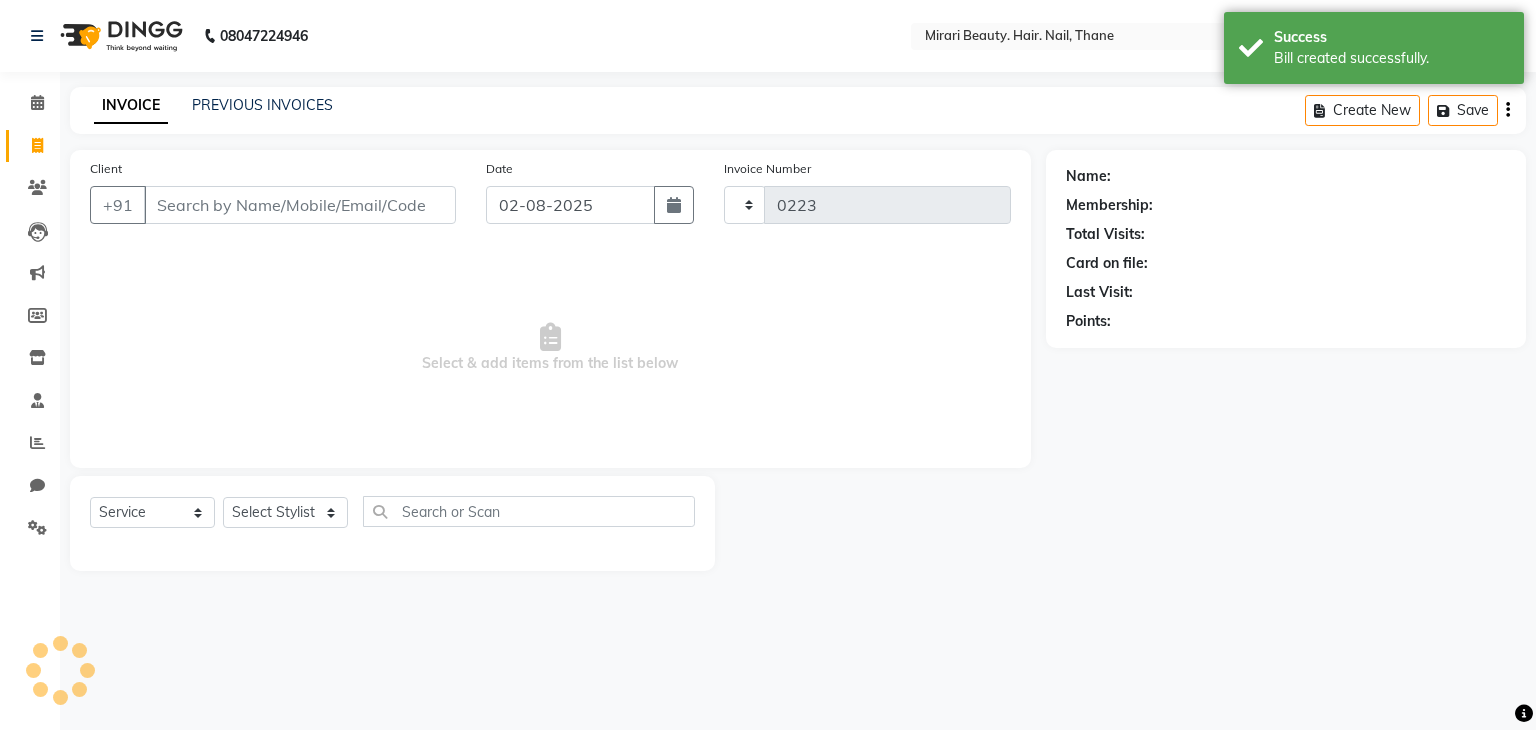 select on "7495" 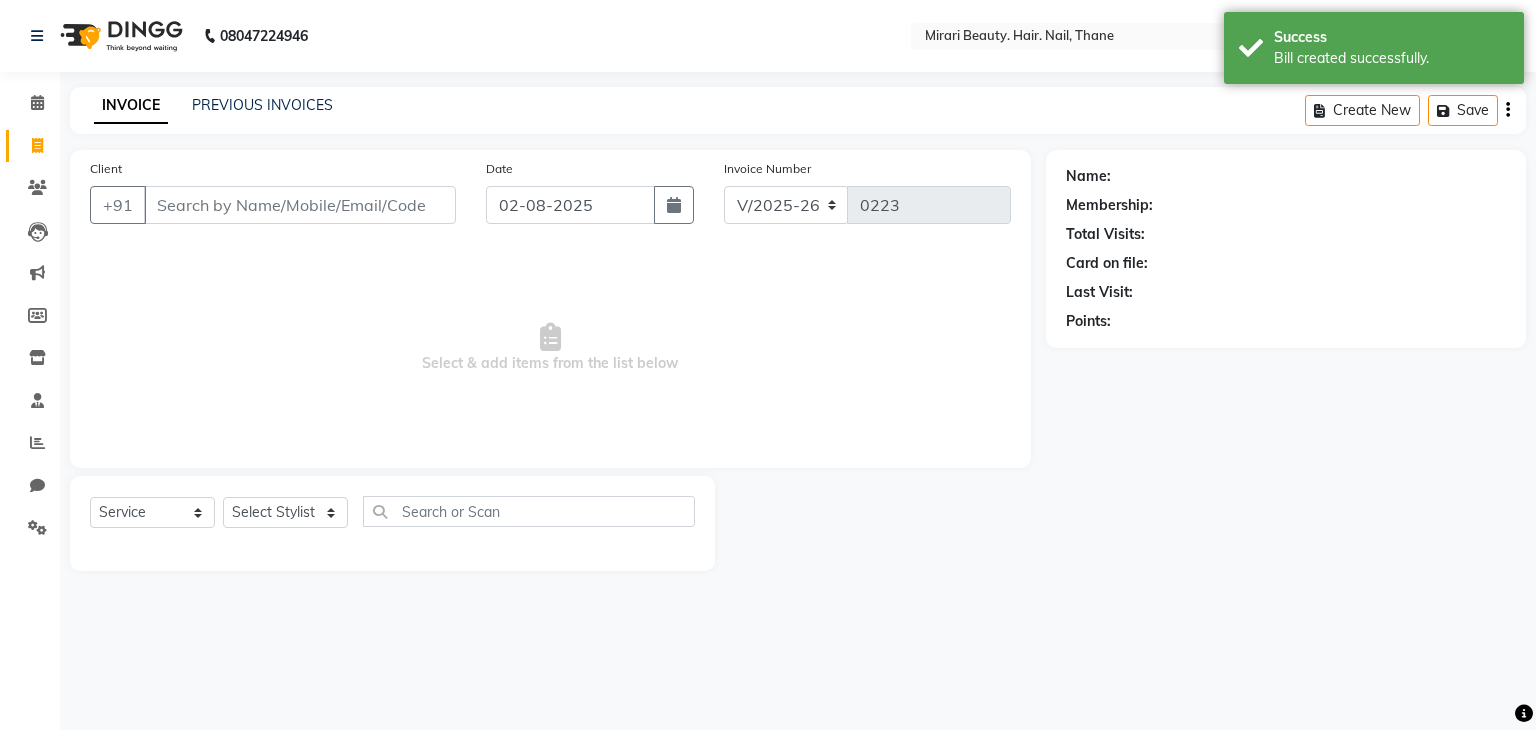 click on "Date 02-08-2025" 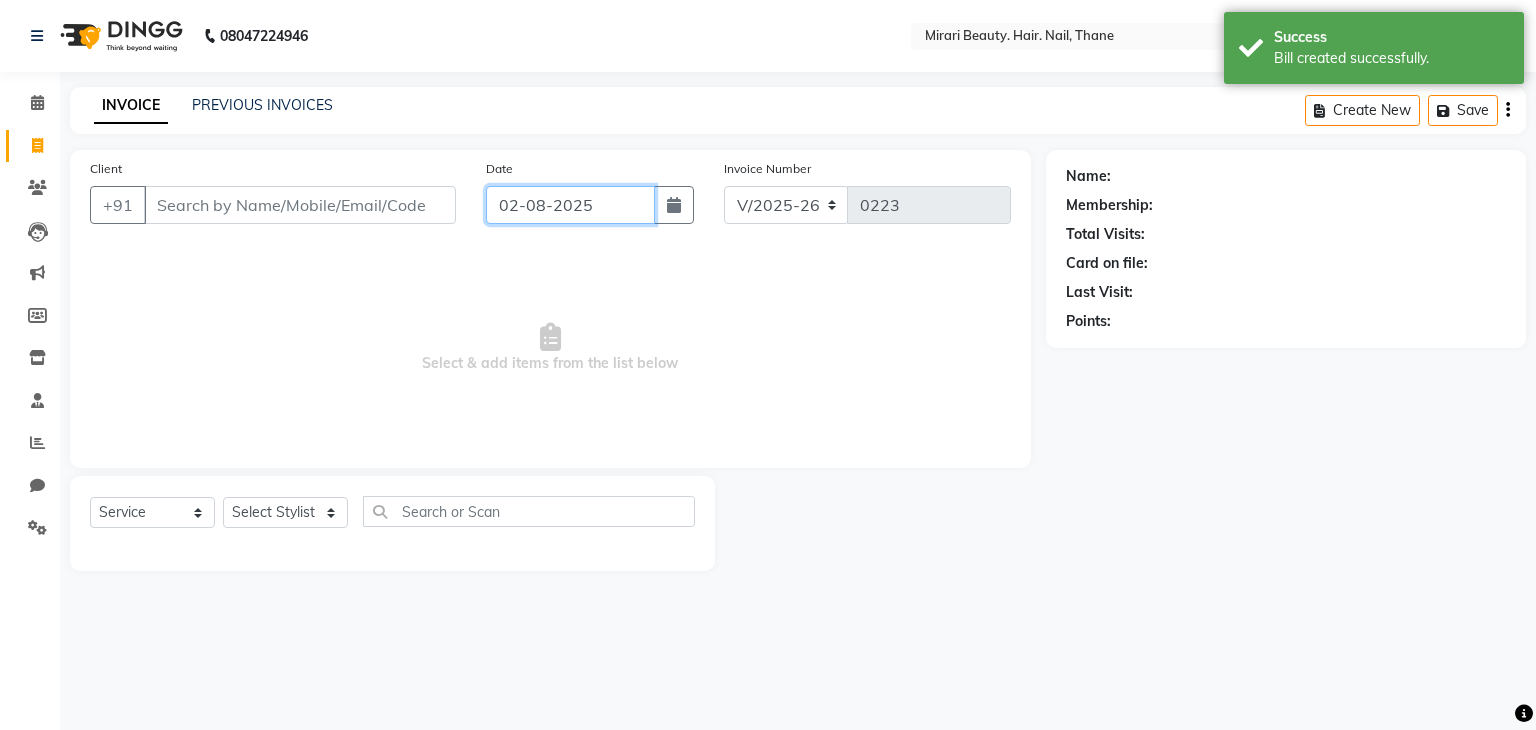 click on "02-08-2025" 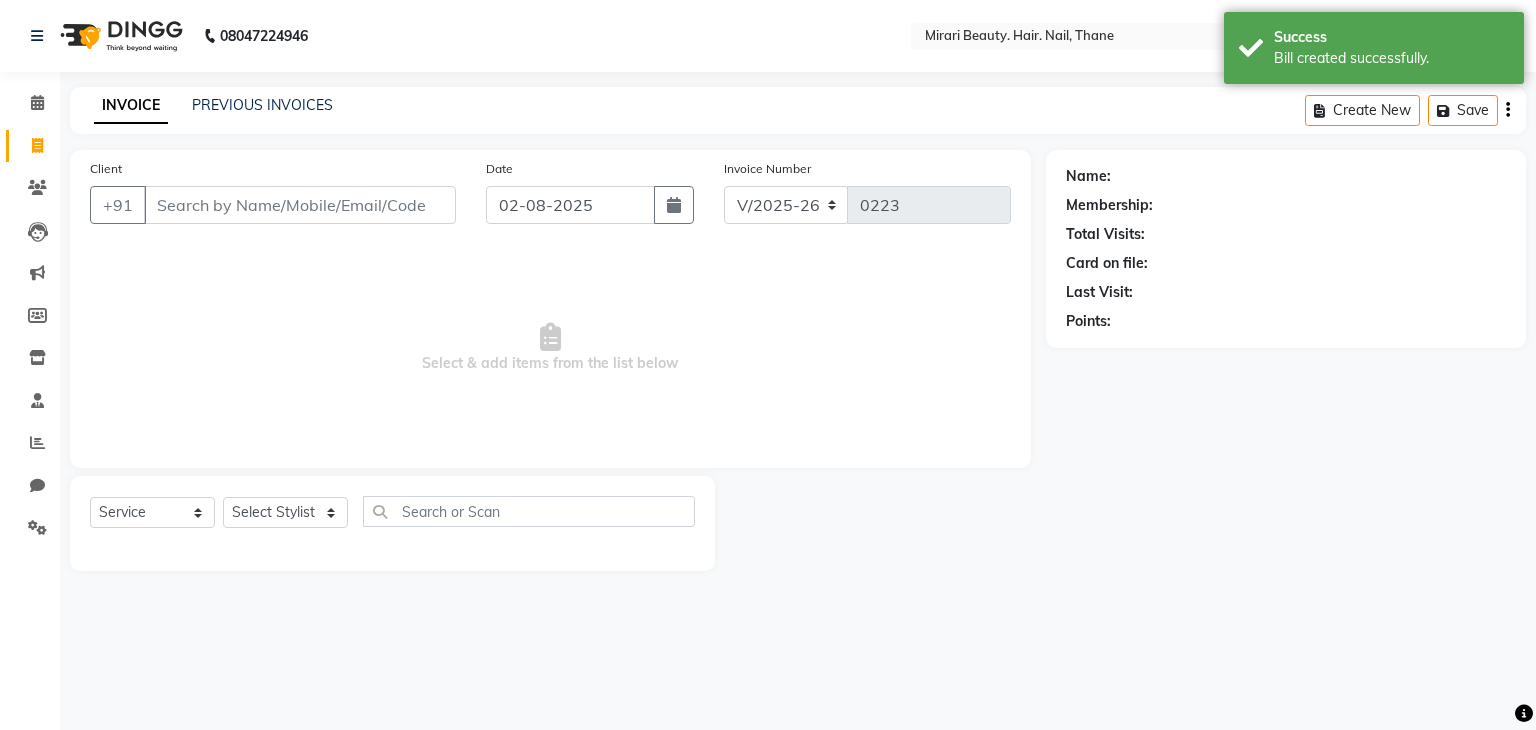 select on "8" 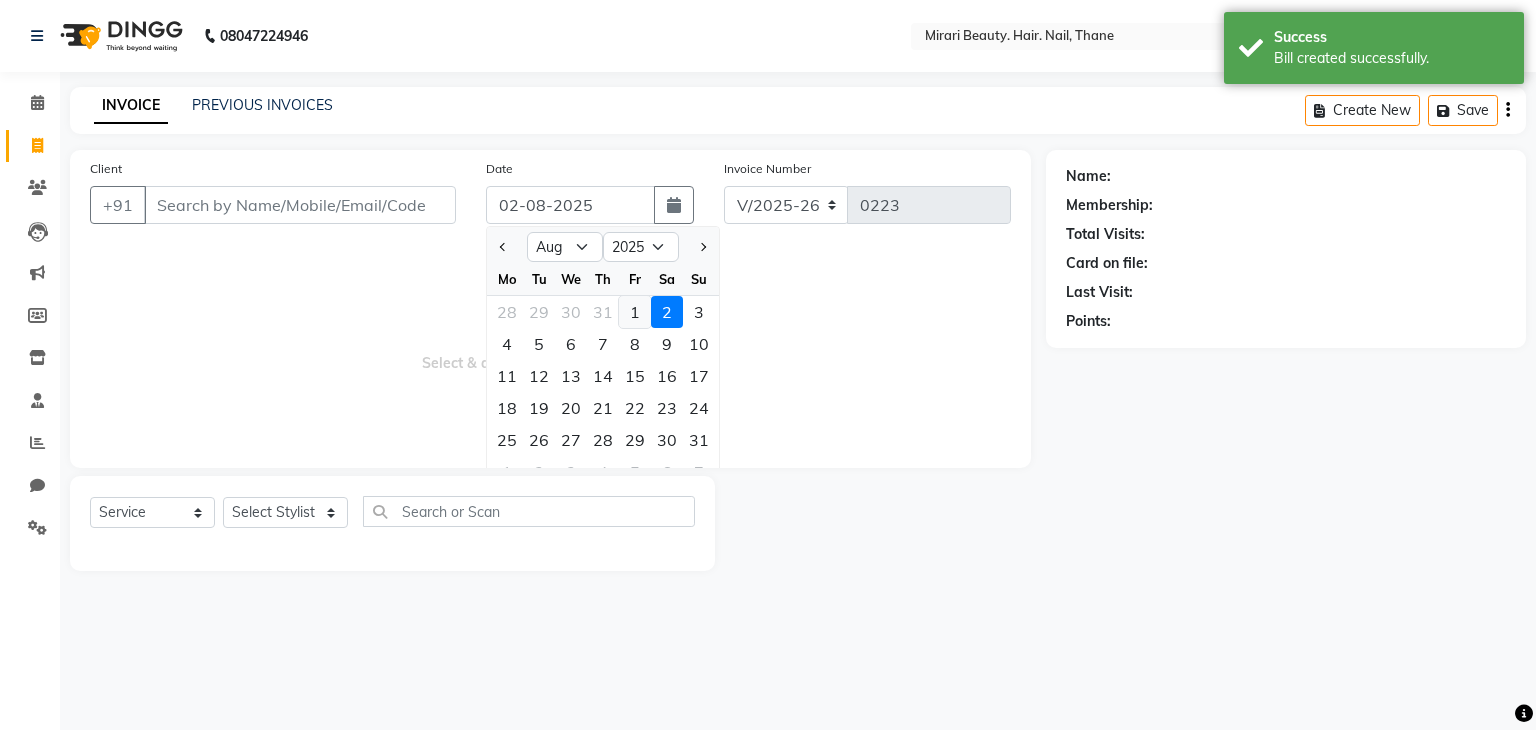 click on "1" 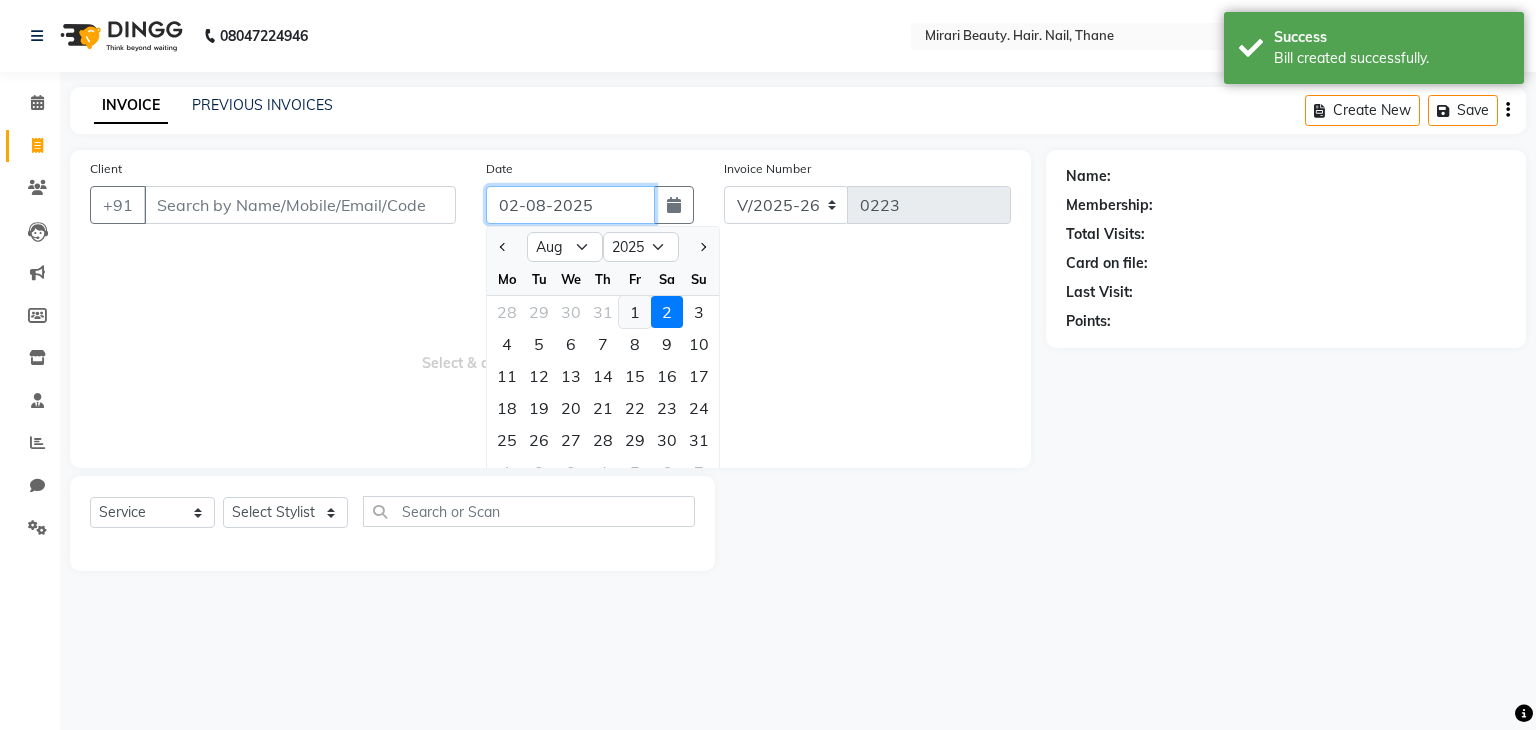 type on "01-08-2025" 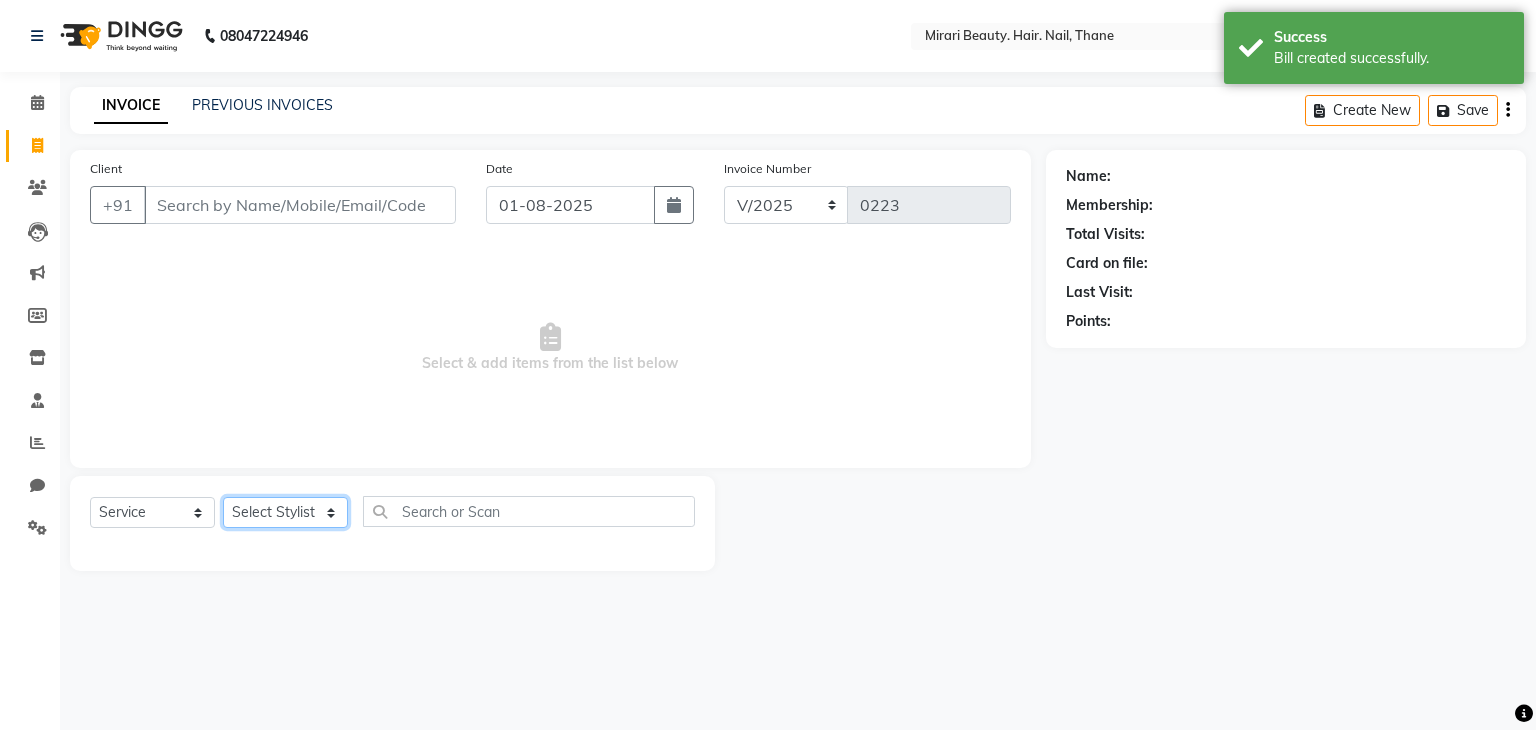 click on "Select Stylist General [FIRST] [LAST] [FIRST] [LAST] [FIRST]  [FIRST] [LAST]  [FIRST] [LAST]  [FIRST] [LAST]  [FIRST]" 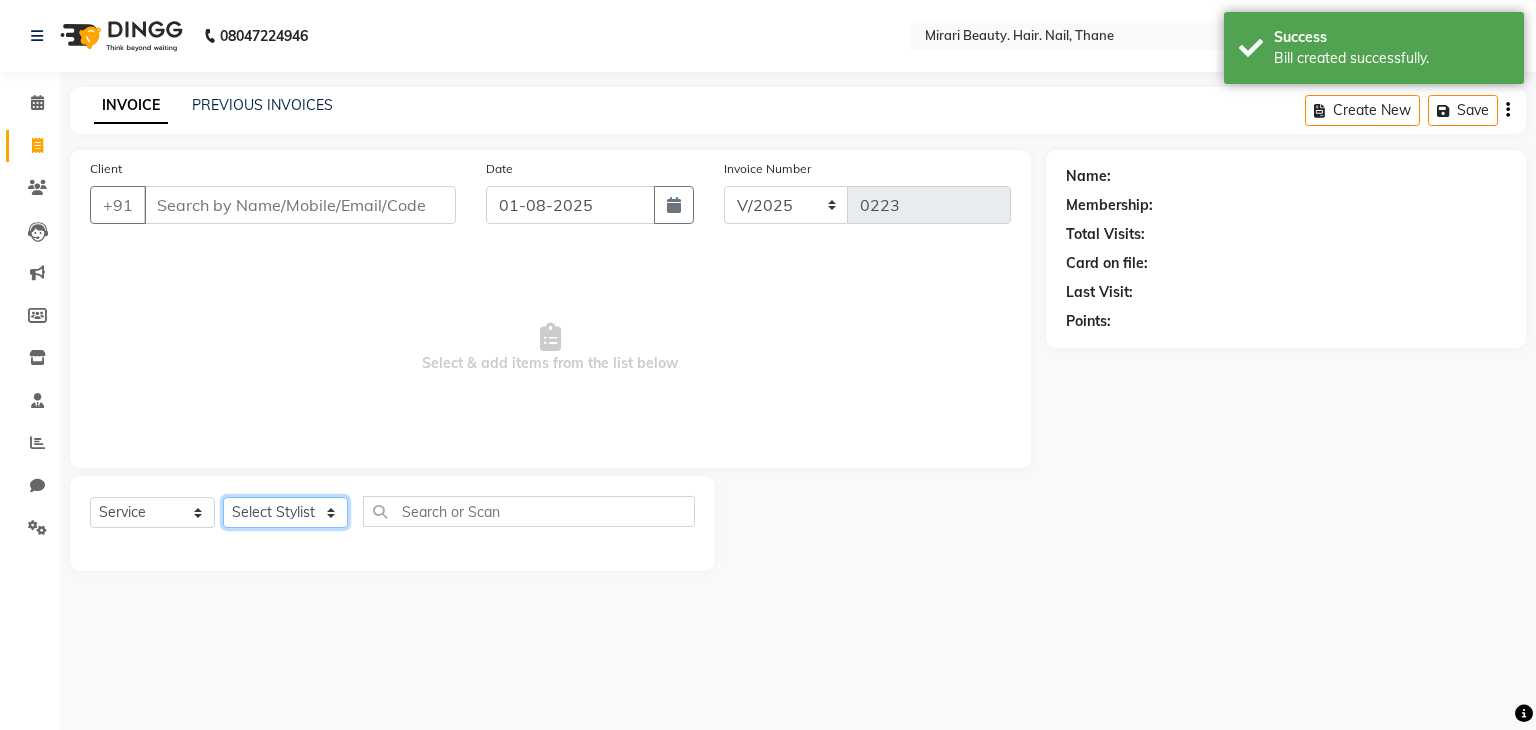select on "80060" 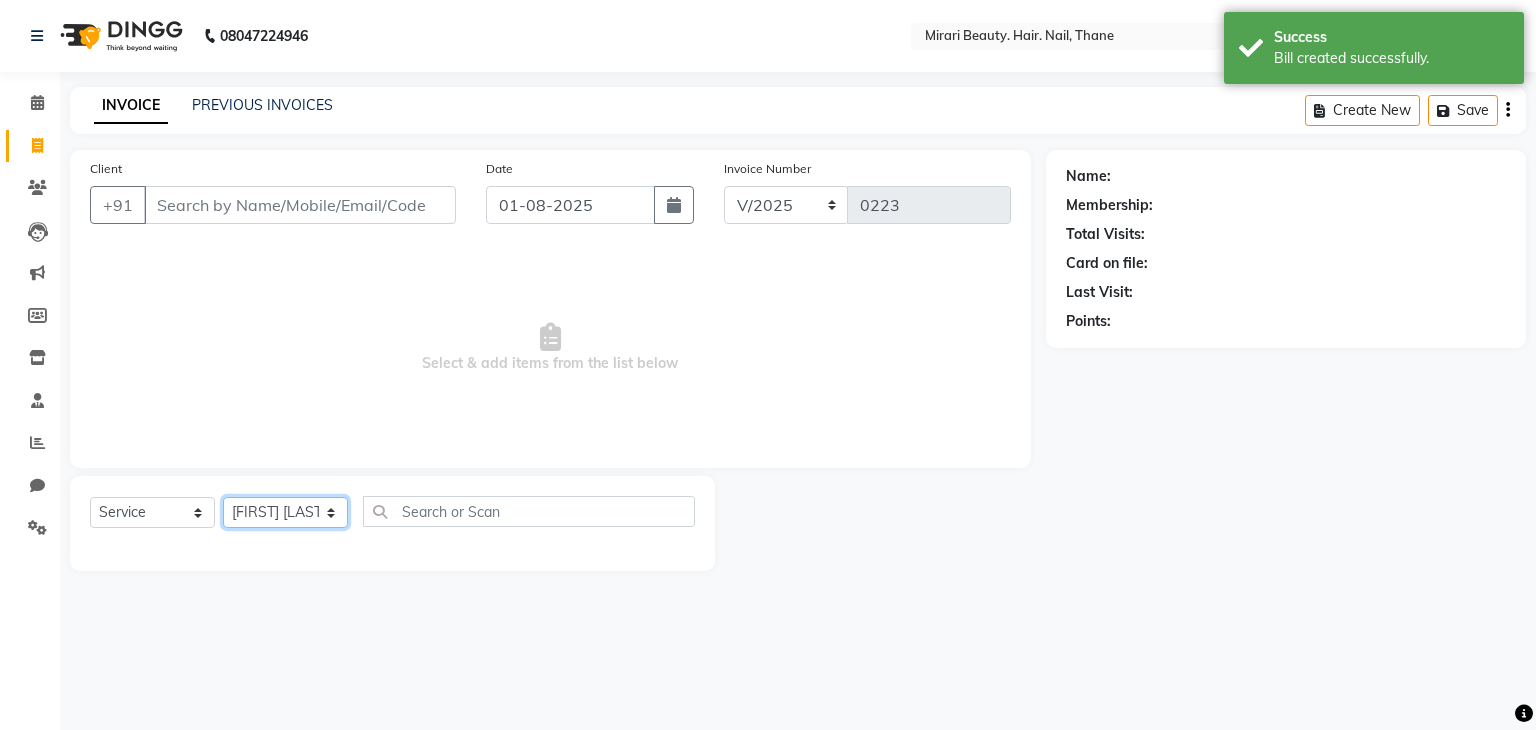 click on "Select Stylist General [FIRST] [LAST] [FIRST] [LAST] [FIRST]  [FIRST] [LAST]  [FIRST] [LAST]  [FIRST] [LAST]  [FIRST]" 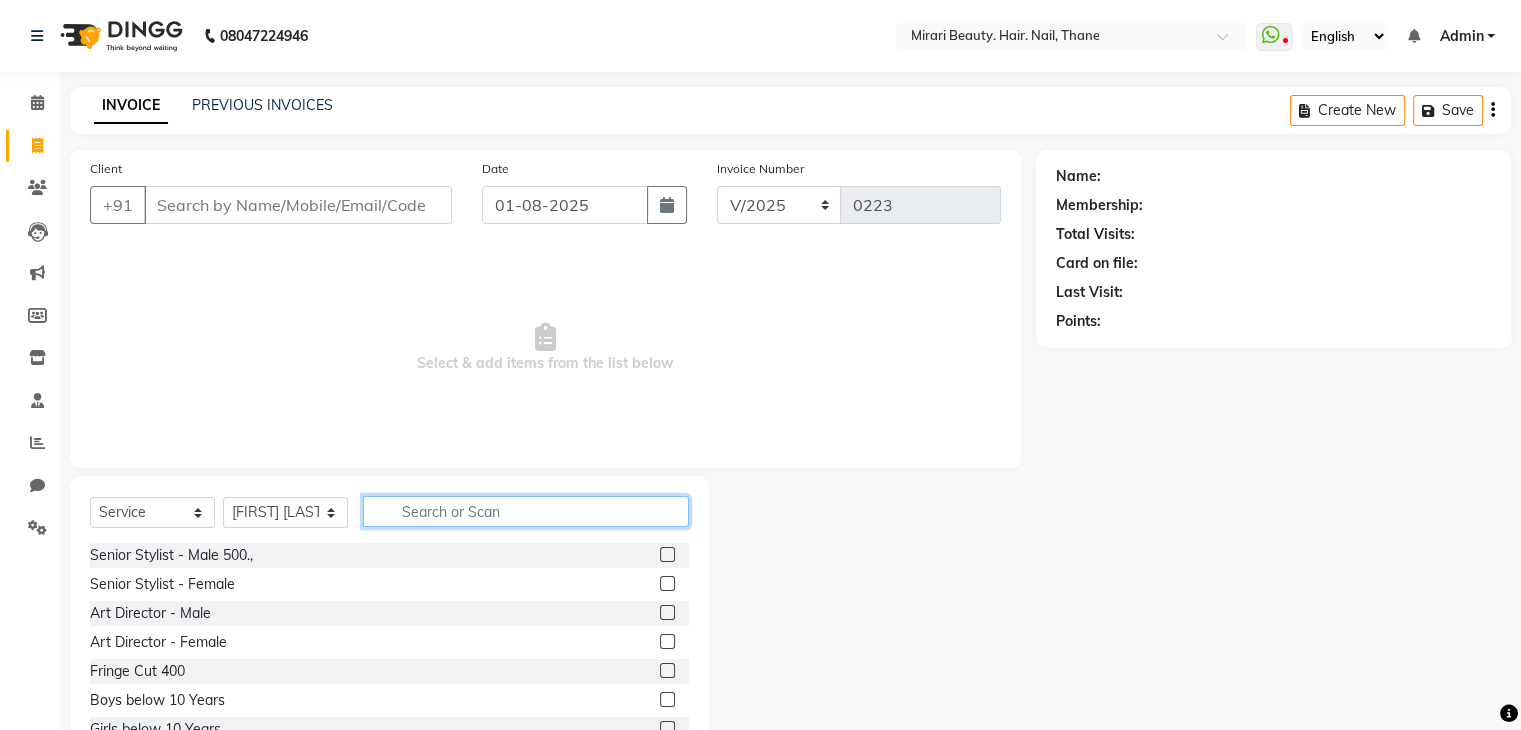 click 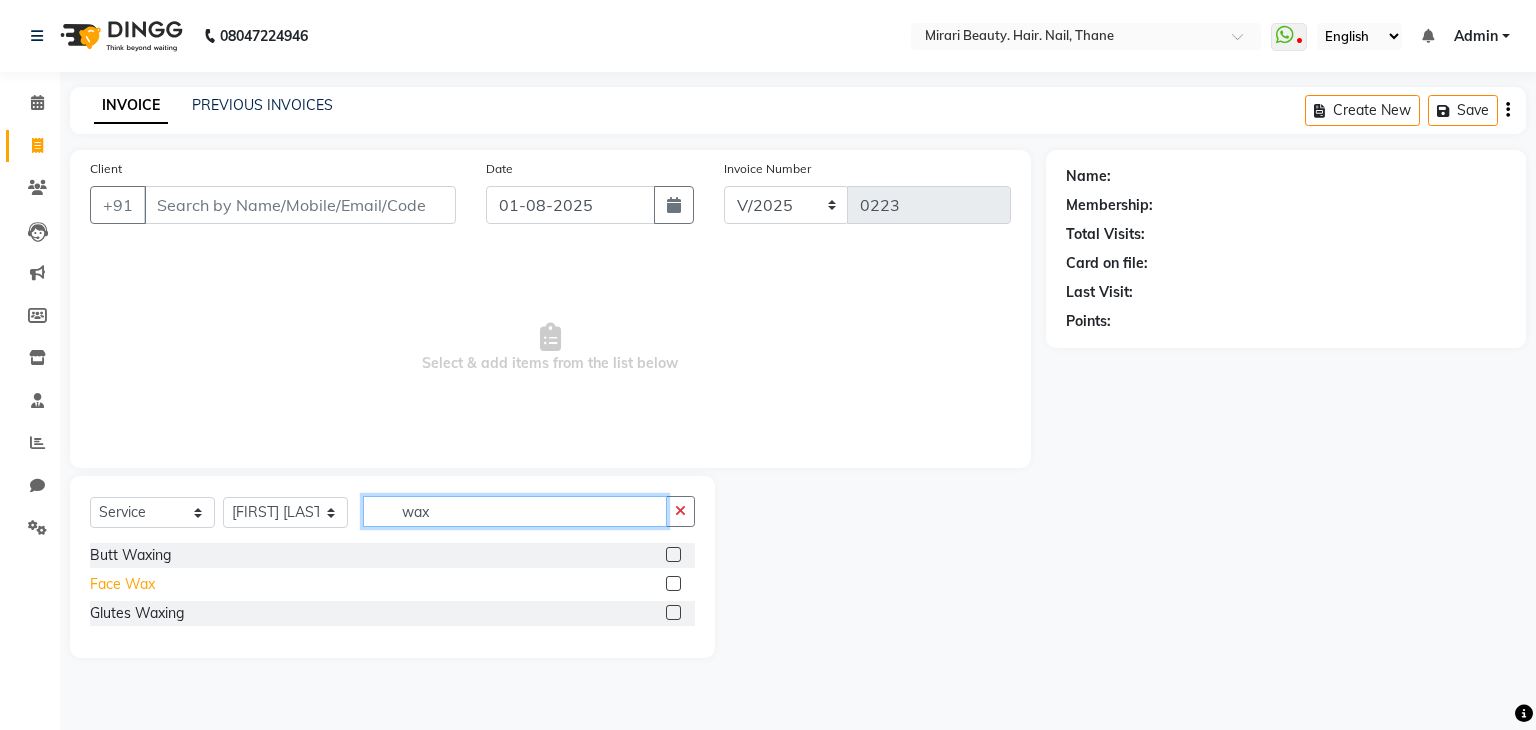 type on "wax" 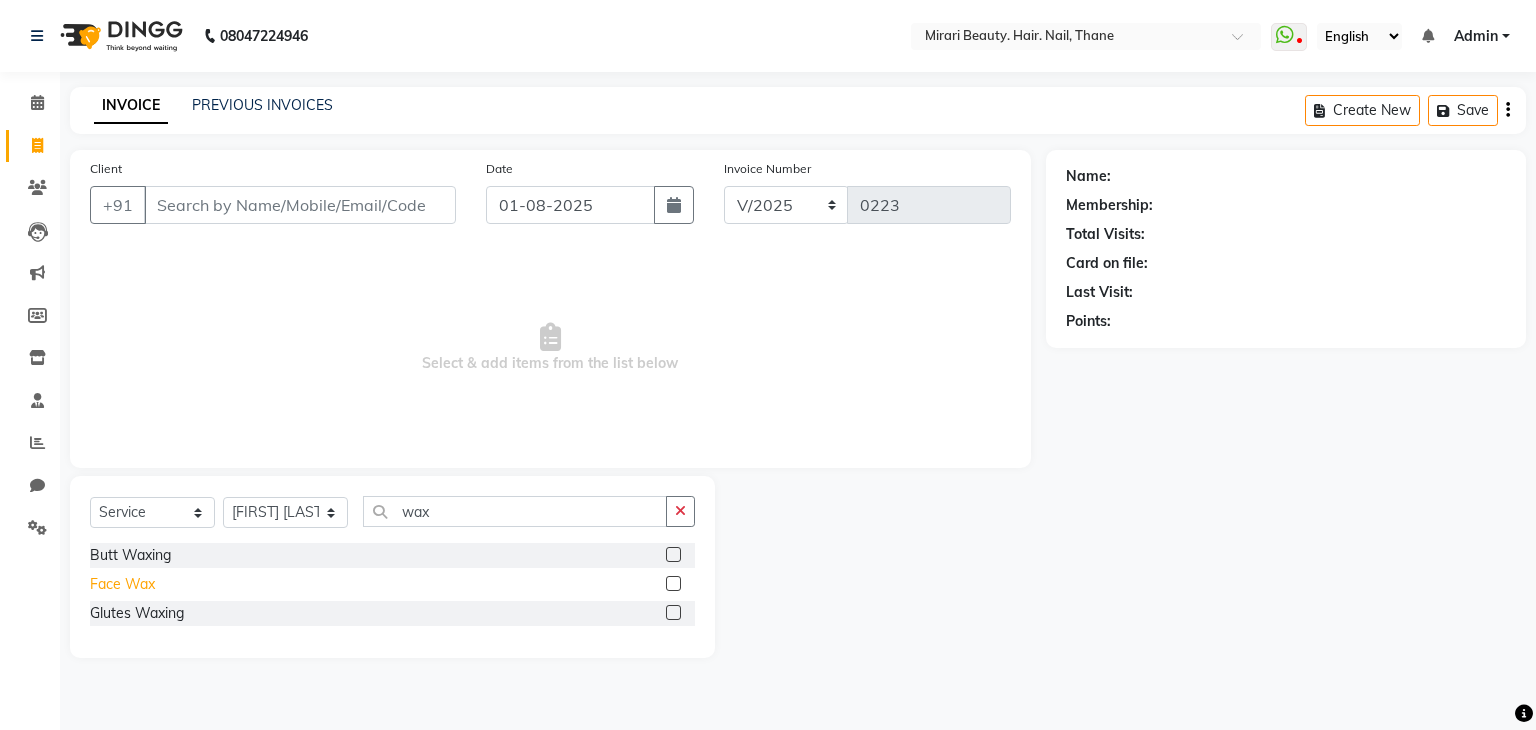 click on "Face Wax" 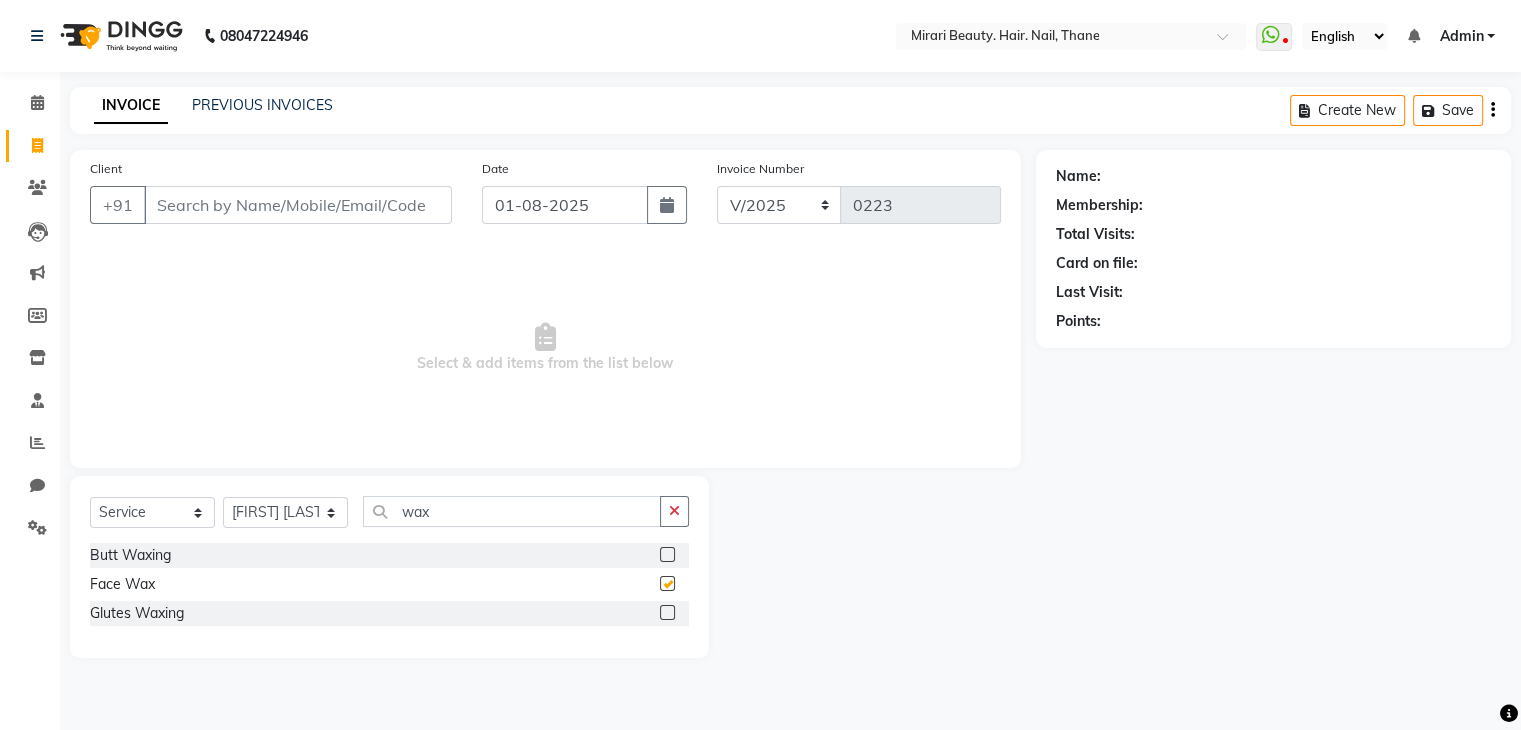 checkbox on "false" 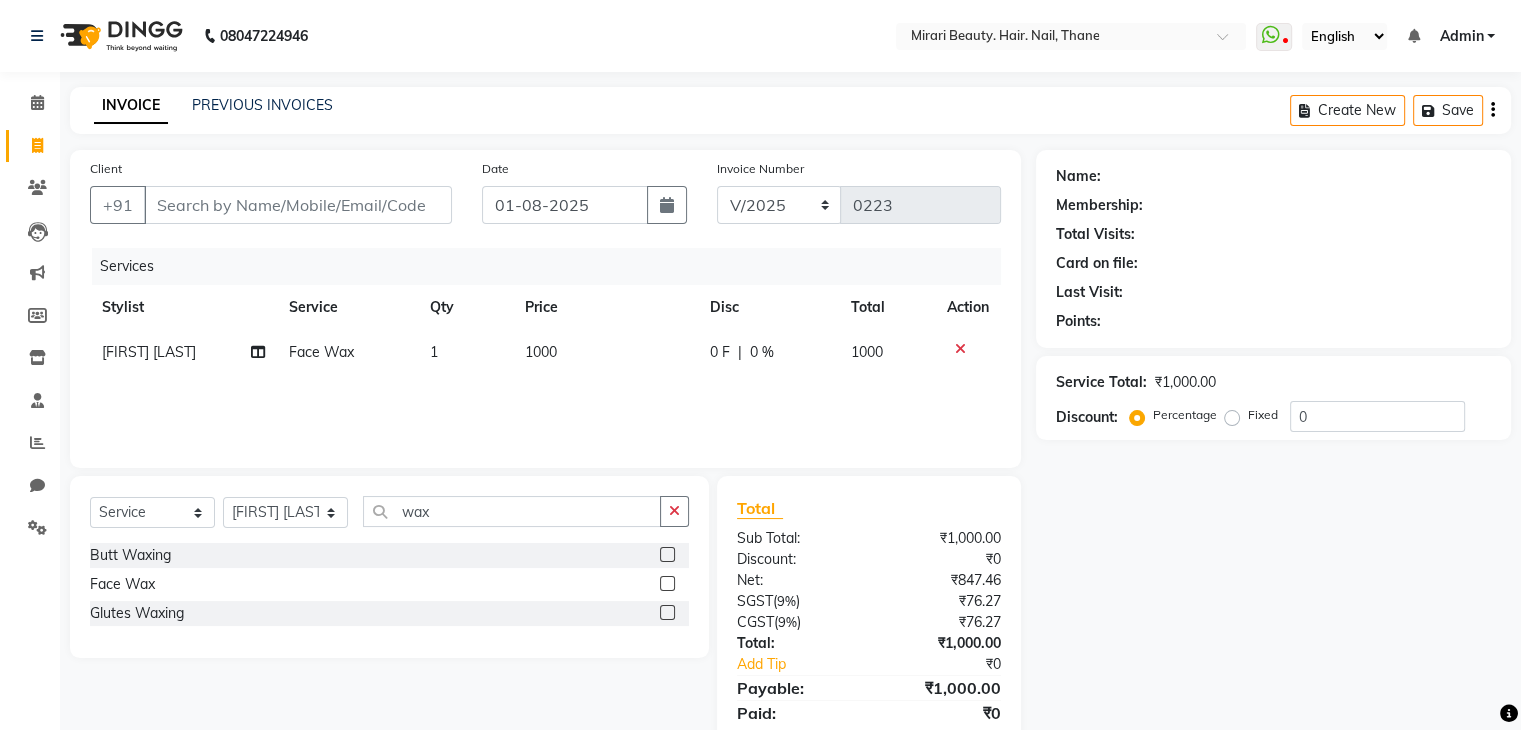 click on "1000" 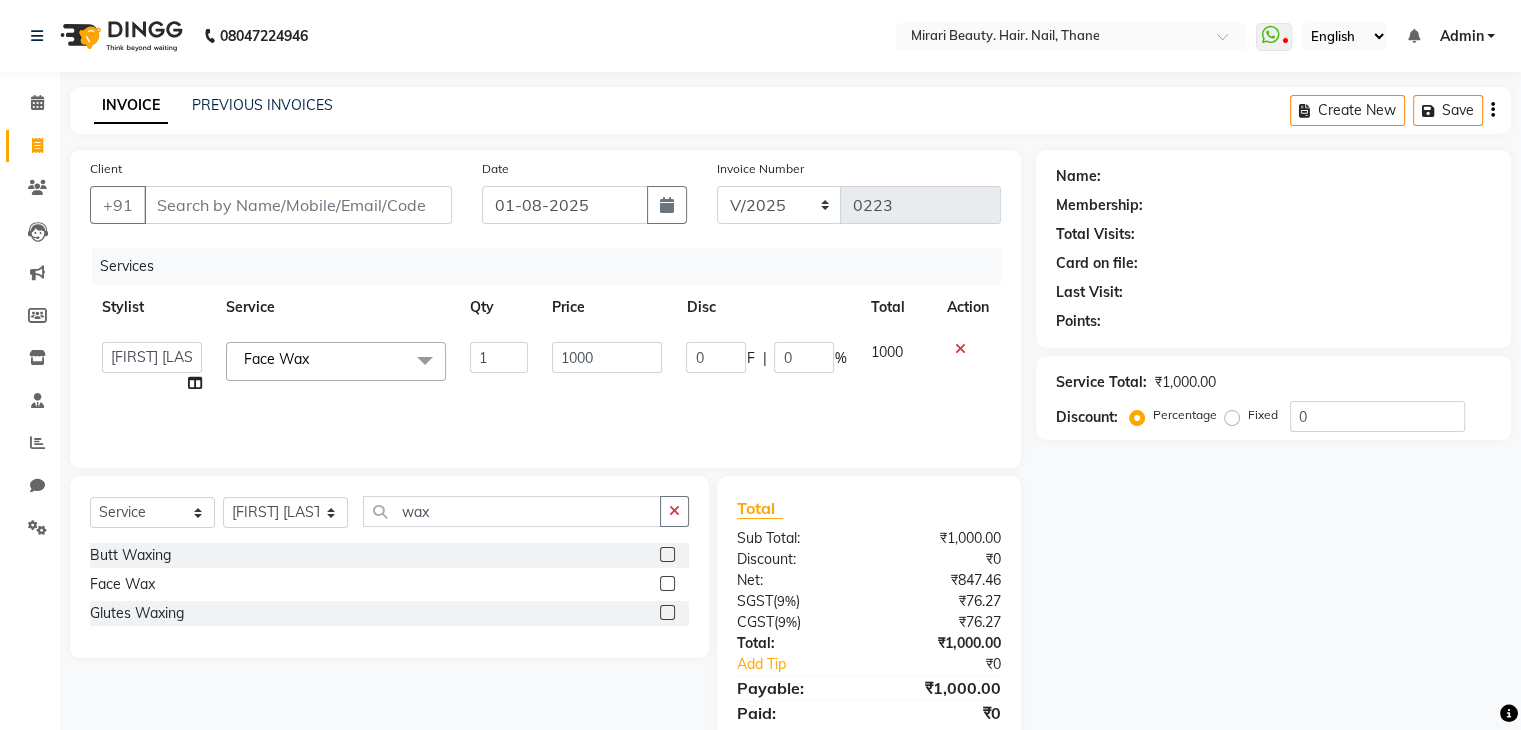click on "1000" 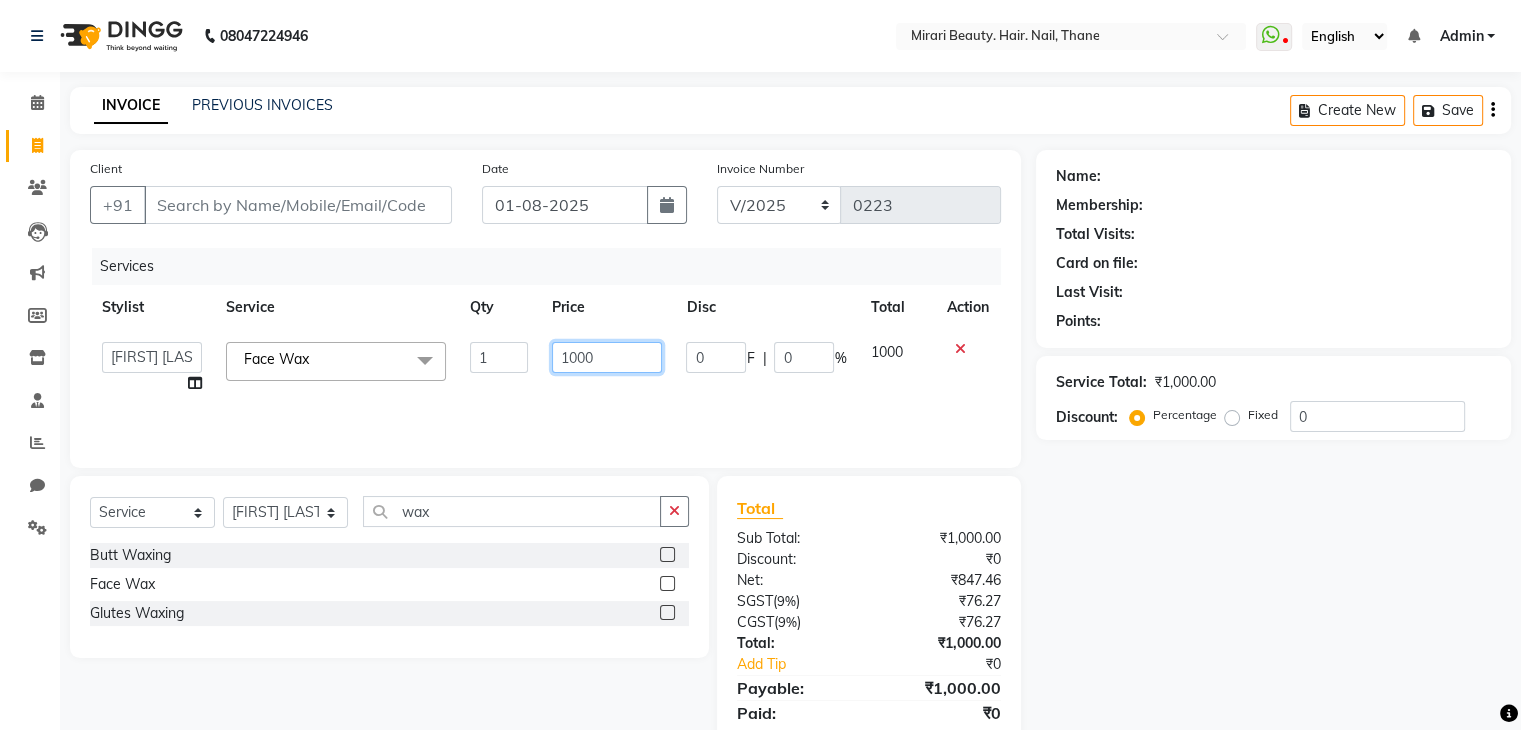 click on "1000" 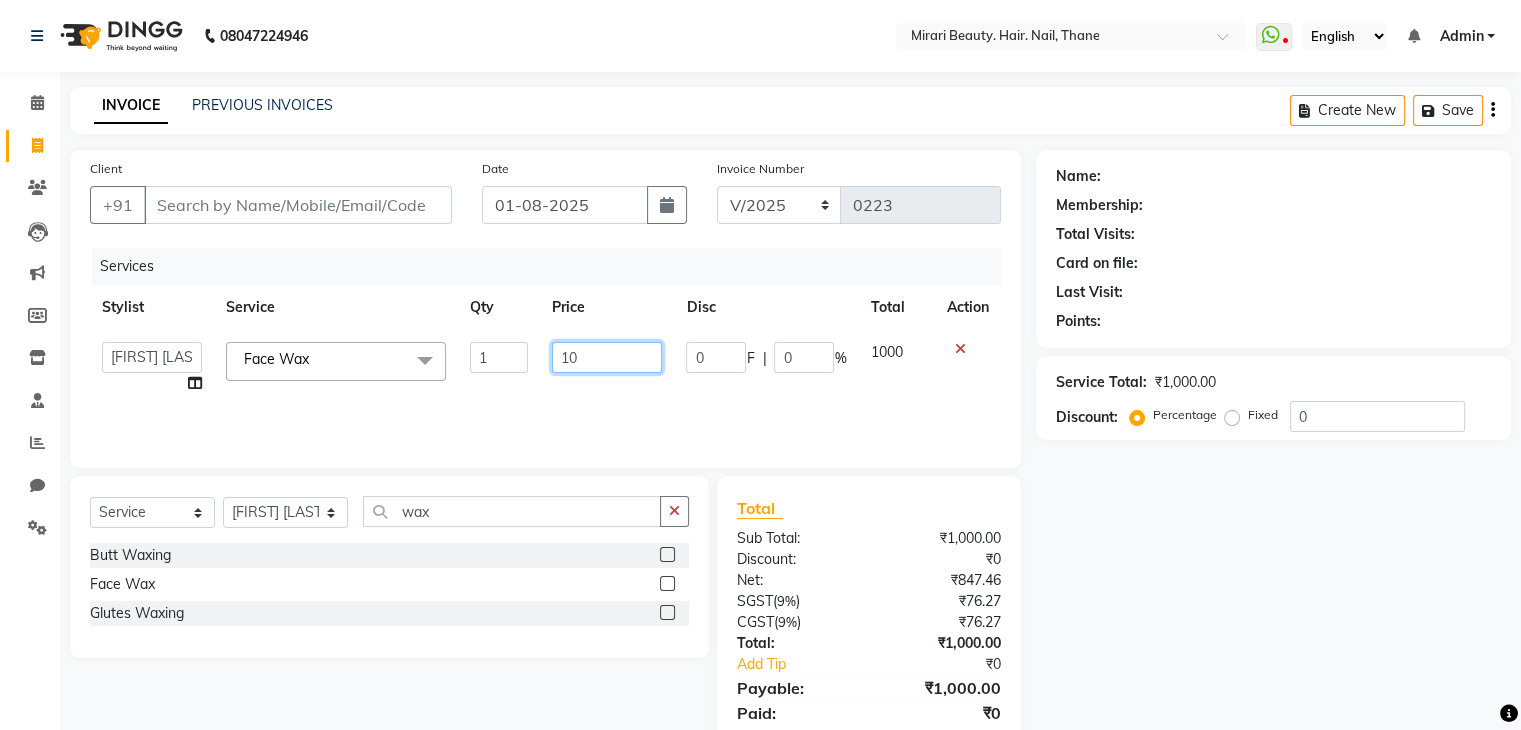 type on "1" 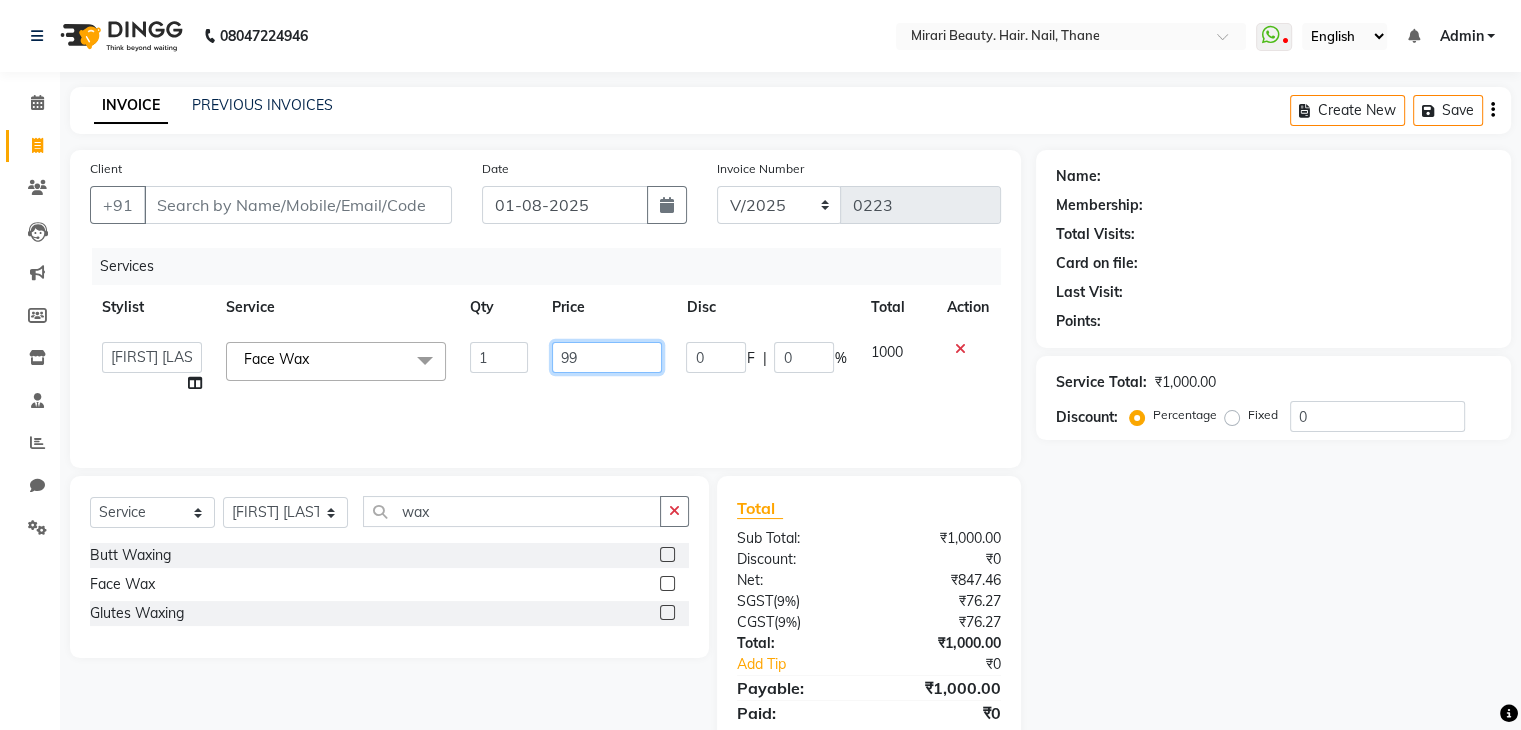 type on "999" 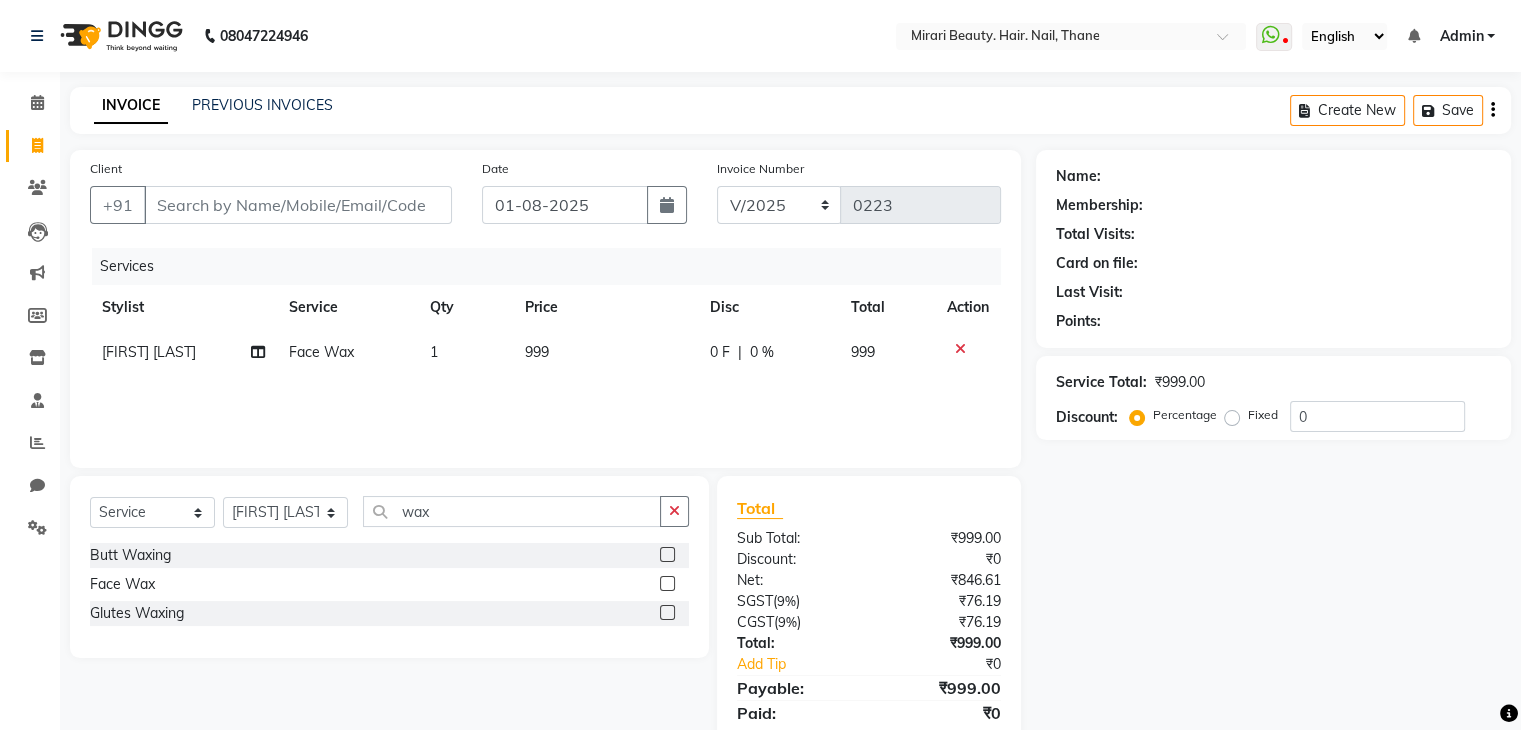 click on "Services Stylist Service Qty Price Disc Total Action [FIRST] [LAST] Face Wax [NUMBER] [NUMBER] [NUMBER] [NUMBER] [NUMBER]" 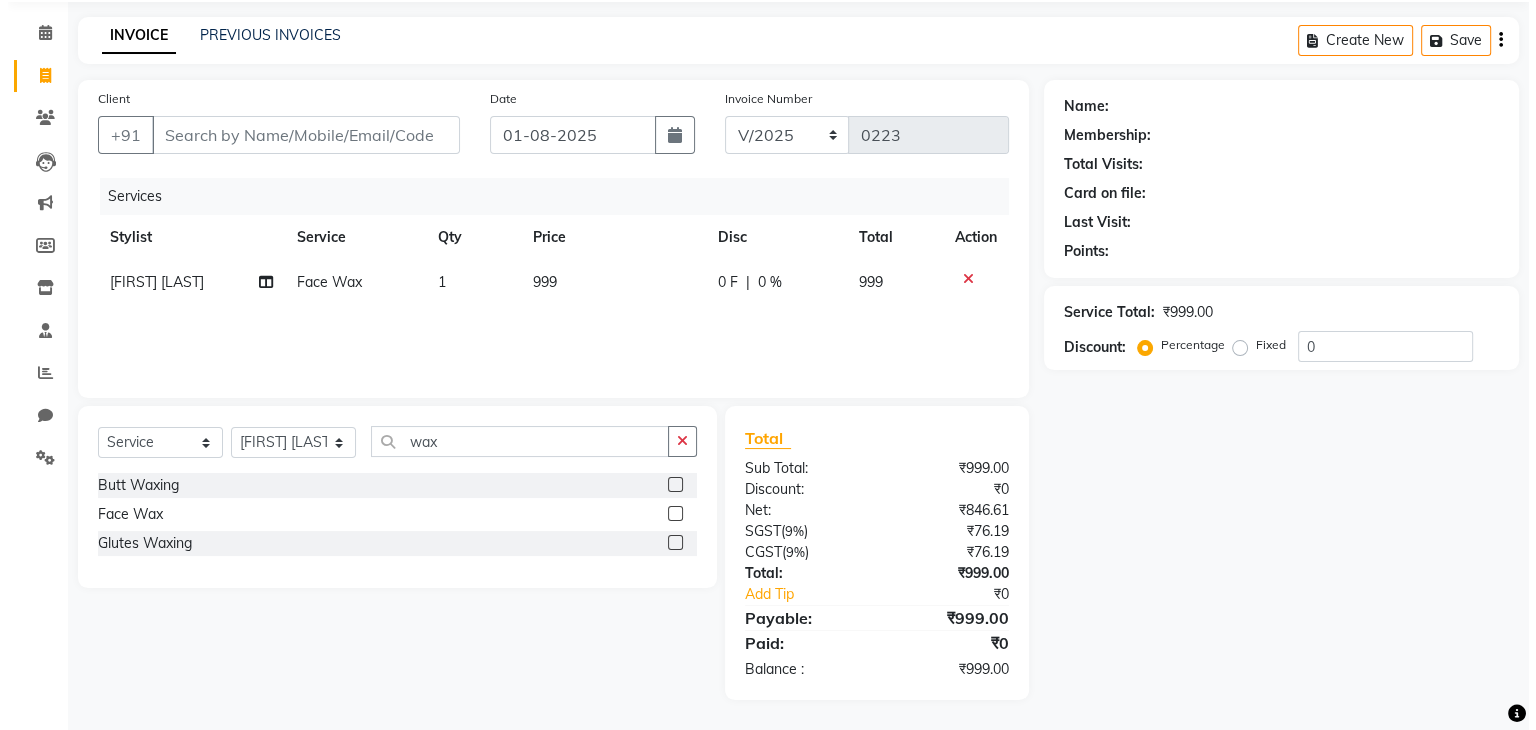 scroll, scrollTop: 0, scrollLeft: 0, axis: both 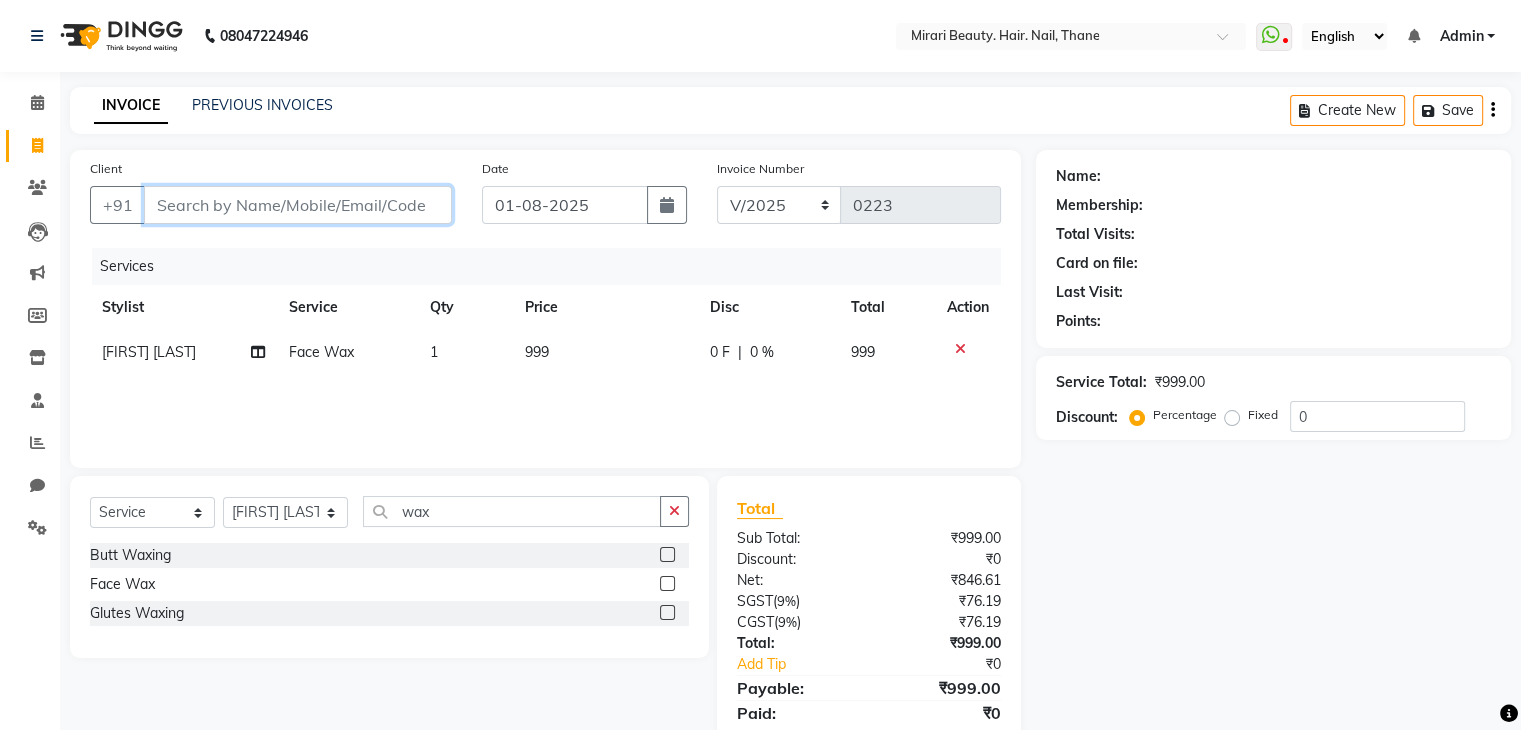 click on "Client" at bounding box center [298, 205] 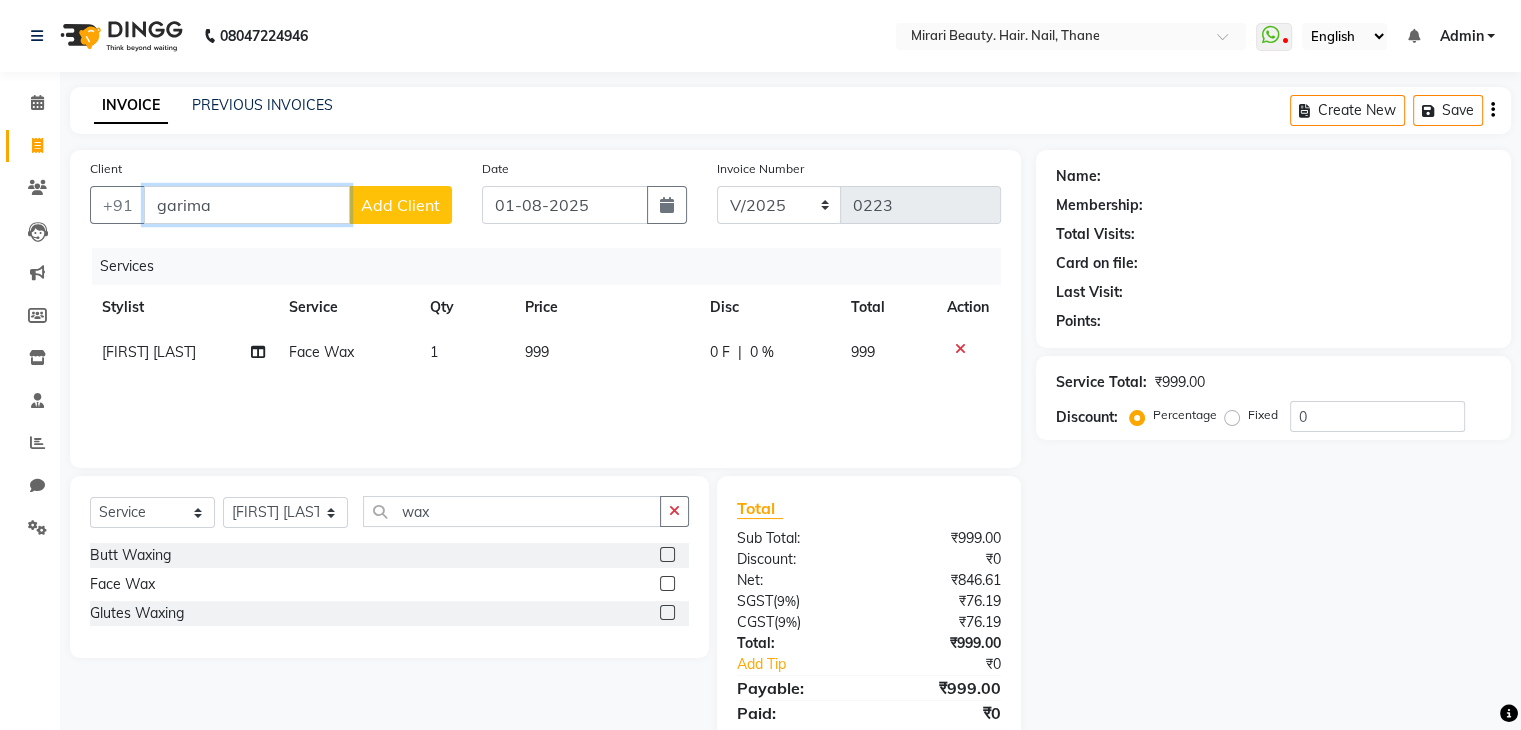 type on "garima" 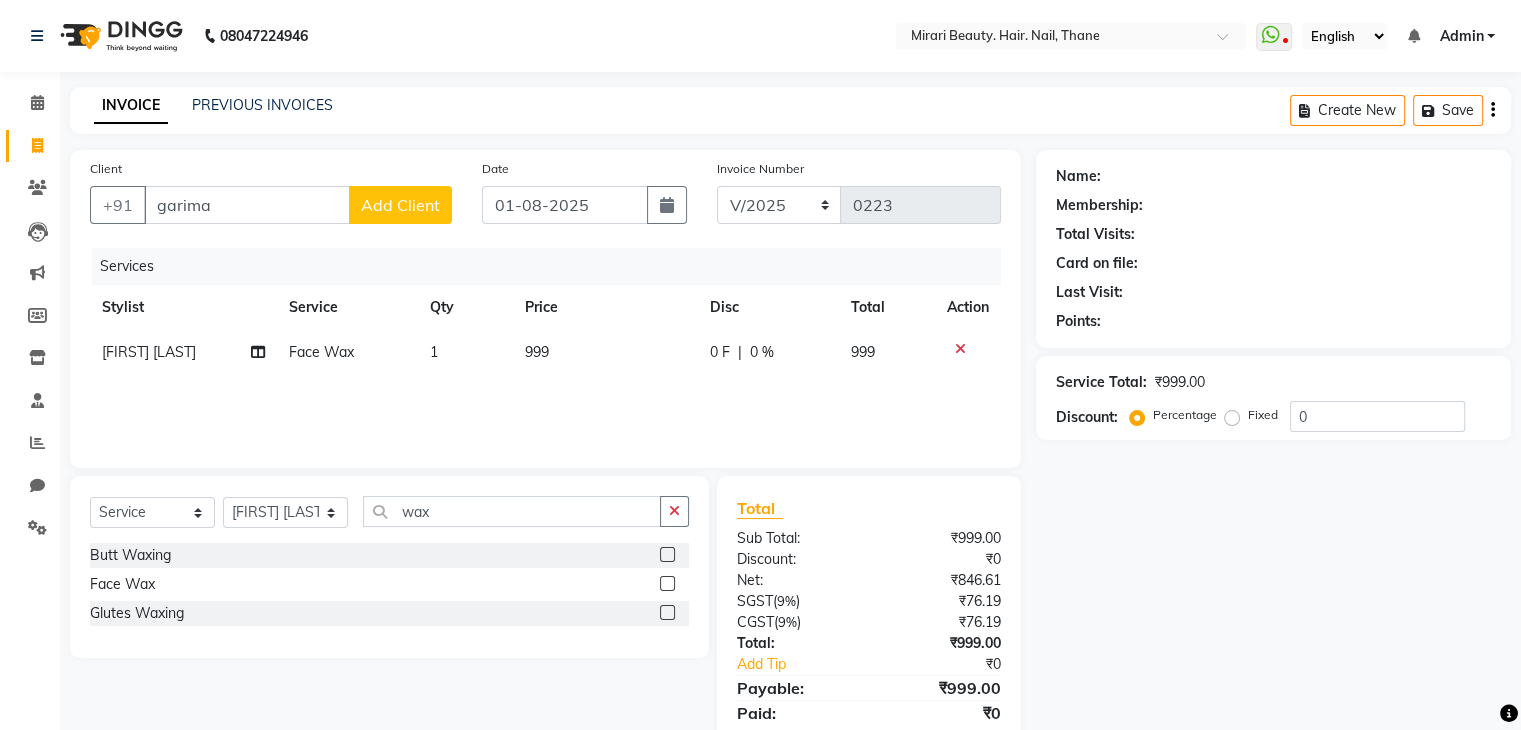 click on "Add Client" 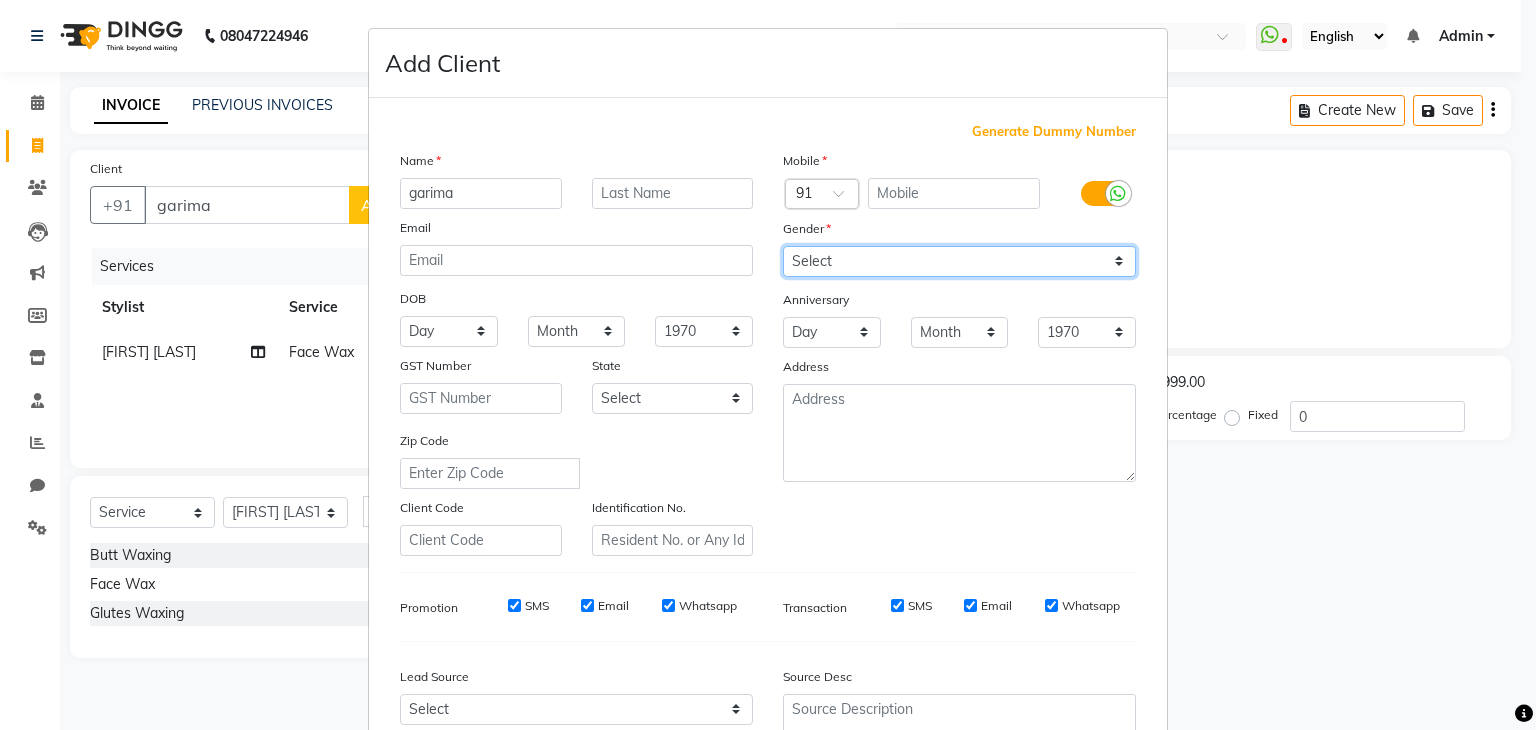 click on "Select Male Female Other Prefer Not To Say" at bounding box center (959, 261) 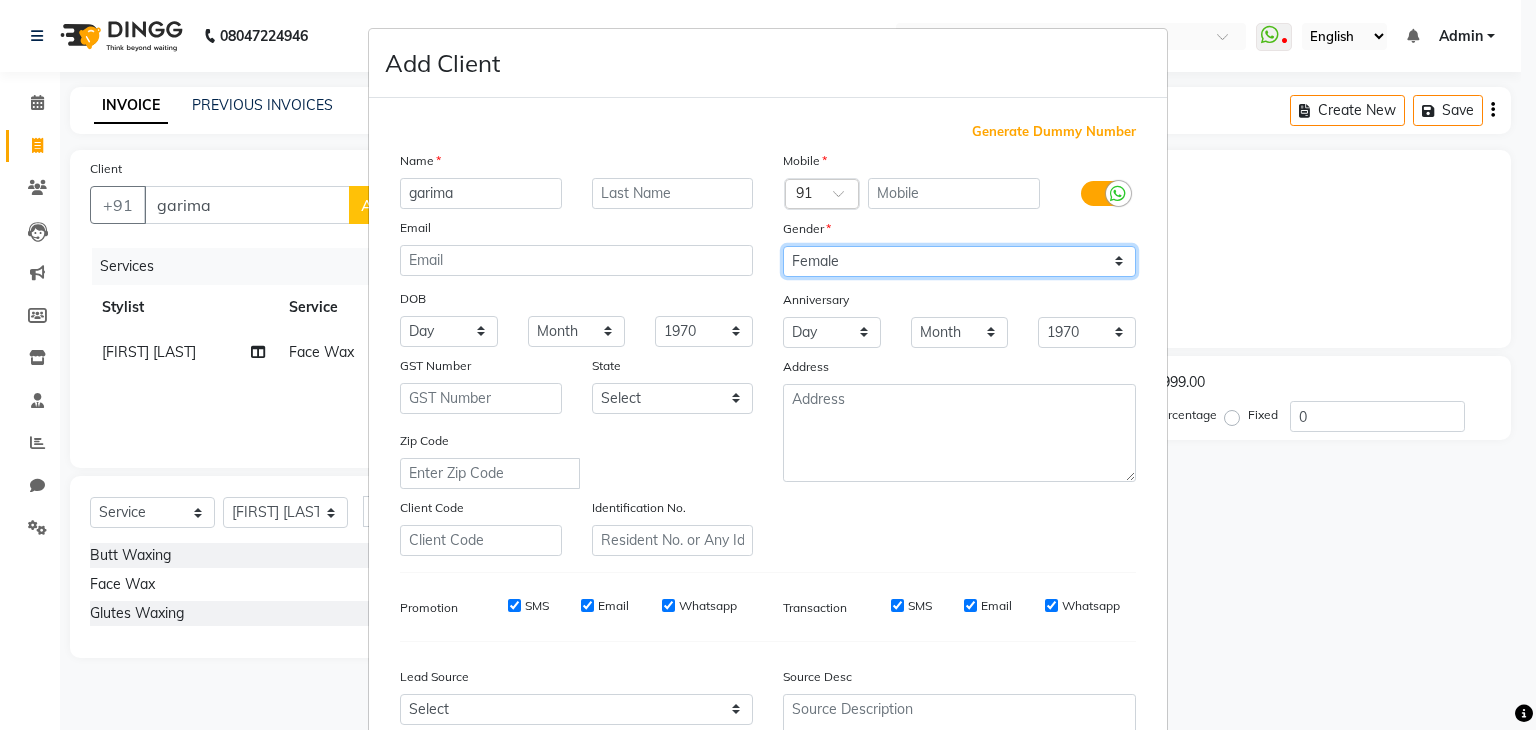 click on "Select Male Female Other Prefer Not To Say" at bounding box center (959, 261) 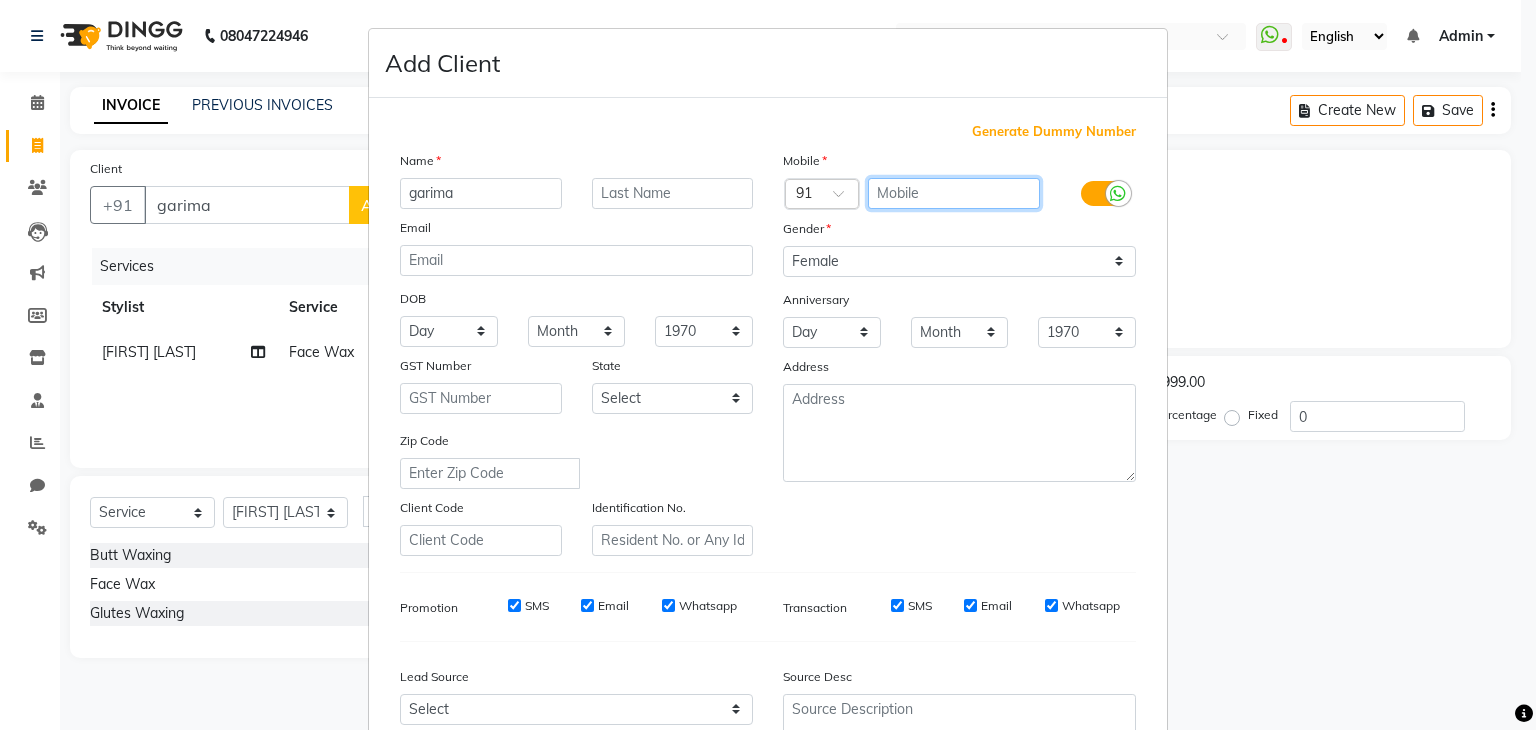 click at bounding box center [954, 193] 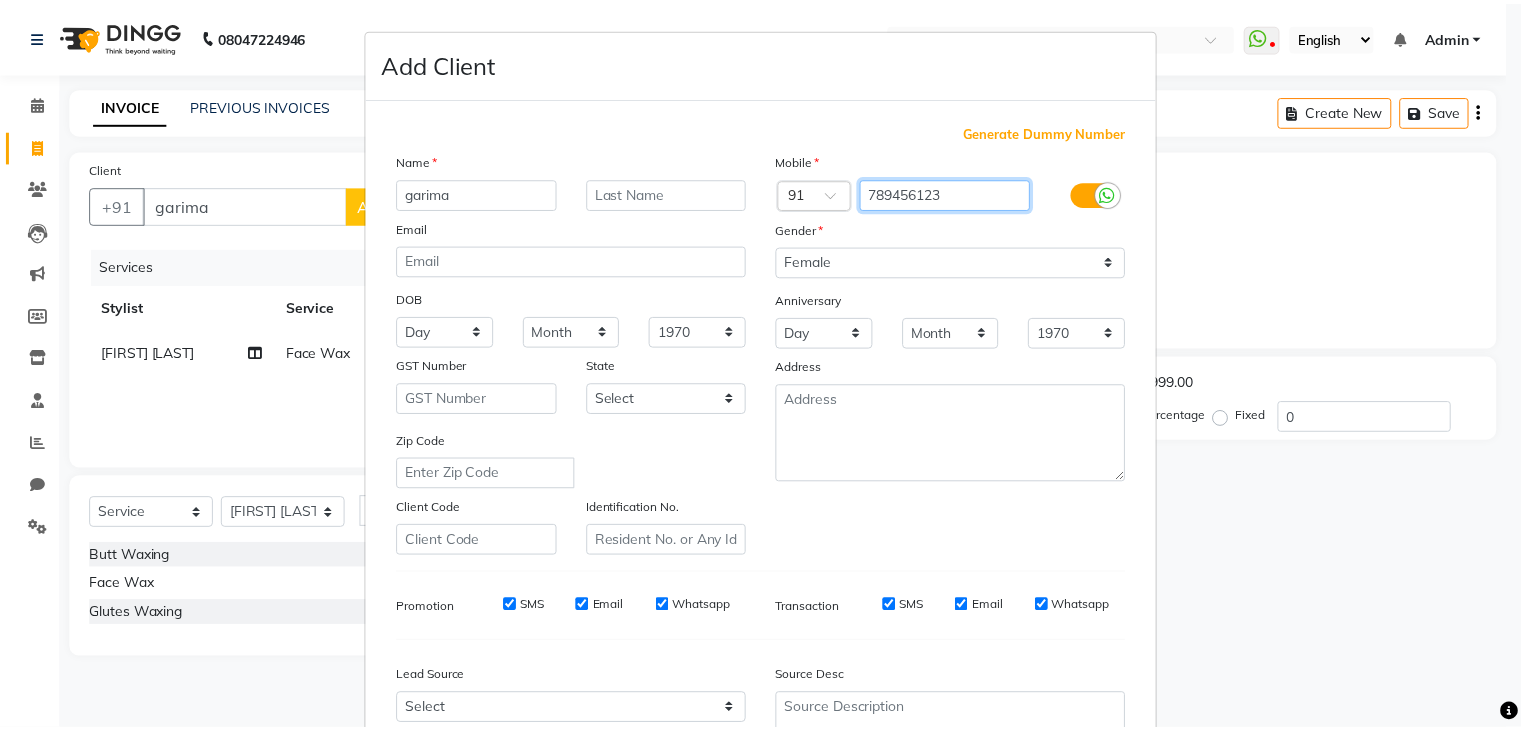 scroll, scrollTop: 203, scrollLeft: 0, axis: vertical 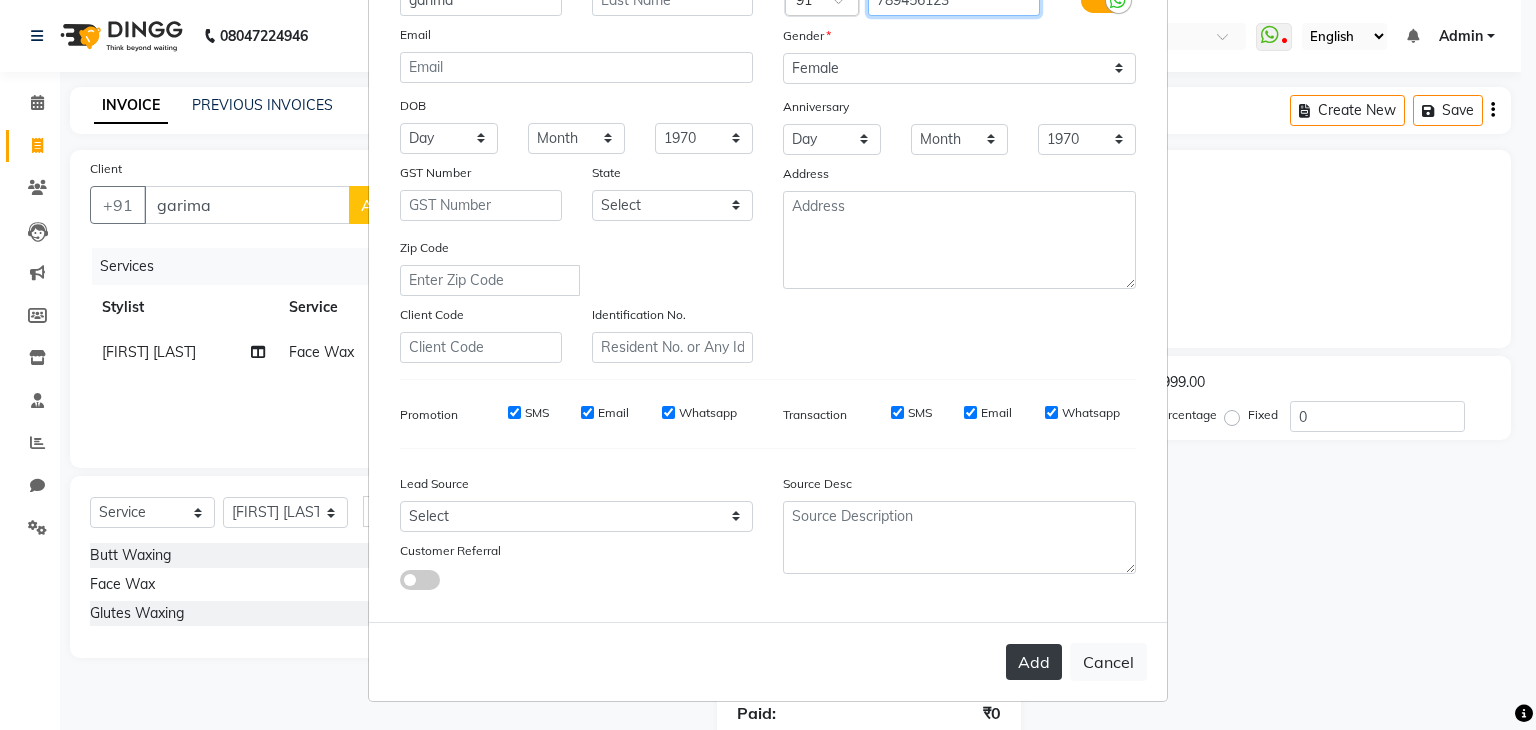 type on "789456123" 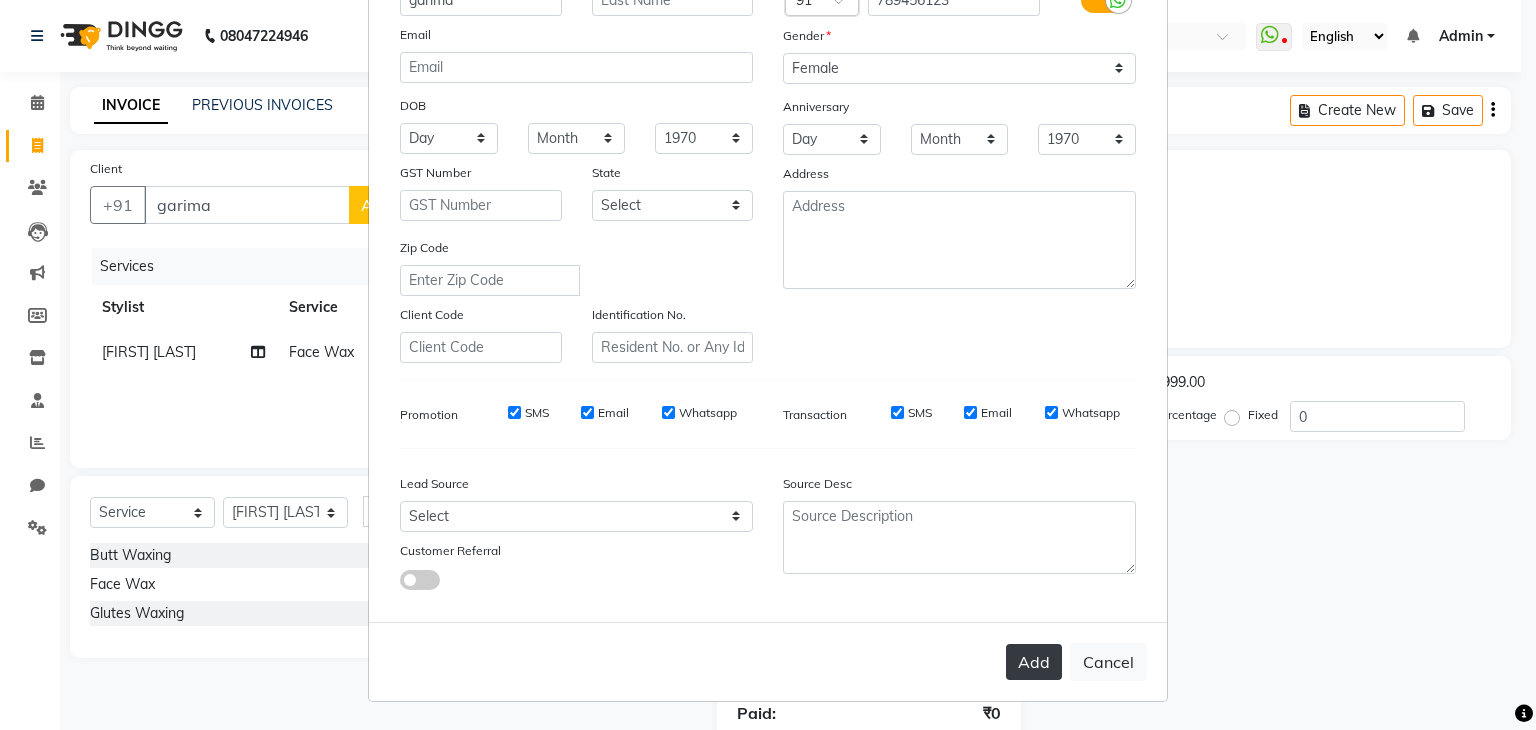 click on "Add" at bounding box center [1034, 662] 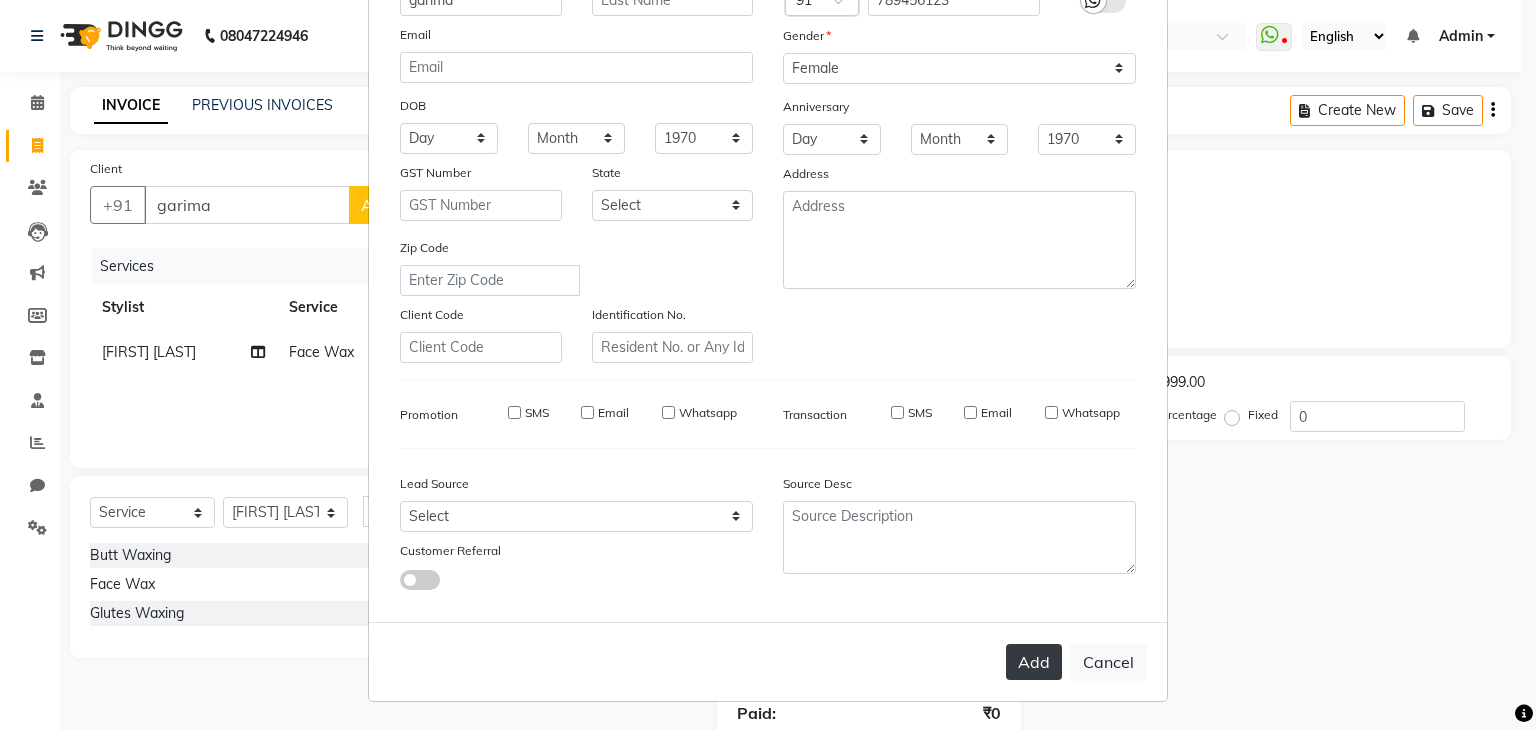 type on "789456123" 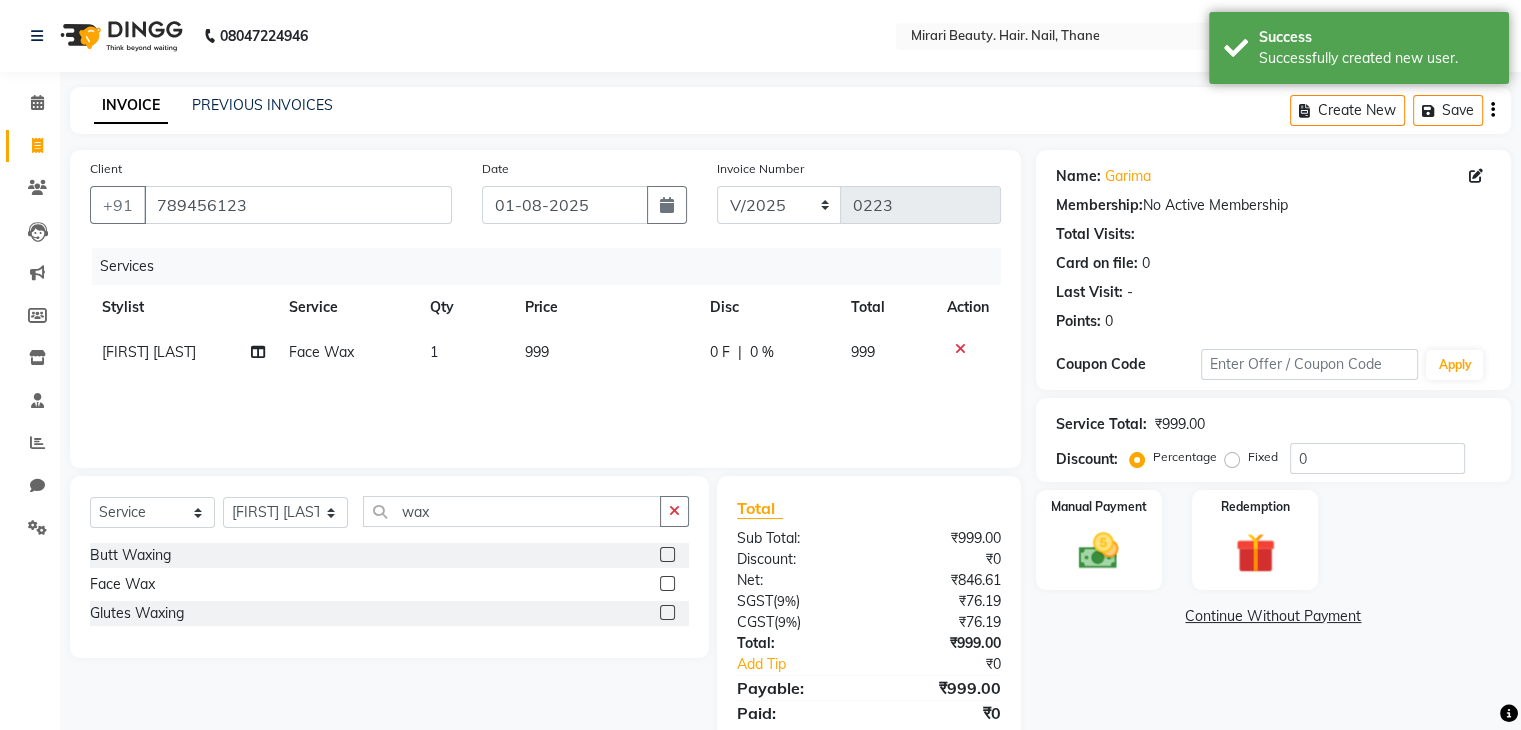 scroll, scrollTop: 71, scrollLeft: 0, axis: vertical 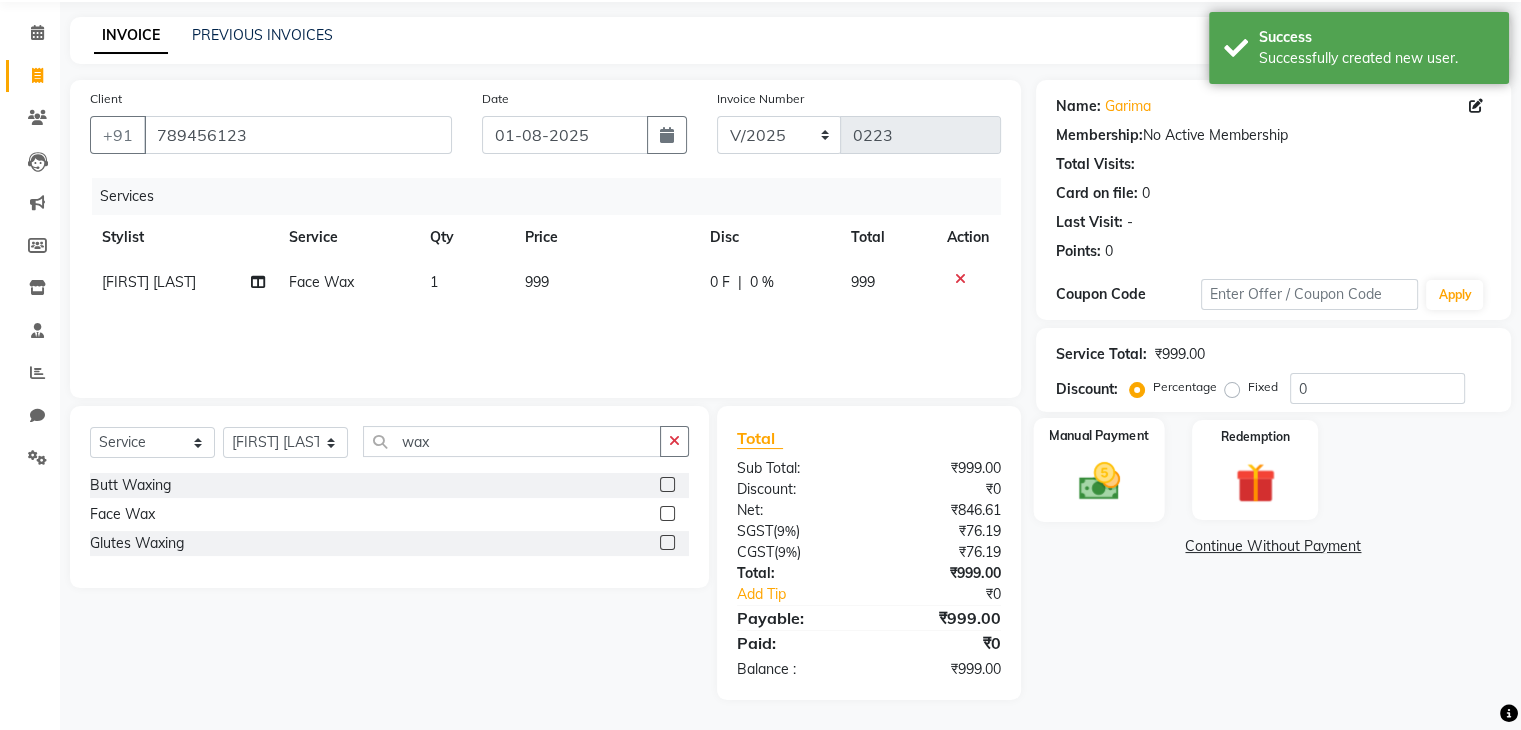 click on "Manual Payment" 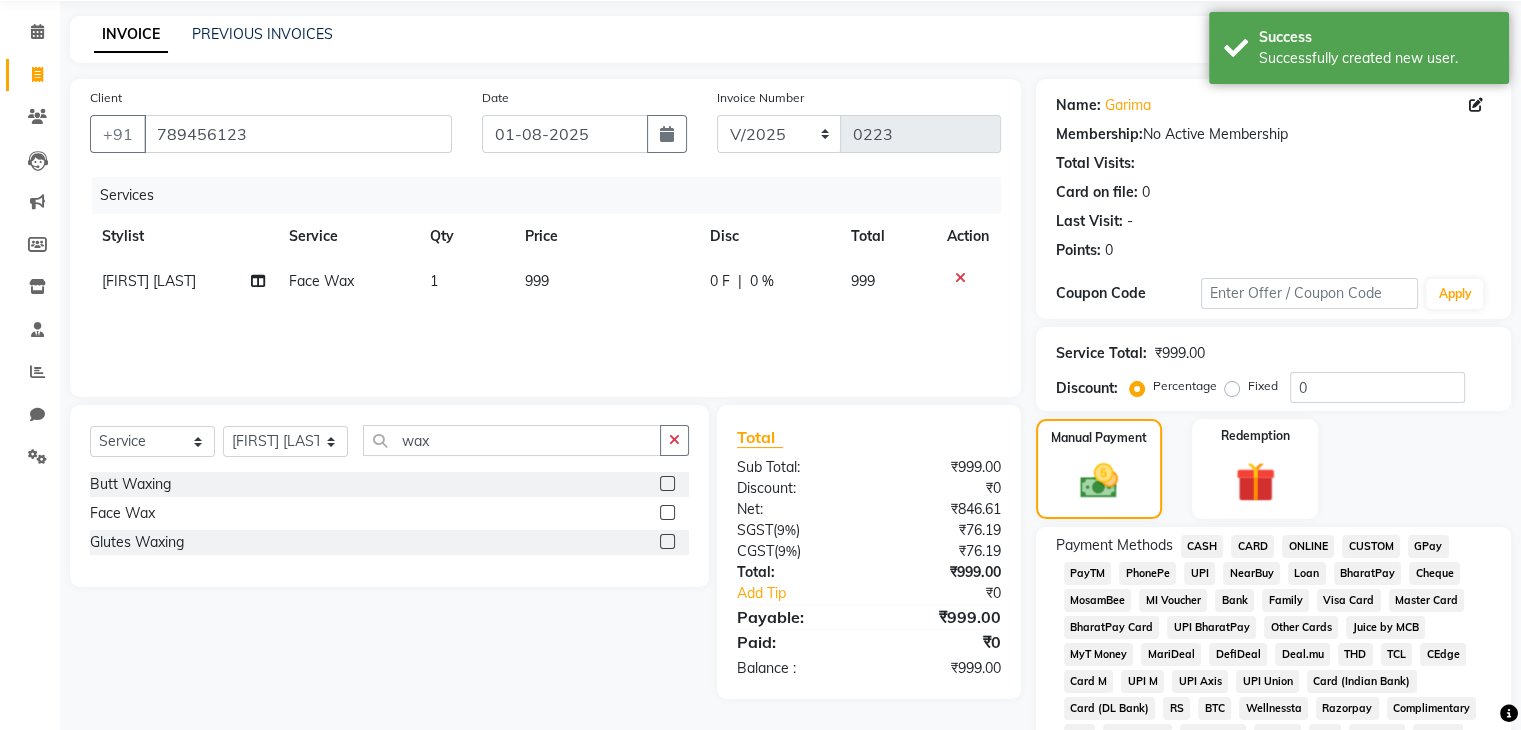scroll, scrollTop: 119, scrollLeft: 0, axis: vertical 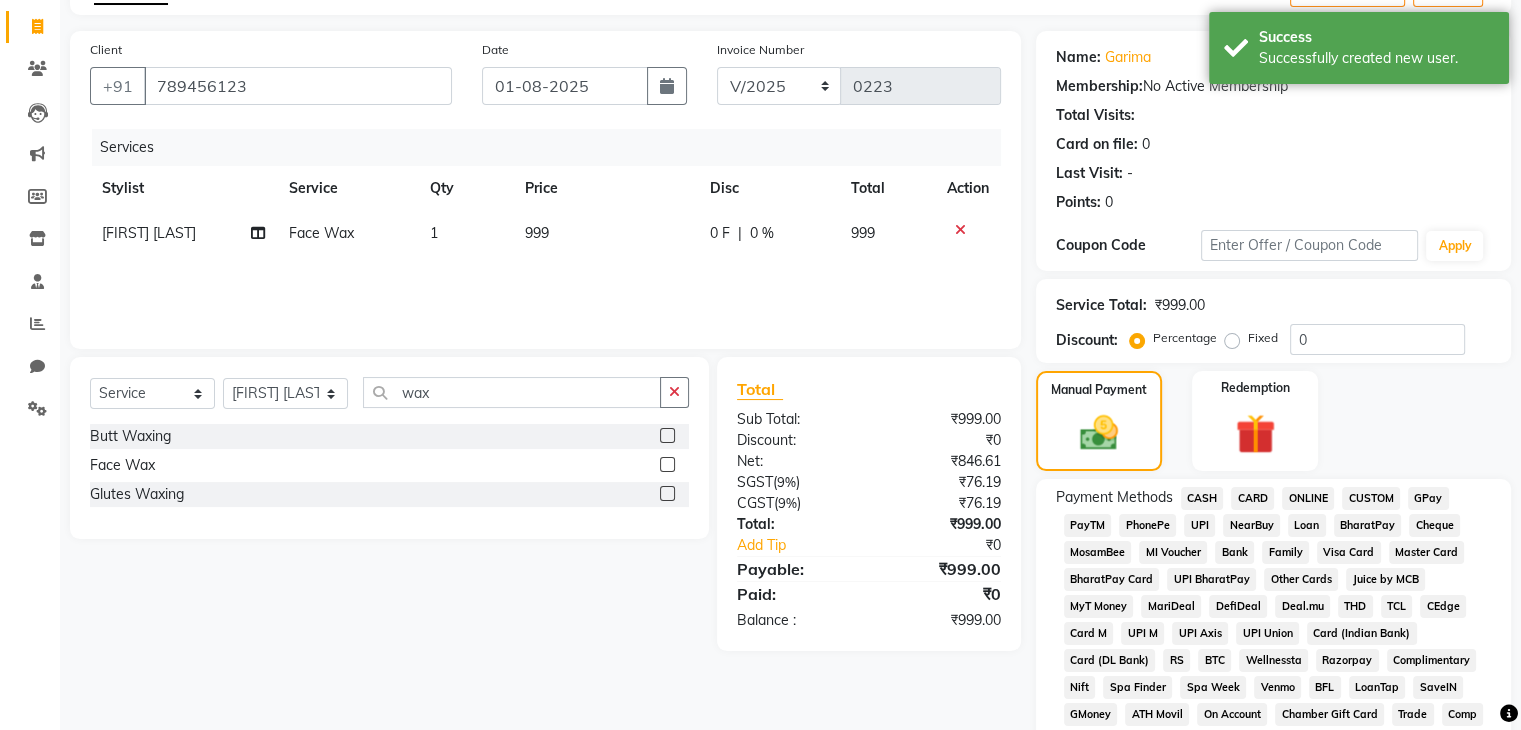 click on "GPay" 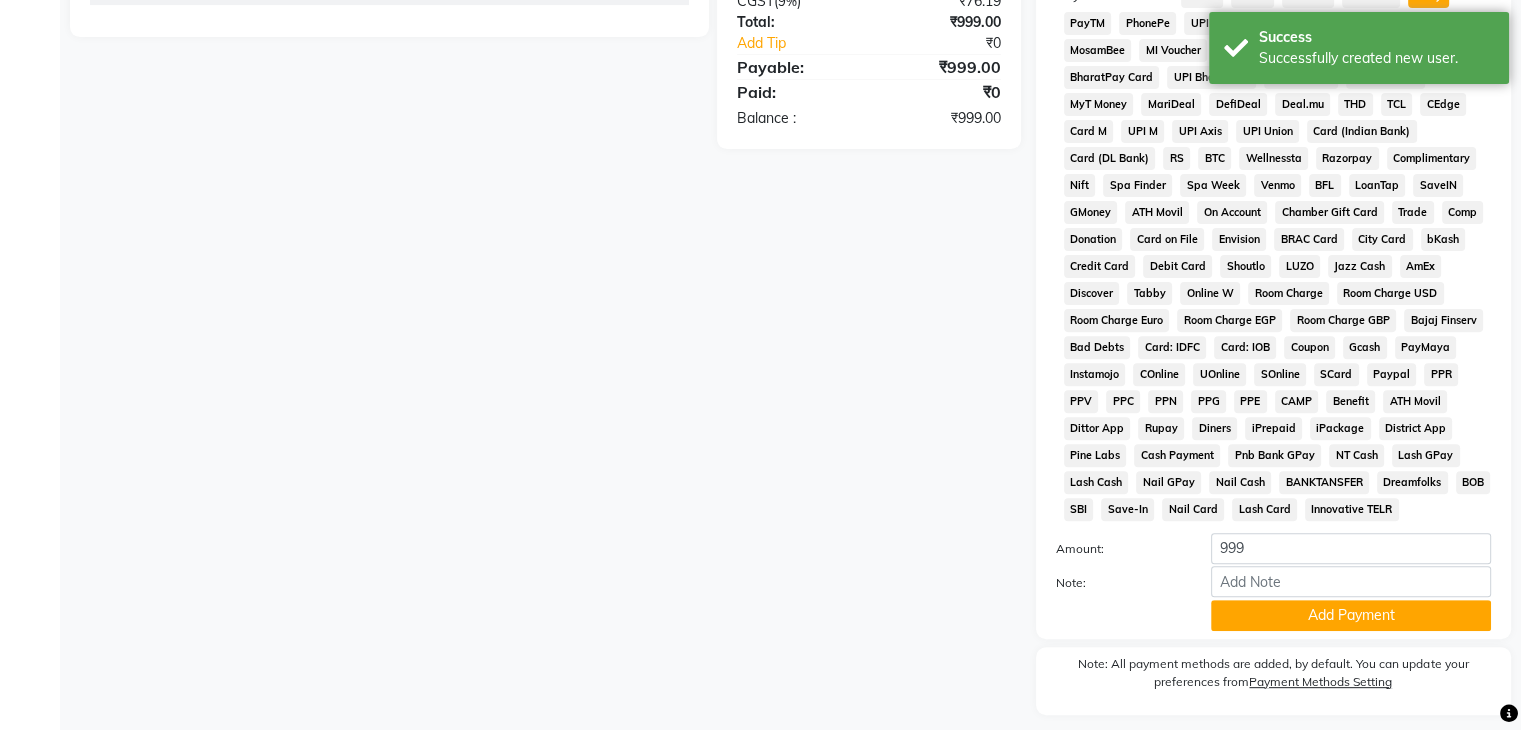 scroll, scrollTop: 693, scrollLeft: 0, axis: vertical 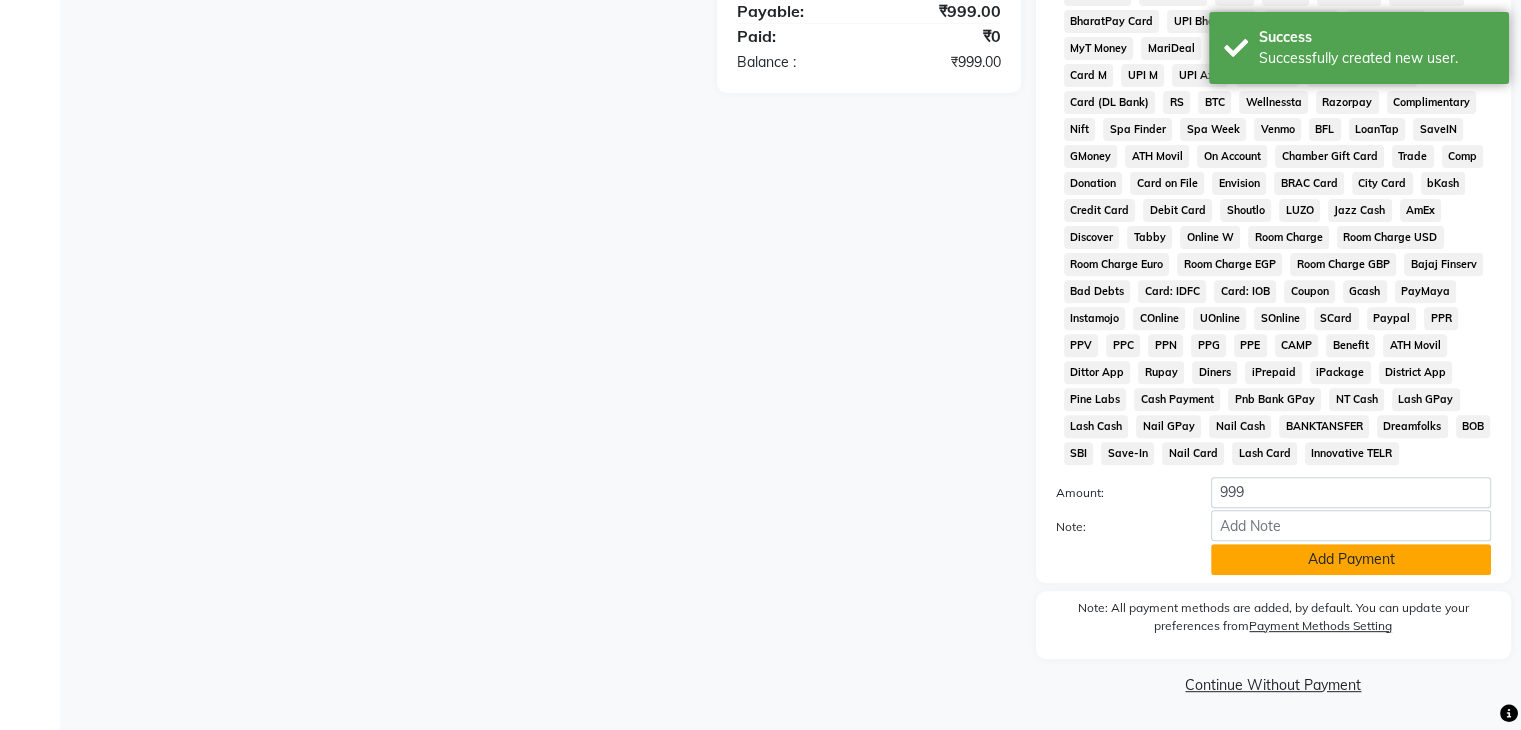 click on "Add Payment" 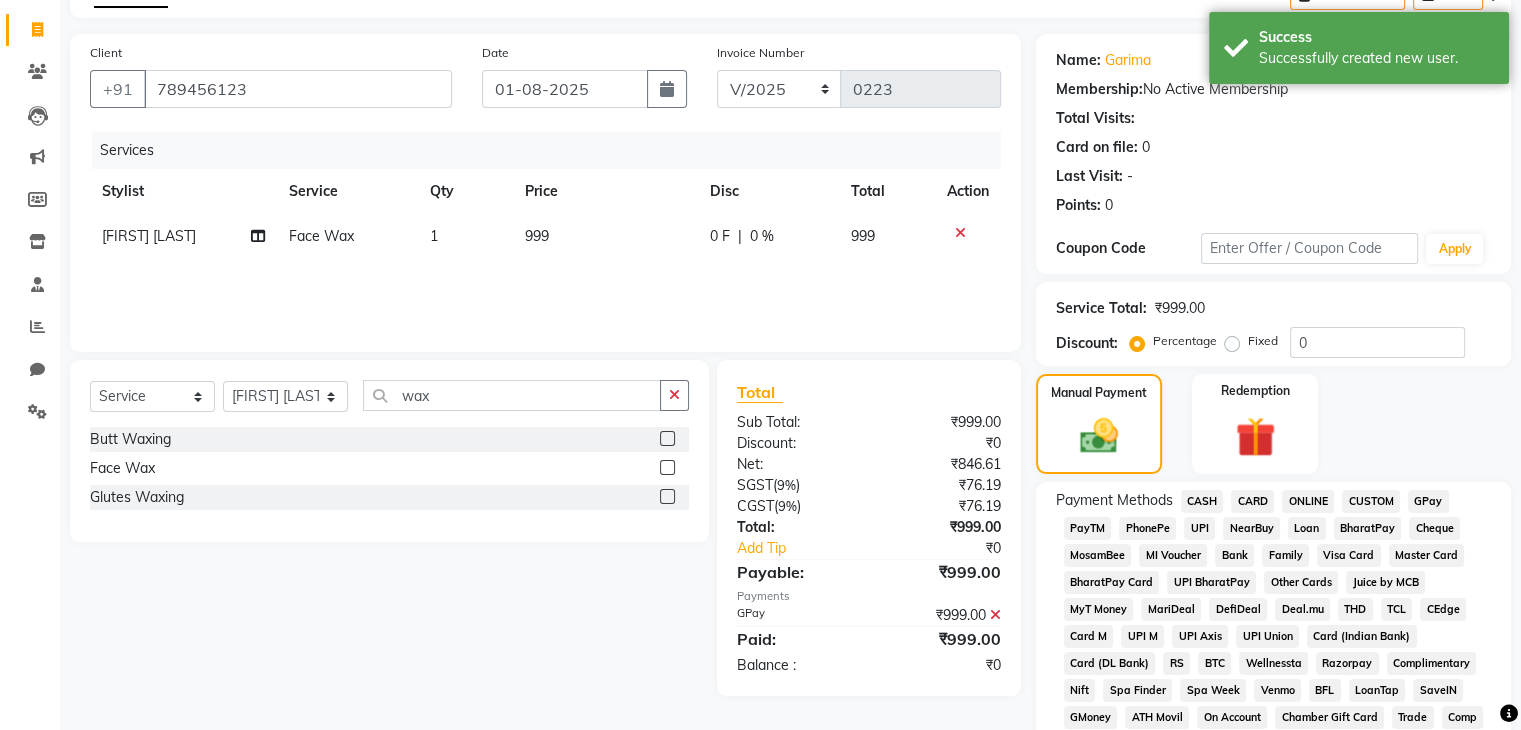 scroll, scrollTop: 0, scrollLeft: 0, axis: both 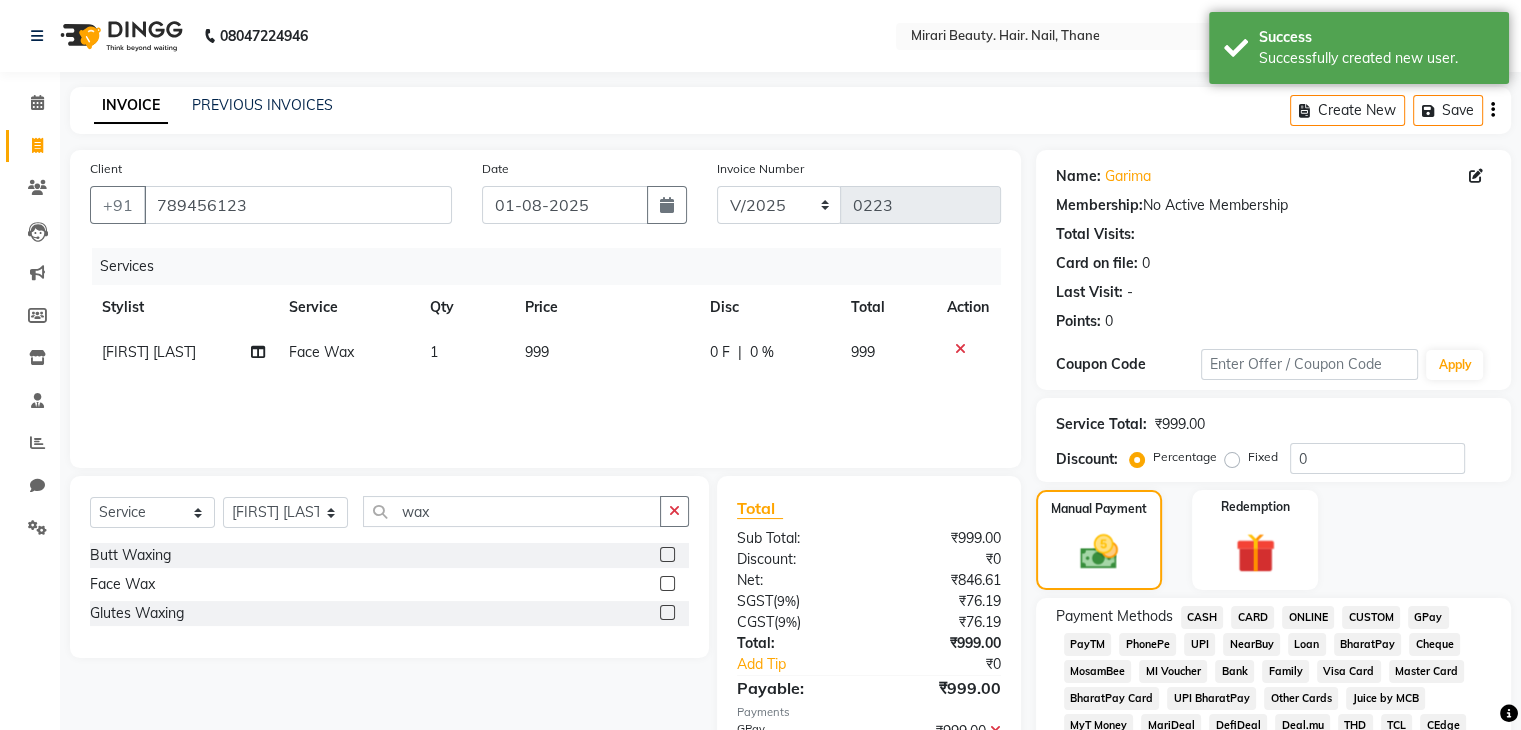 click on "[FIRST] [LAST]" 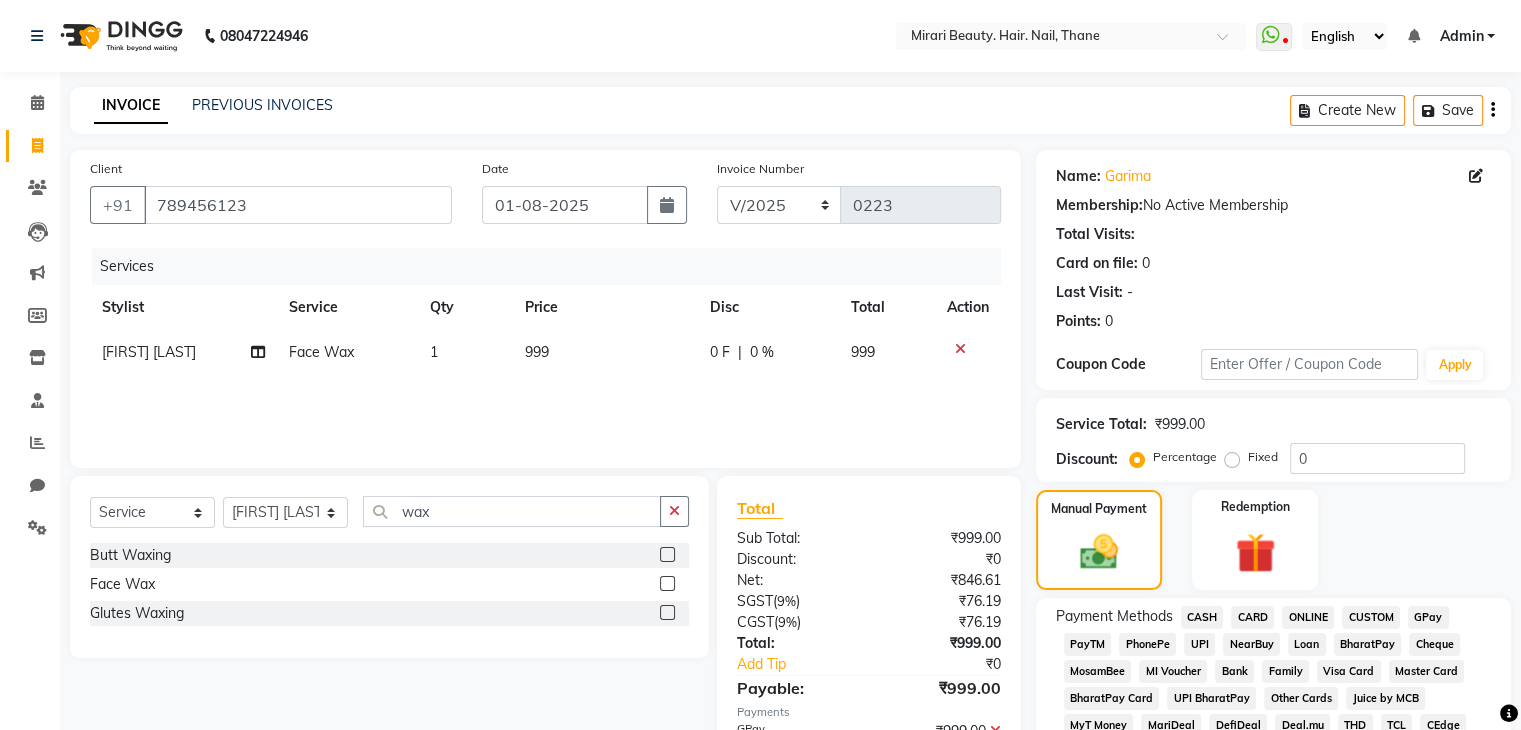 select on "80060" 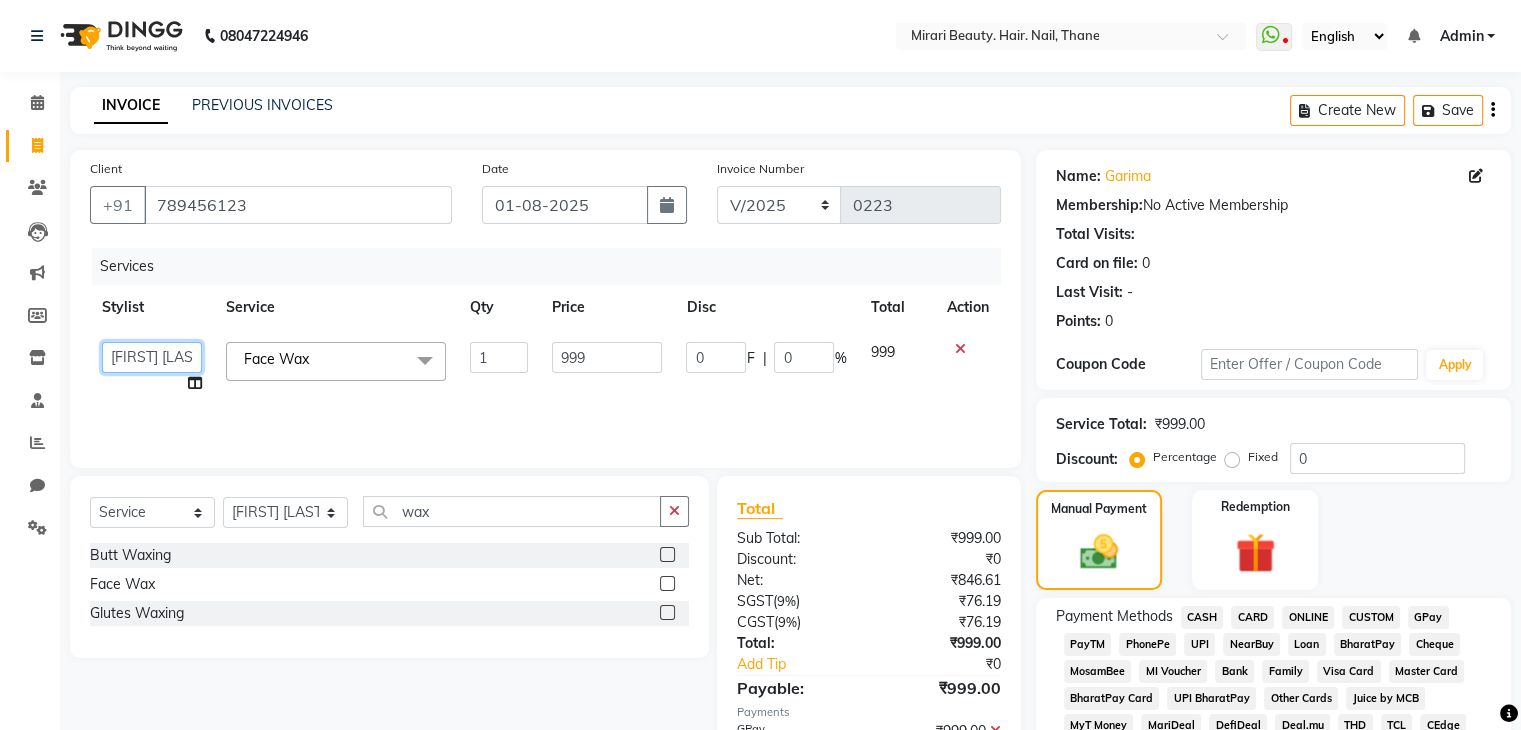 click on "General   [FIRST] [LAST]   [FIRST] [LAST]   [FIRST]    [FIRST] [LAST]   [FIRST]   [FIRST] [LAST]" 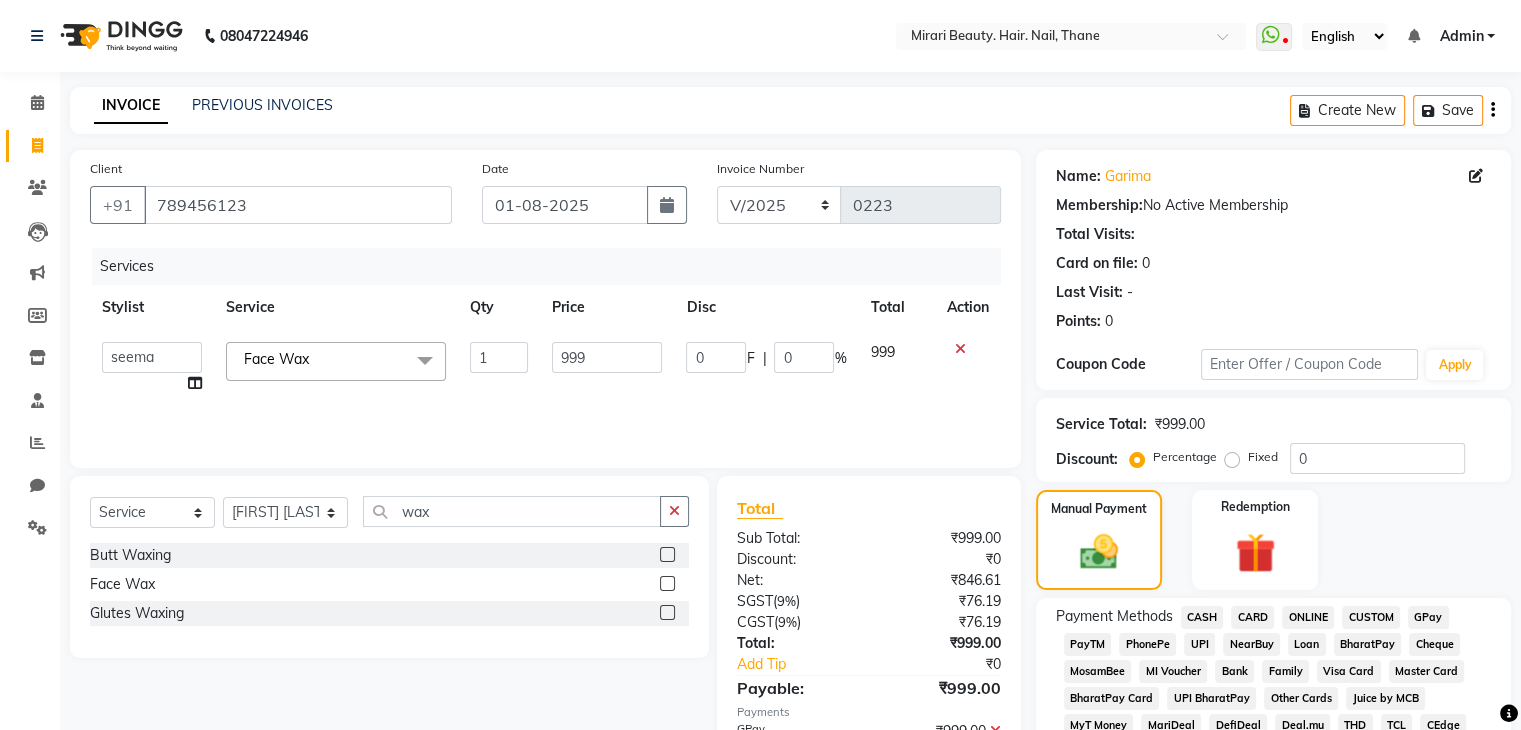 select on "86244" 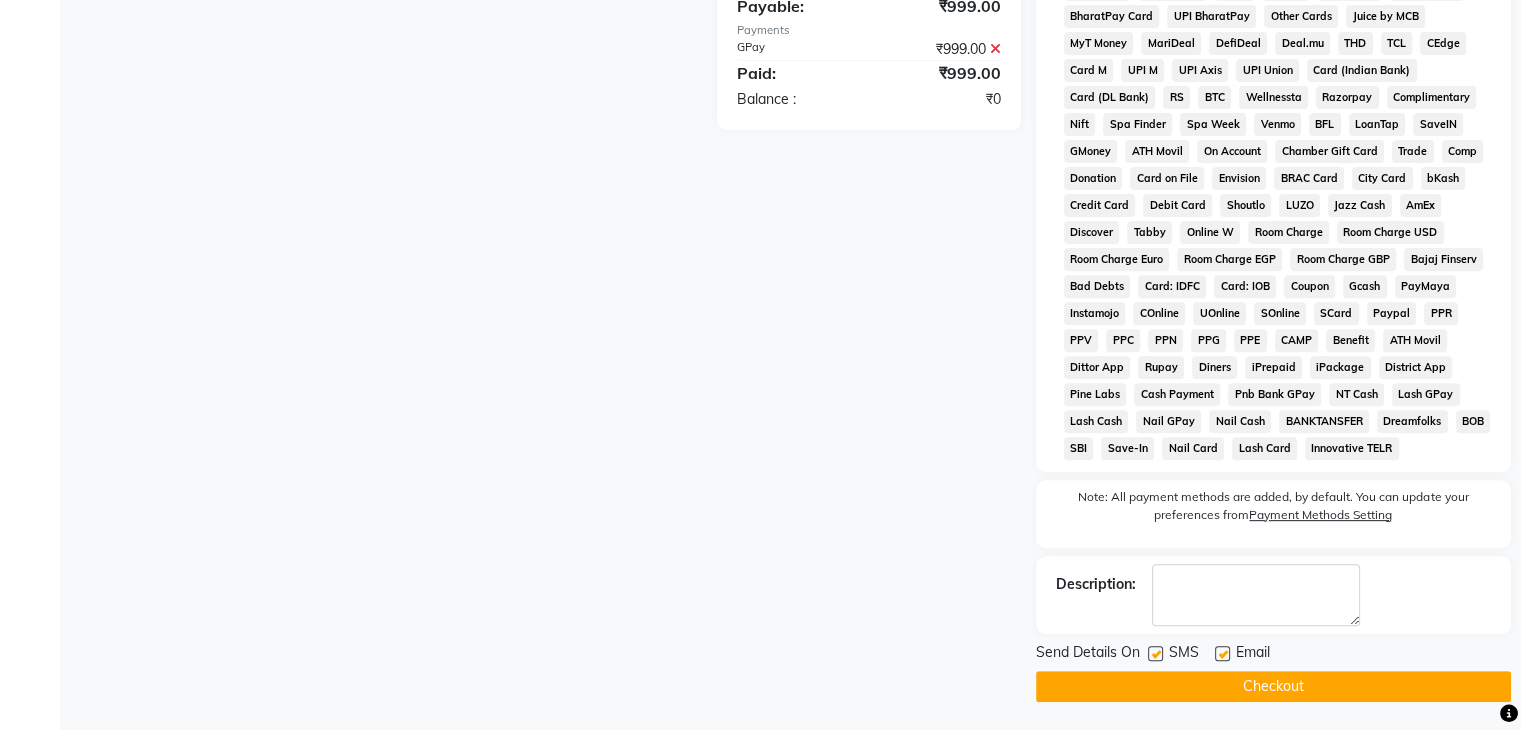 scroll, scrollTop: 698, scrollLeft: 0, axis: vertical 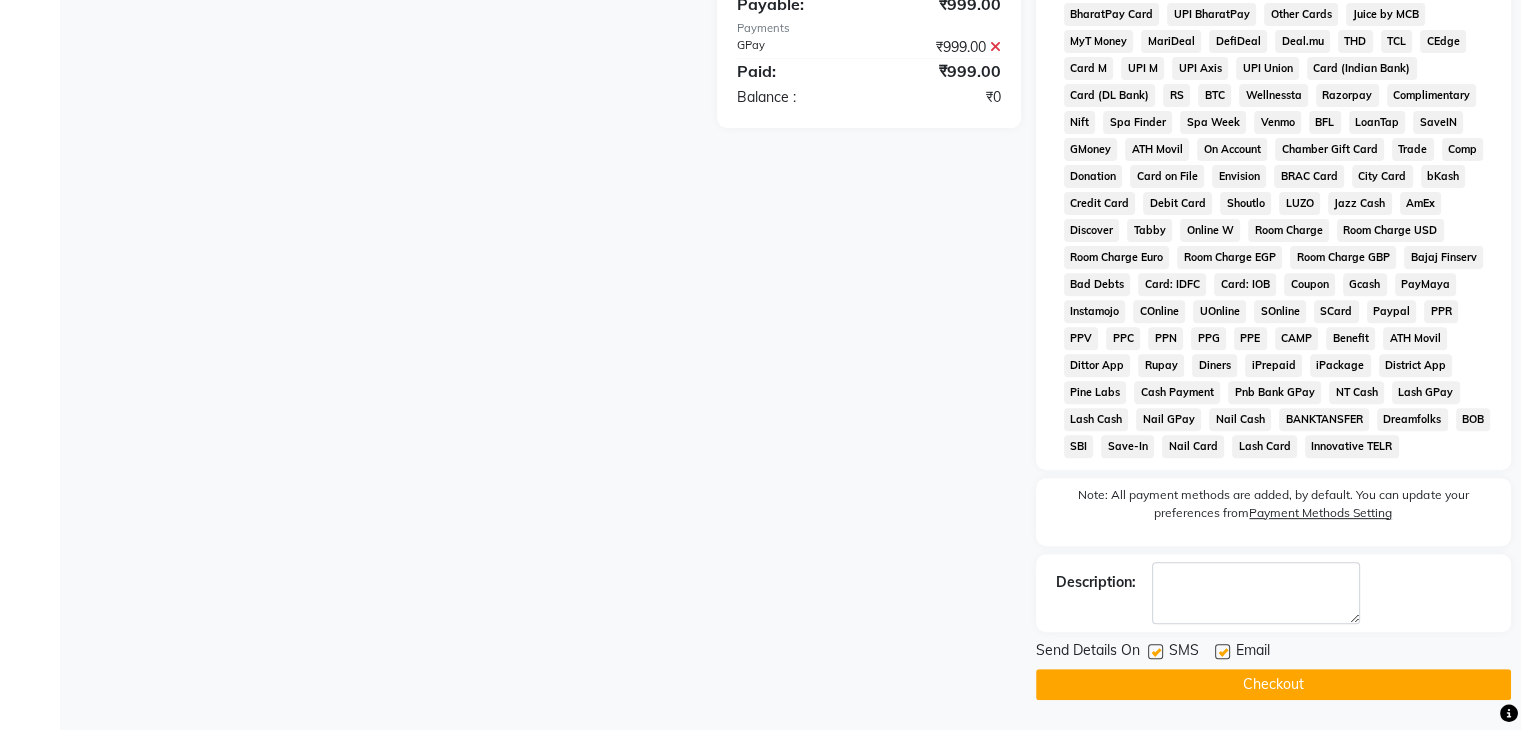 click on "Checkout" 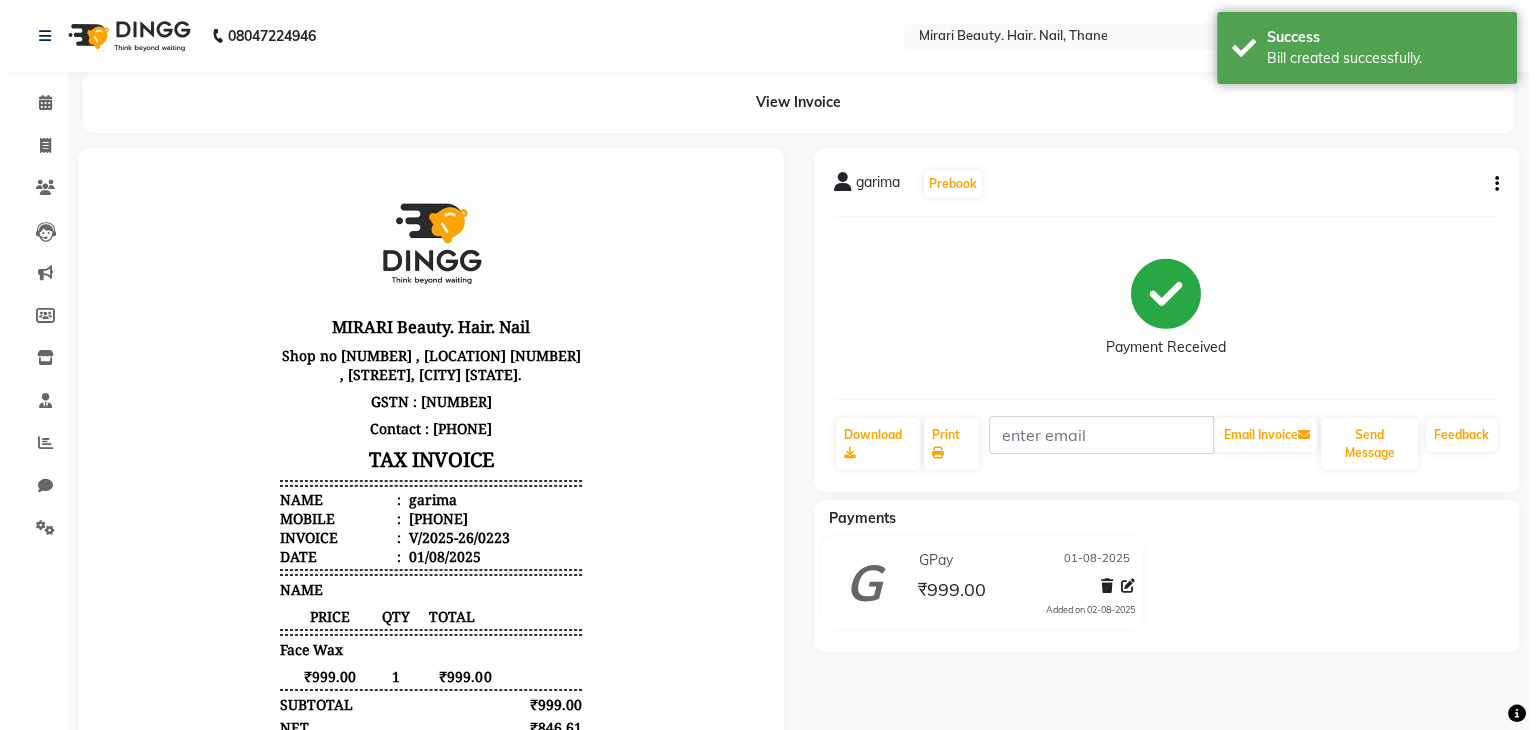 scroll, scrollTop: 0, scrollLeft: 0, axis: both 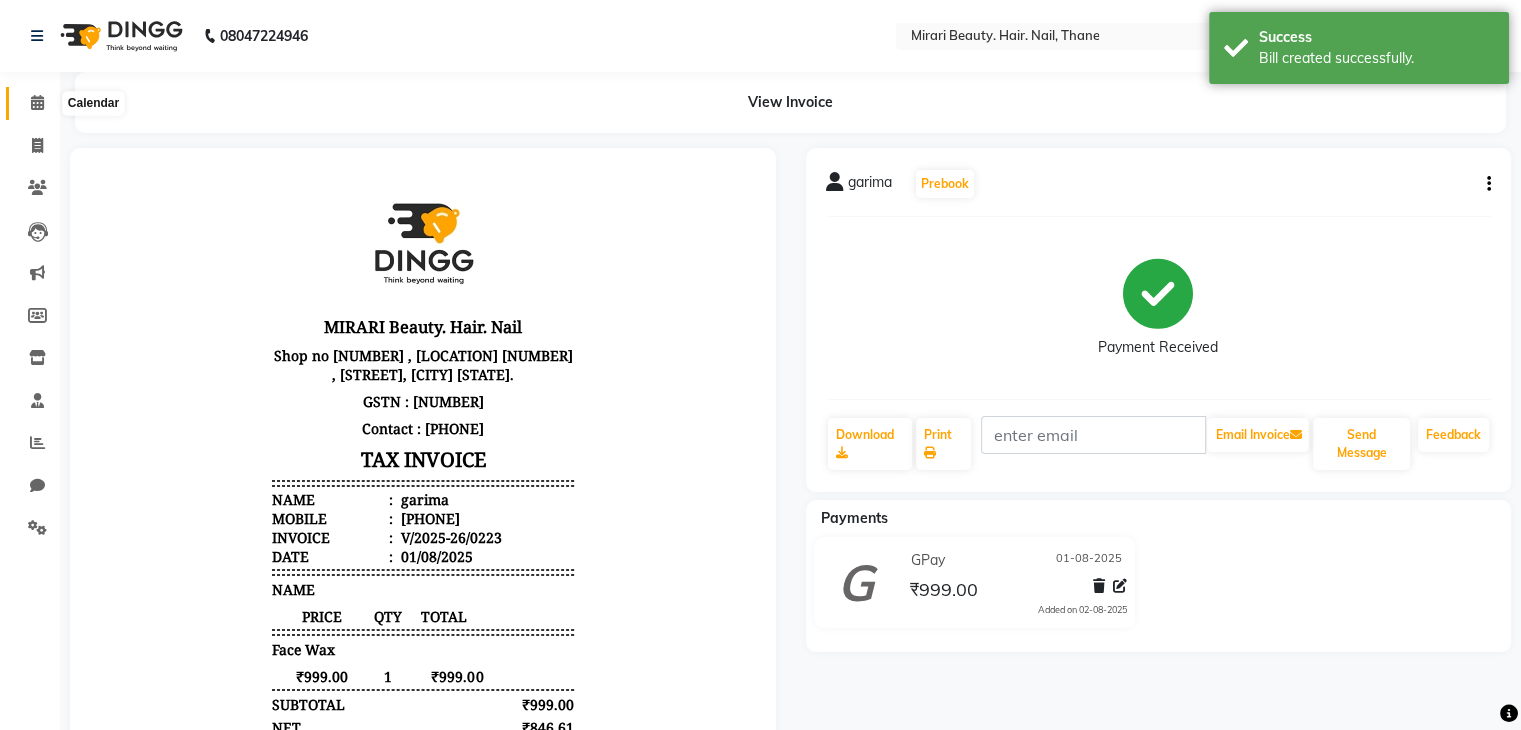 click 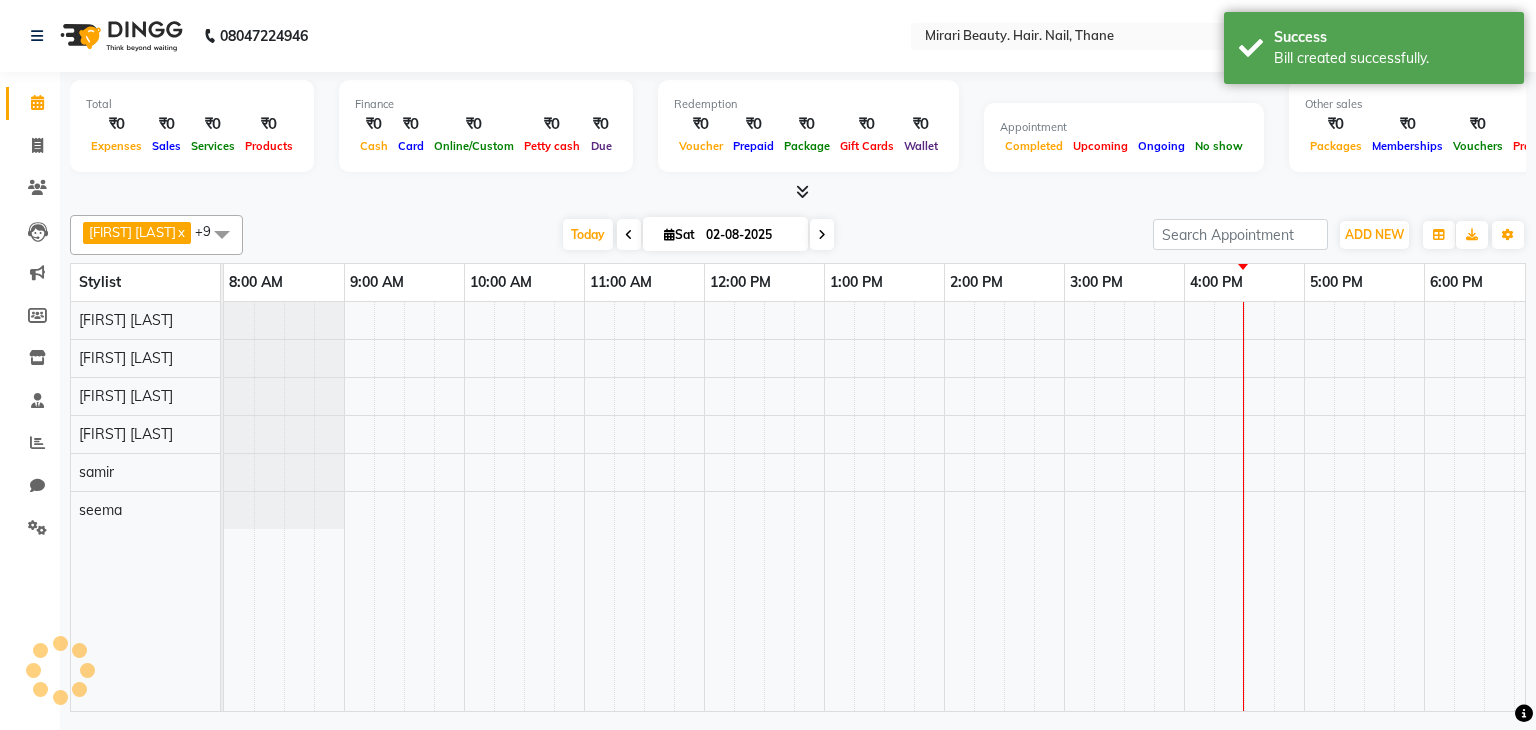 scroll, scrollTop: 0, scrollLeft: 258, axis: horizontal 